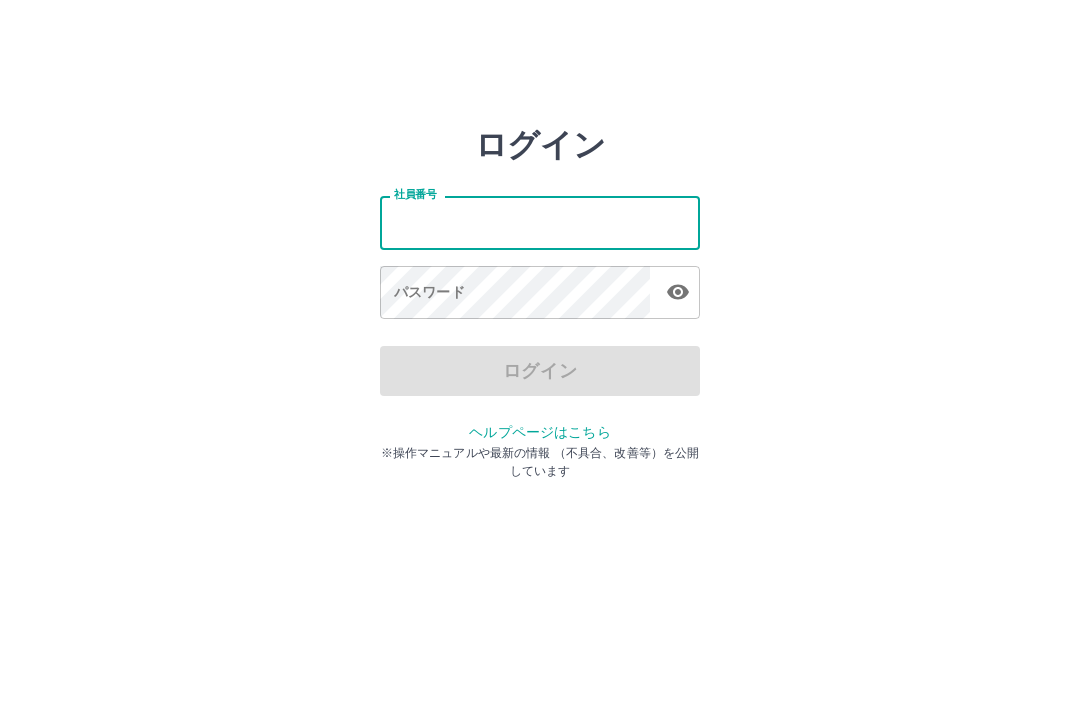 scroll, scrollTop: 0, scrollLeft: 0, axis: both 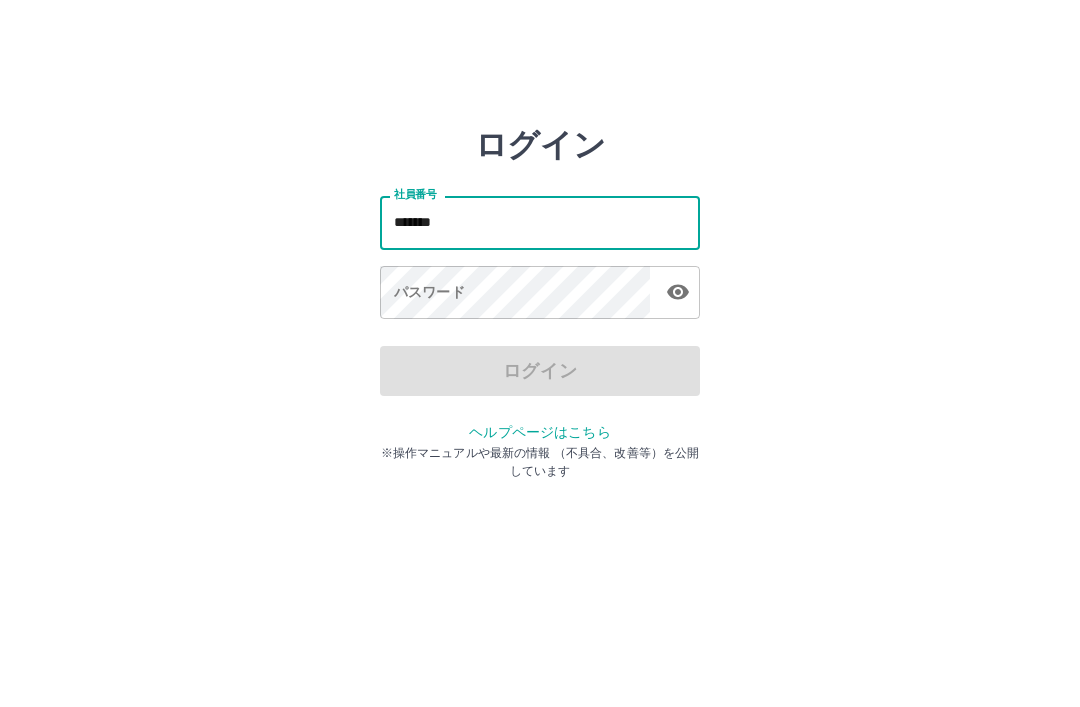 type on "*******" 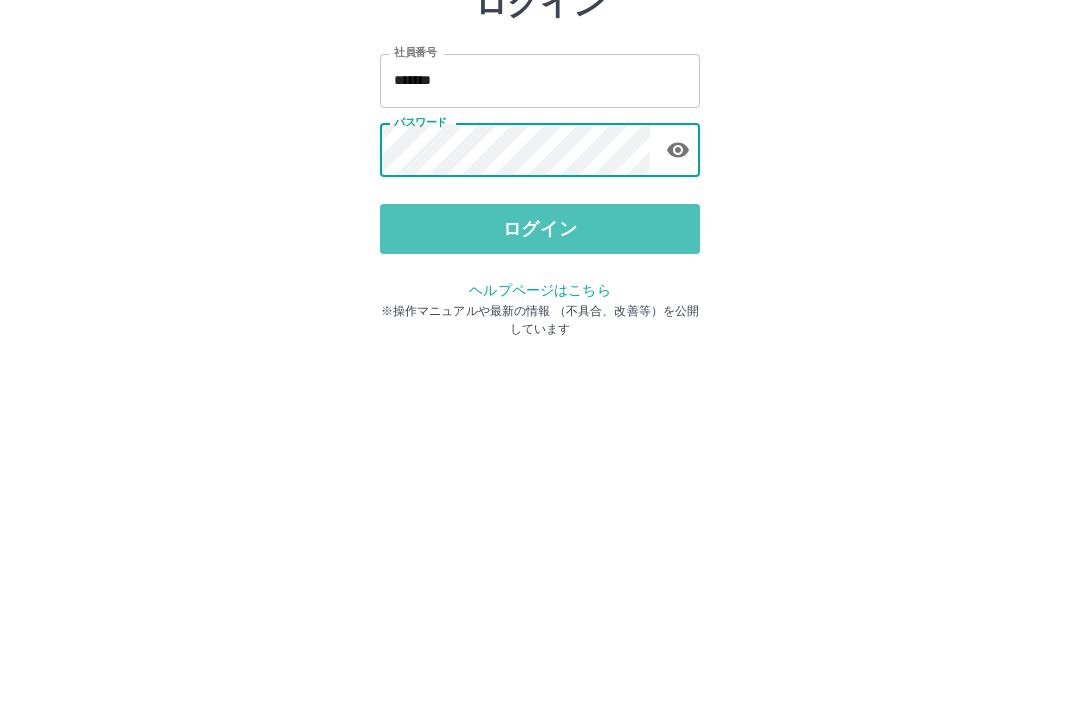 click on "ログイン" at bounding box center (540, 371) 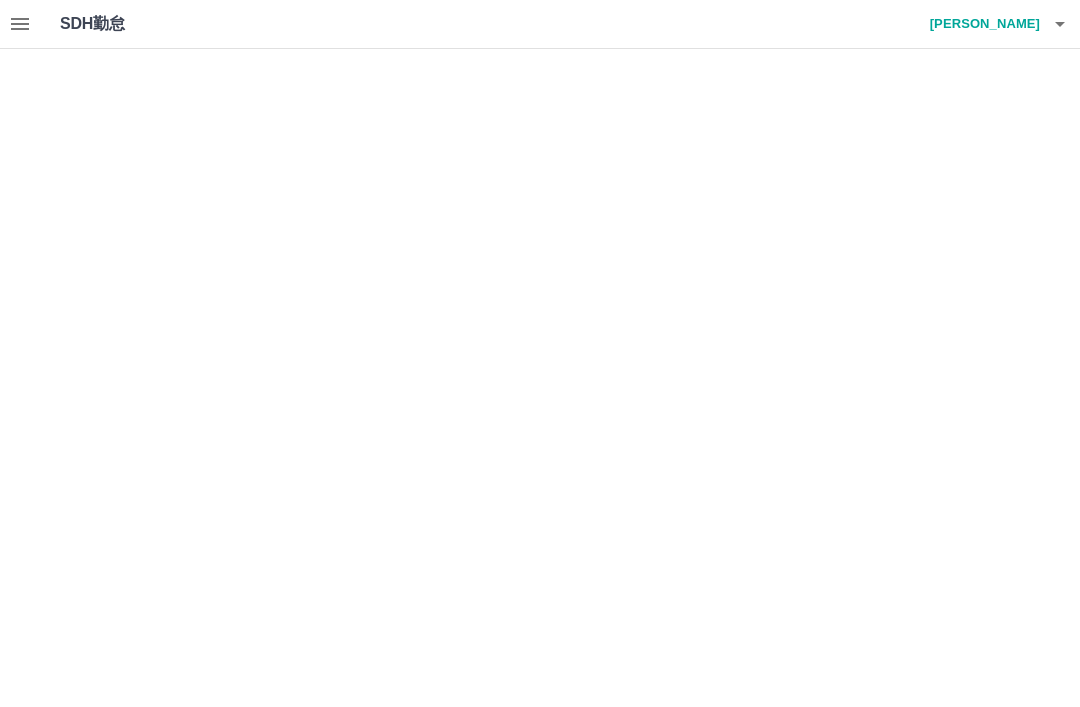 scroll, scrollTop: 0, scrollLeft: 0, axis: both 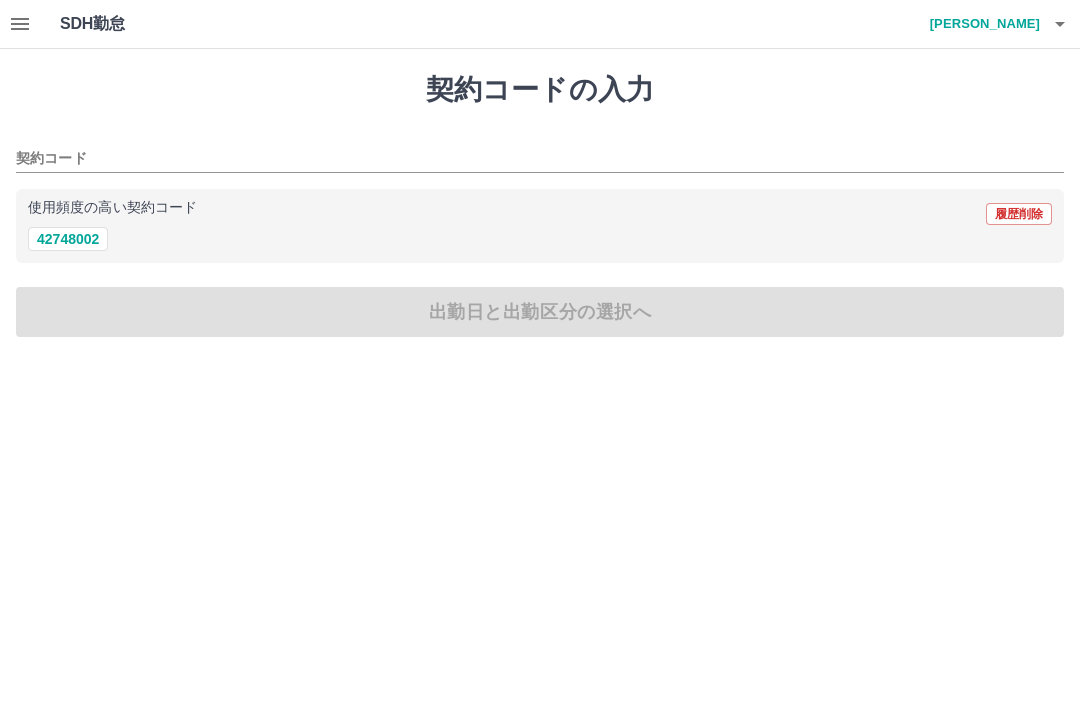 click on "42748002" at bounding box center [68, 239] 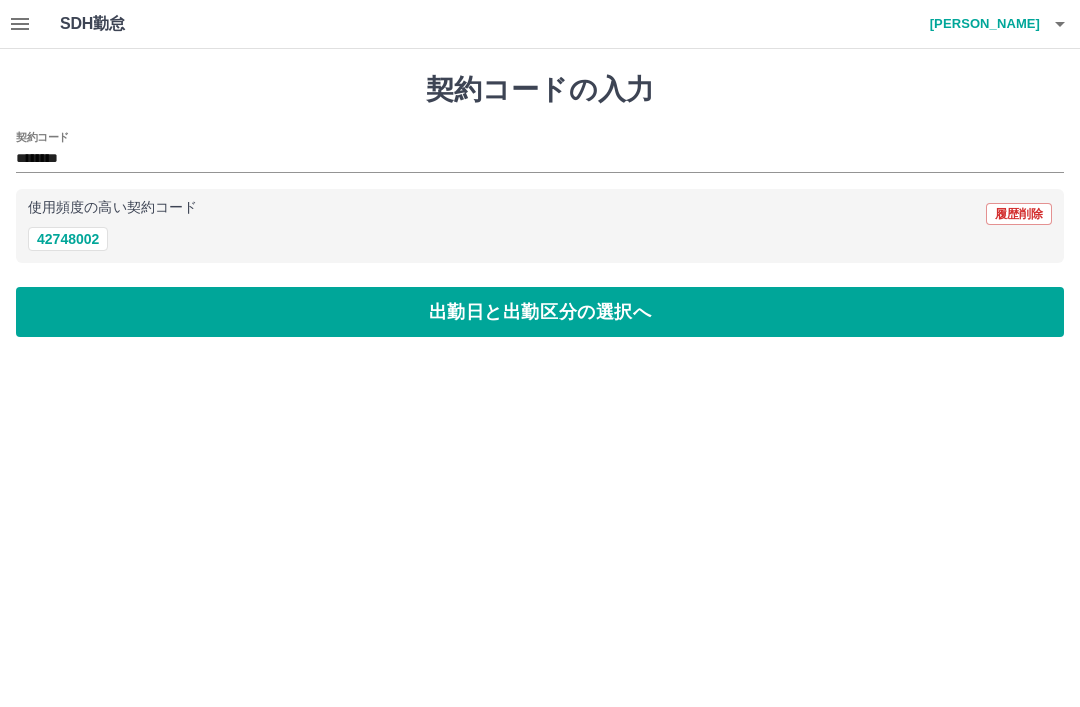 click on "出勤日と出勤区分の選択へ" at bounding box center [540, 312] 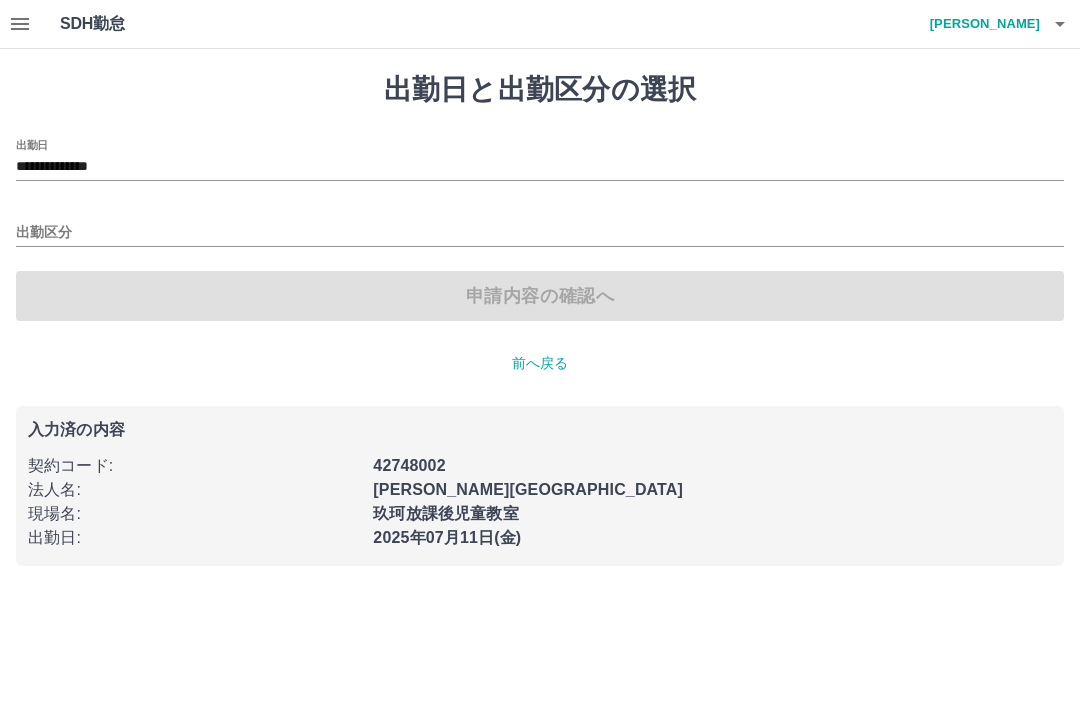 click on "**********" at bounding box center (540, 167) 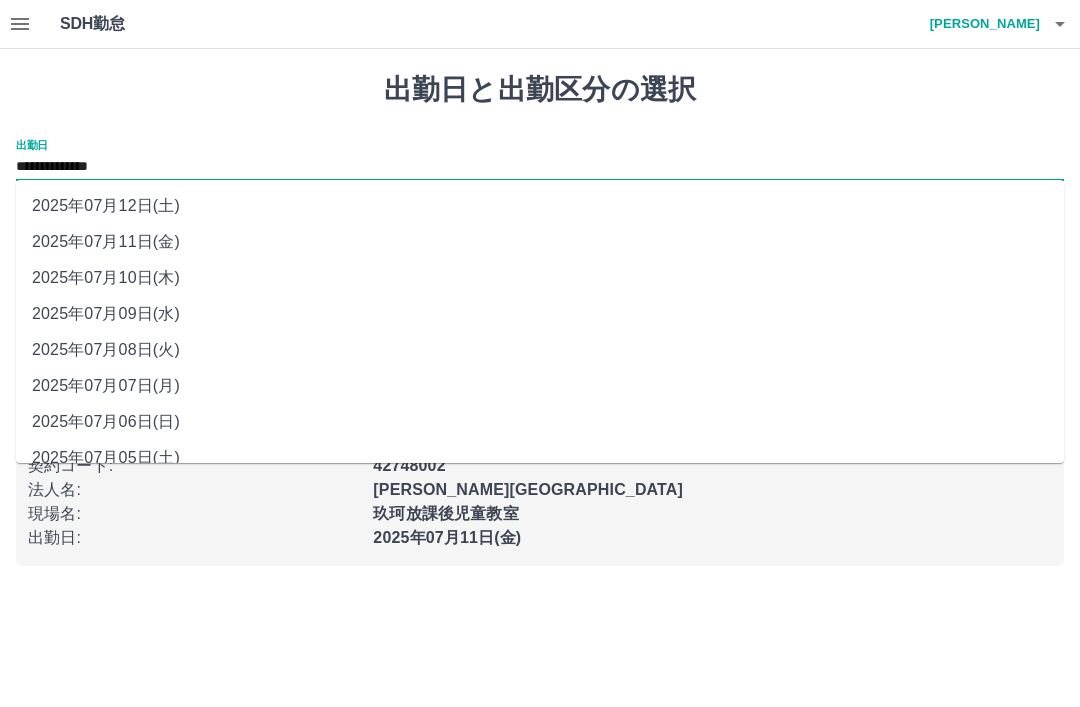 click on "2025年07月10日(木)" at bounding box center [540, 278] 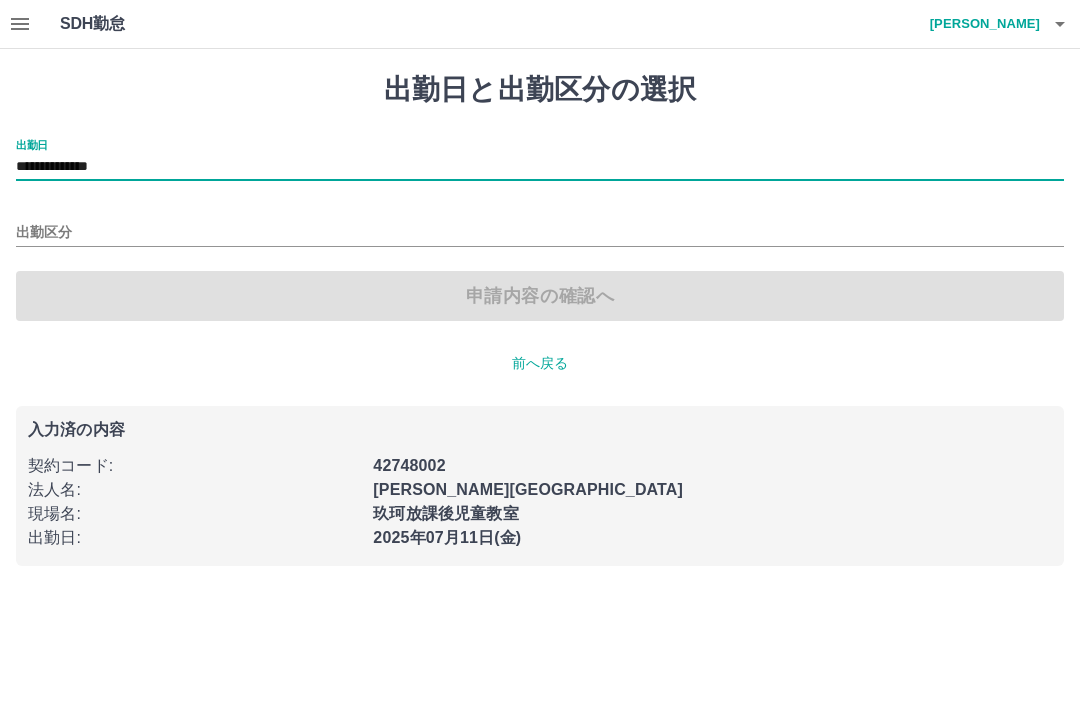 click on "出勤区分" at bounding box center (540, 233) 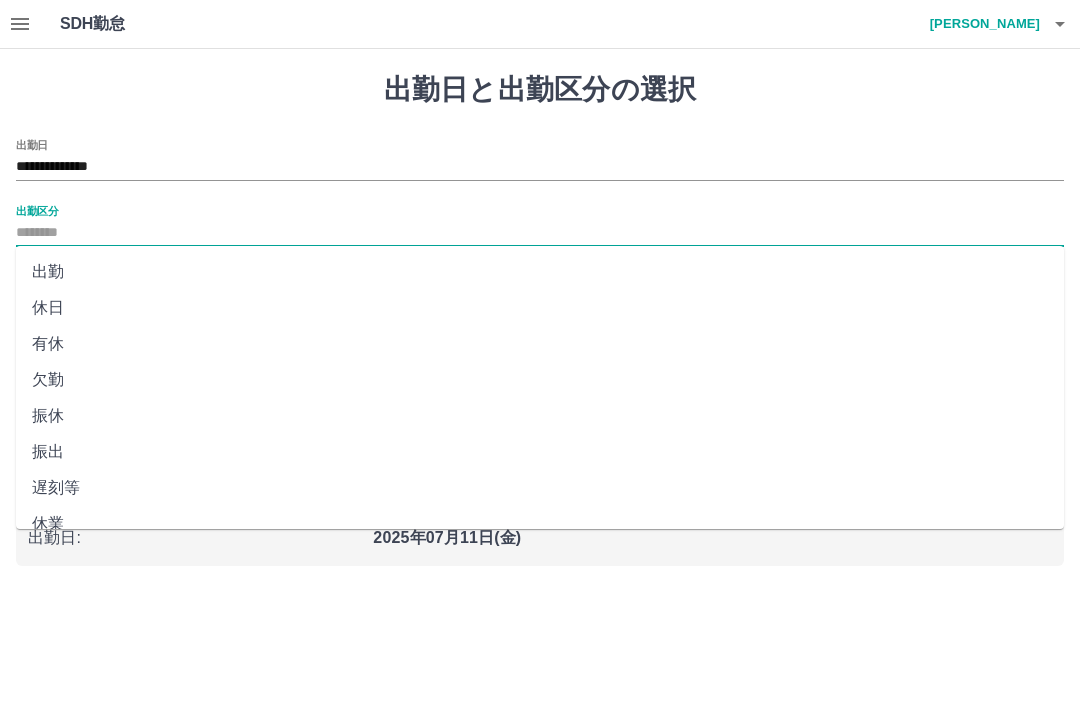 click on "出勤" at bounding box center [540, 272] 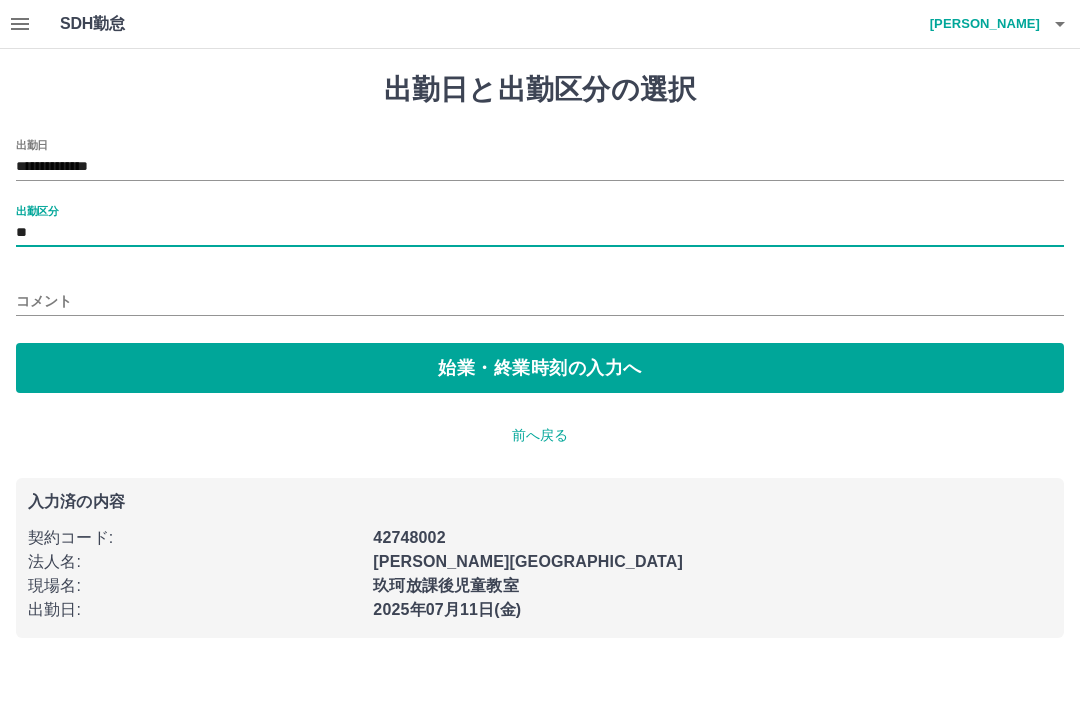 click on "始業・終業時刻の入力へ" at bounding box center [540, 368] 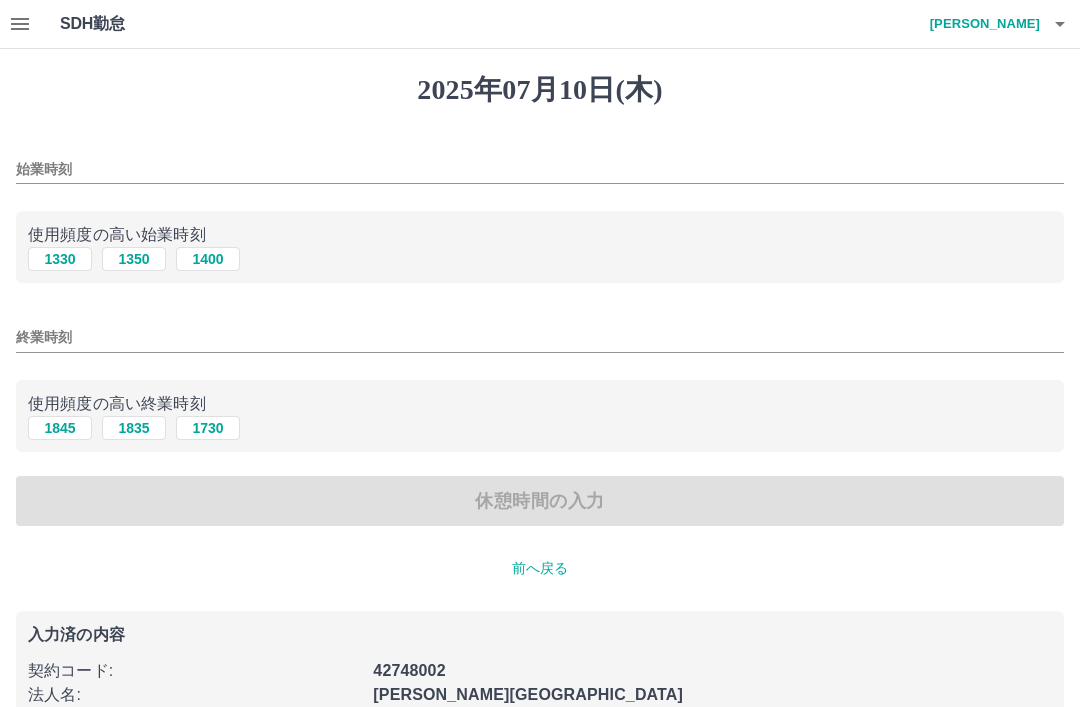 click on "1330" at bounding box center (60, 259) 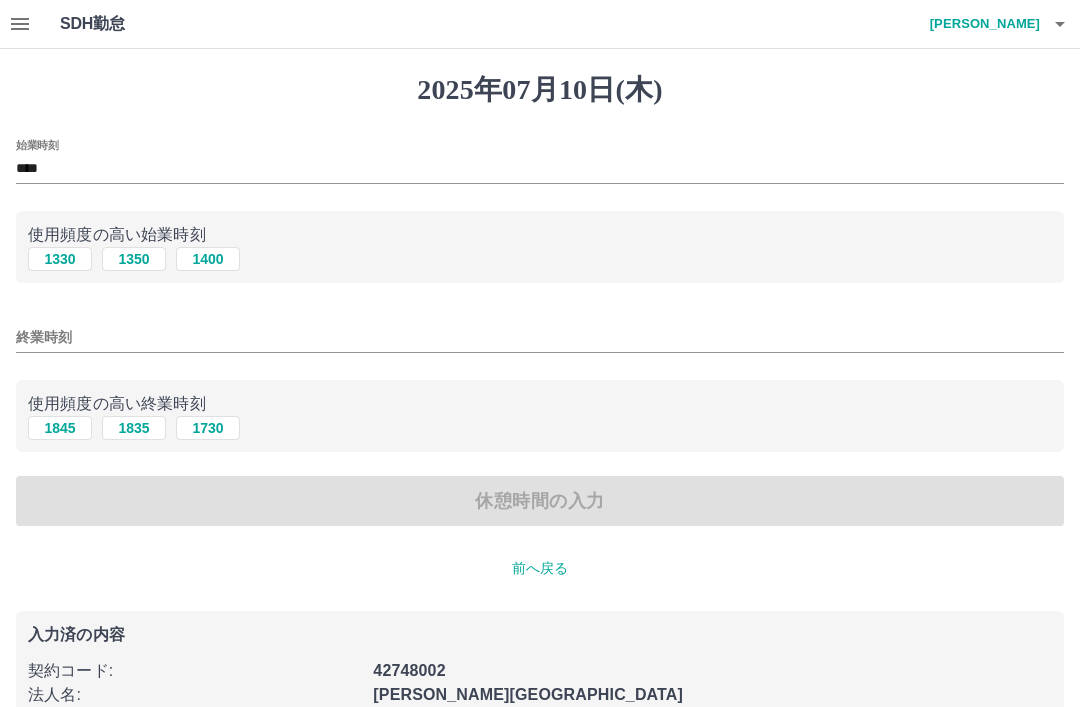 click on "1845" at bounding box center [60, 428] 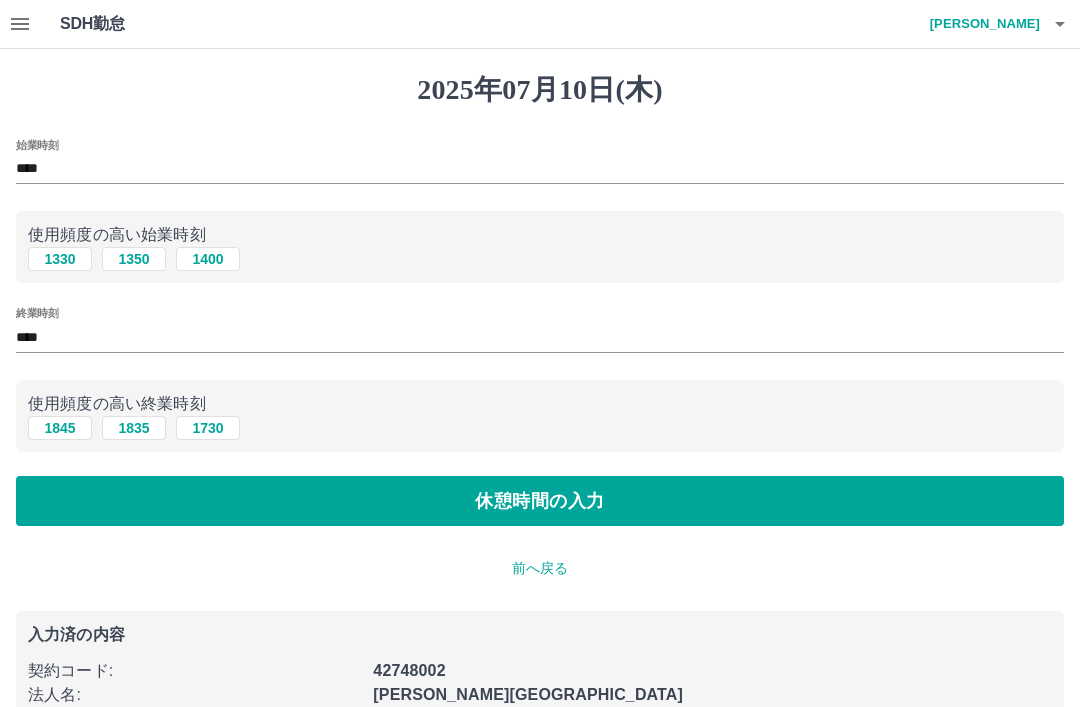 click on "休憩時間の入力" at bounding box center (540, 501) 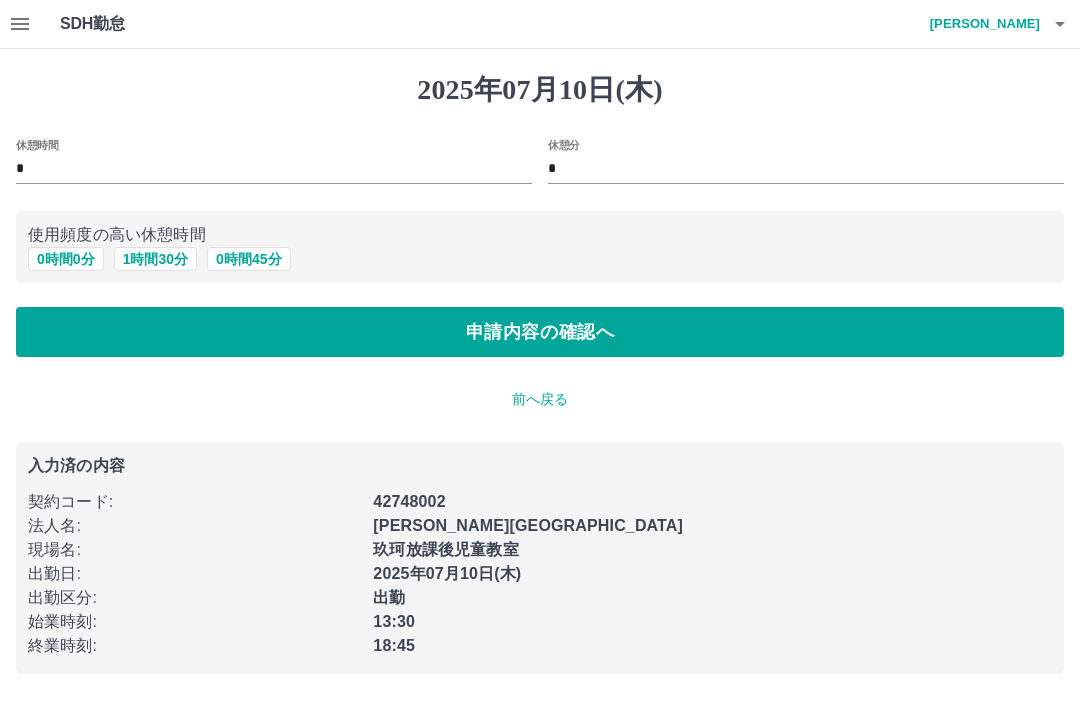 click on "申請内容の確認へ" at bounding box center [540, 332] 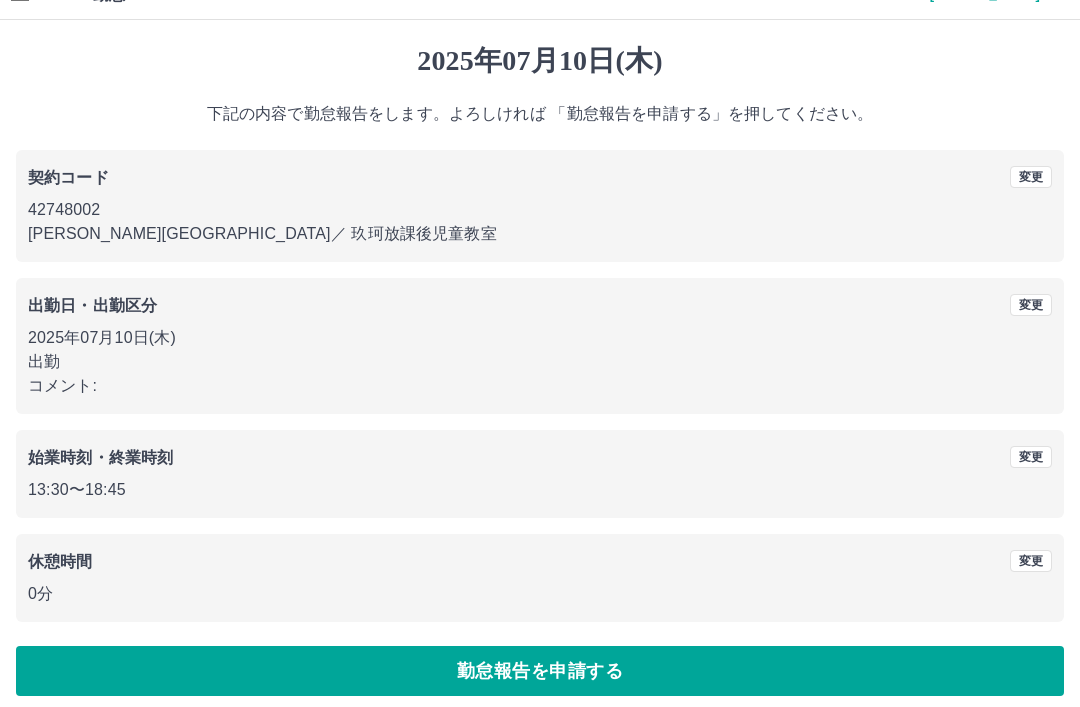 scroll, scrollTop: 41, scrollLeft: 0, axis: vertical 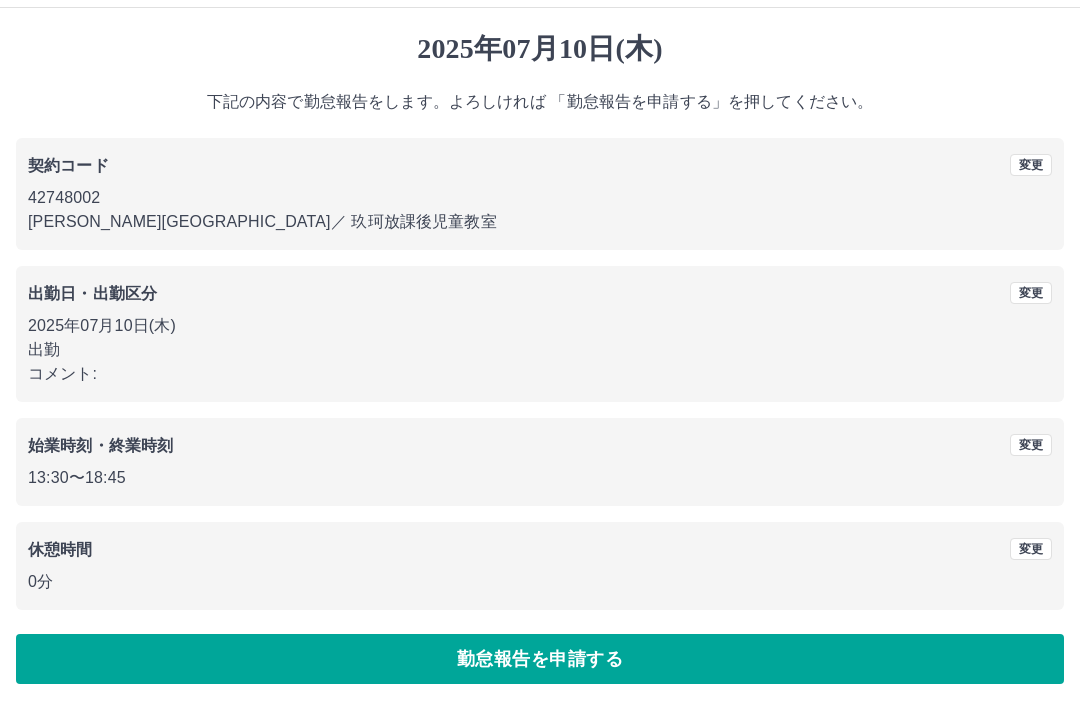 click on "勤怠報告を申請する" at bounding box center (540, 659) 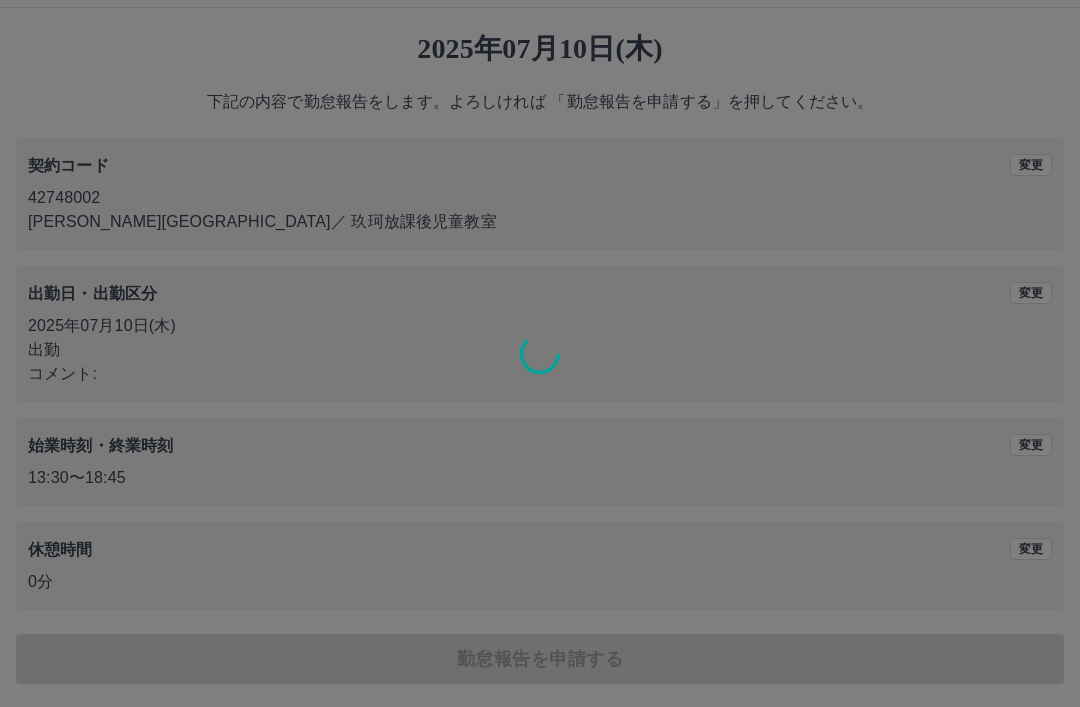 scroll, scrollTop: 0, scrollLeft: 0, axis: both 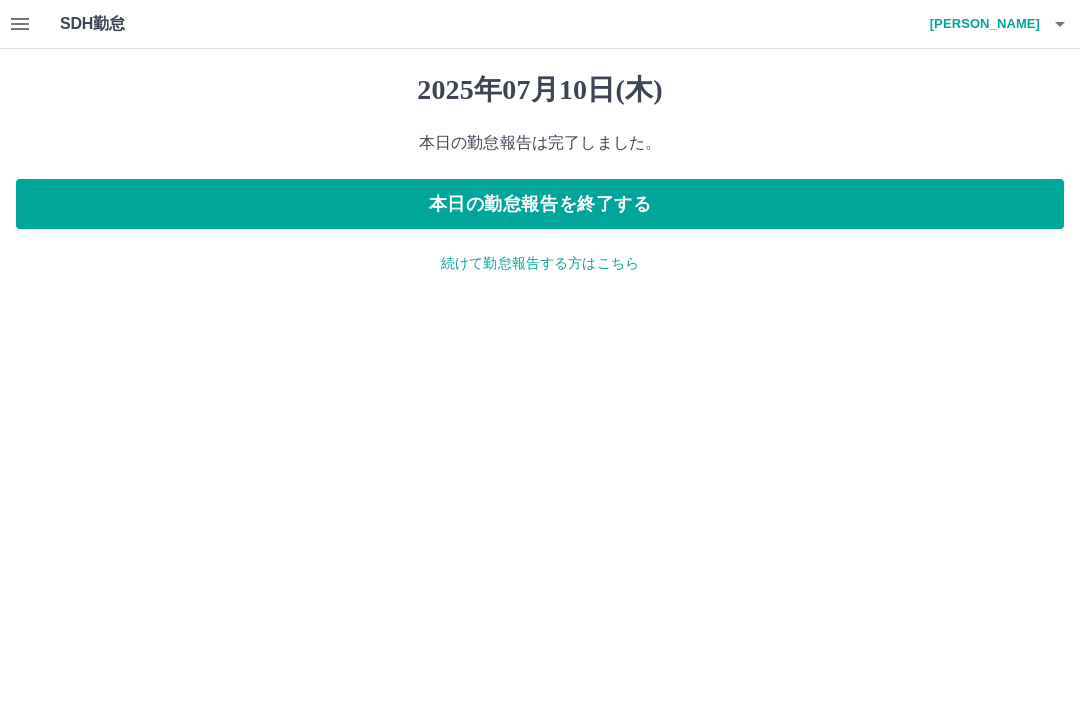click on "本日の勤怠報告を終了する" at bounding box center [540, 204] 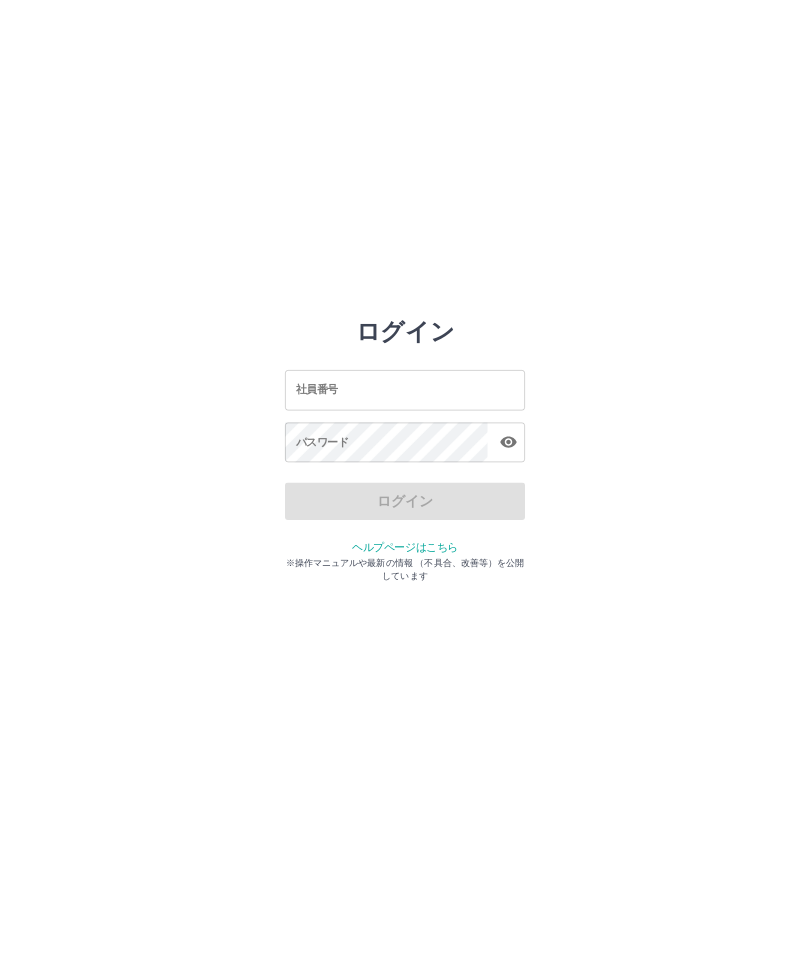 scroll, scrollTop: 0, scrollLeft: 0, axis: both 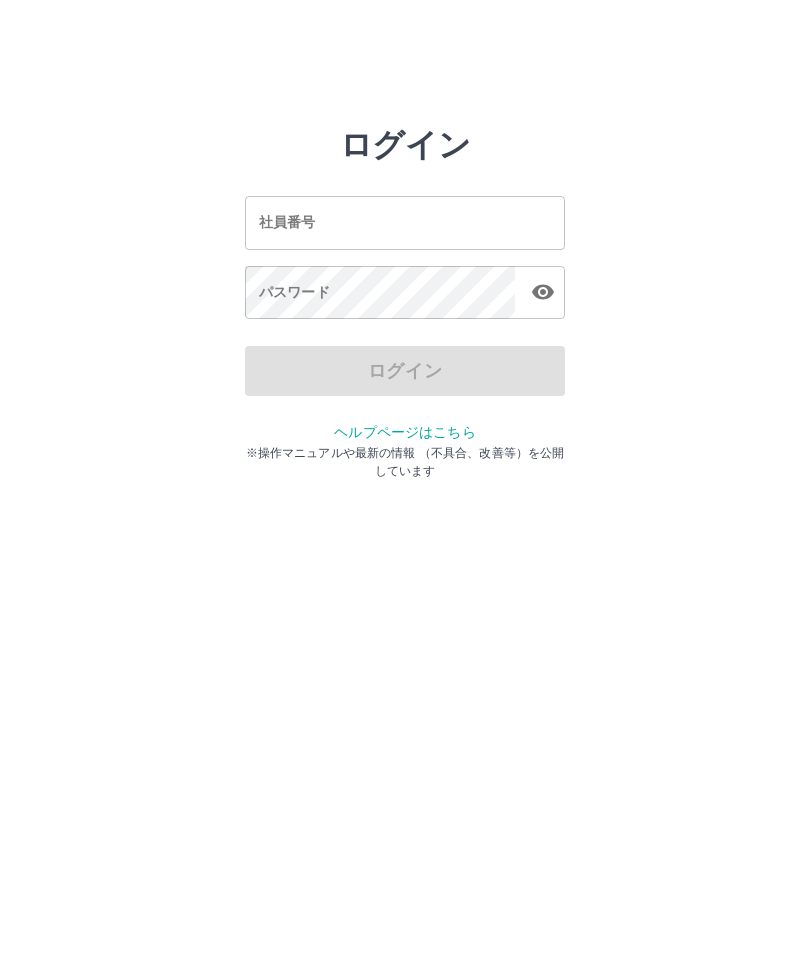 click on "社員番号" at bounding box center (405, 222) 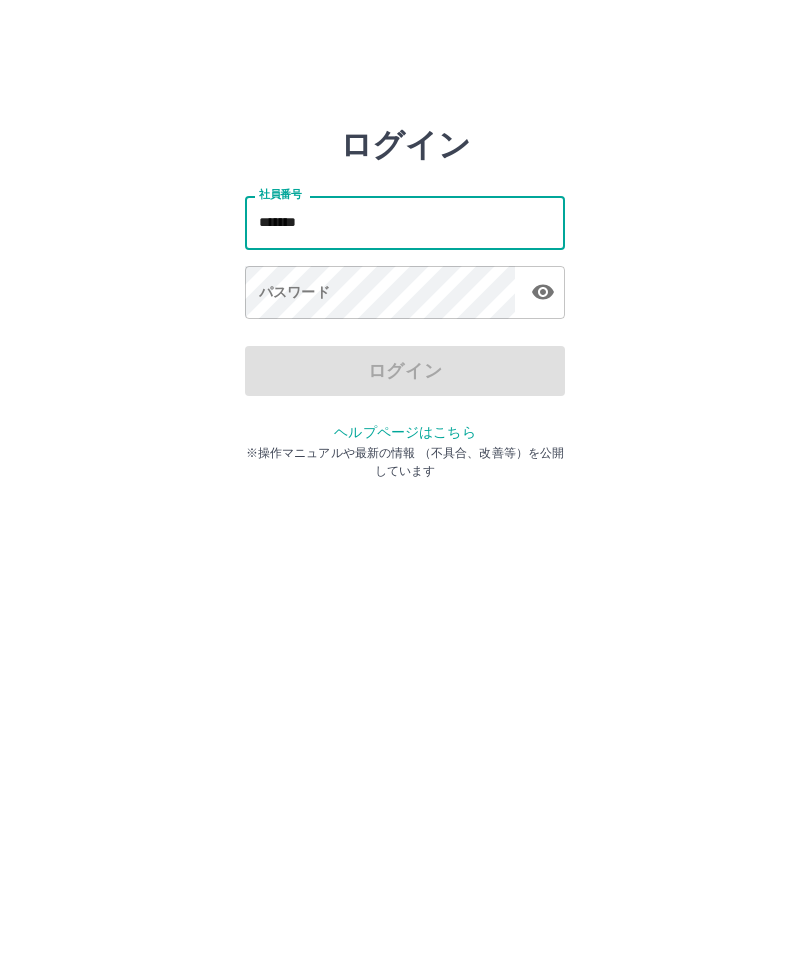 type on "*******" 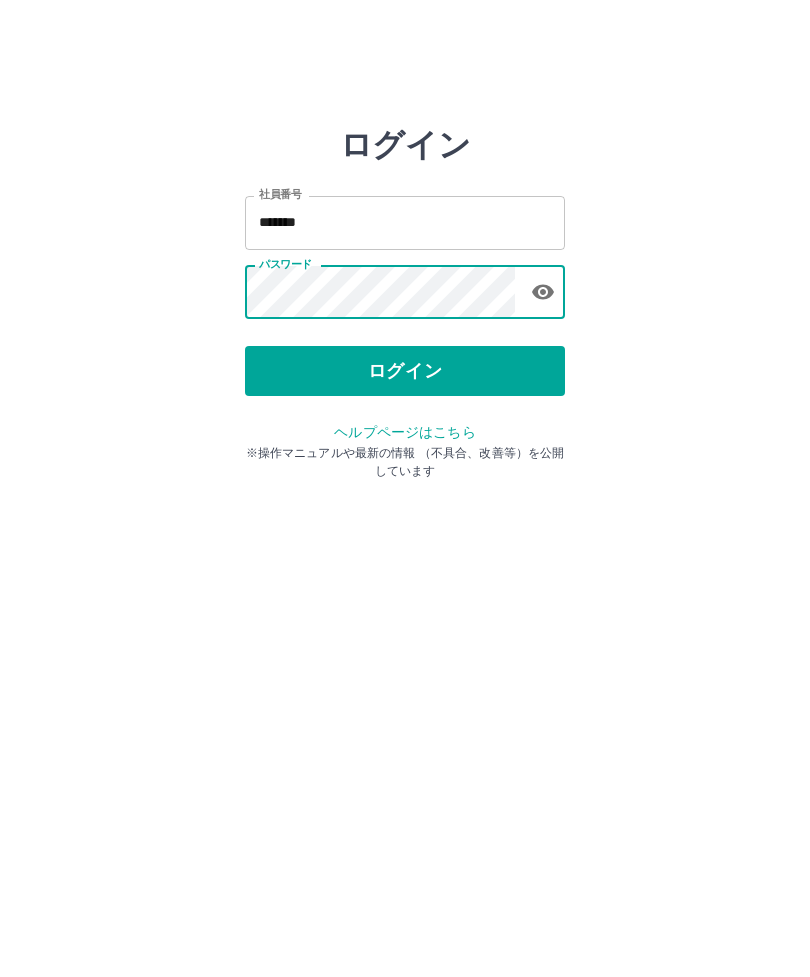 click on "ログイン" at bounding box center [405, 371] 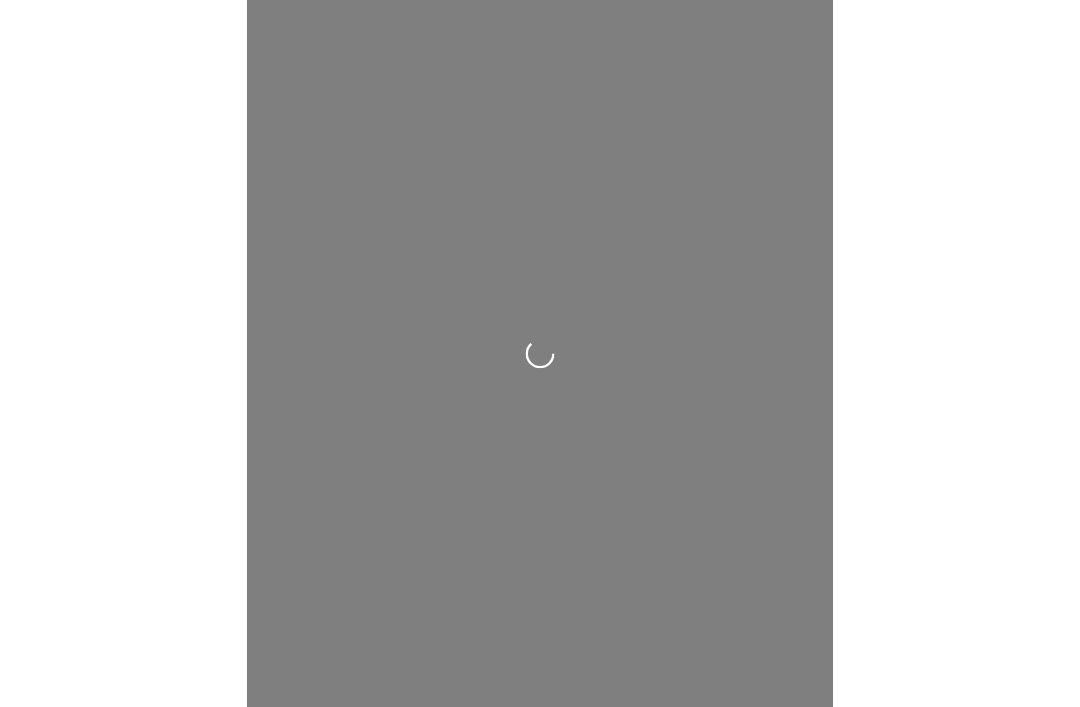scroll, scrollTop: 0, scrollLeft: 0, axis: both 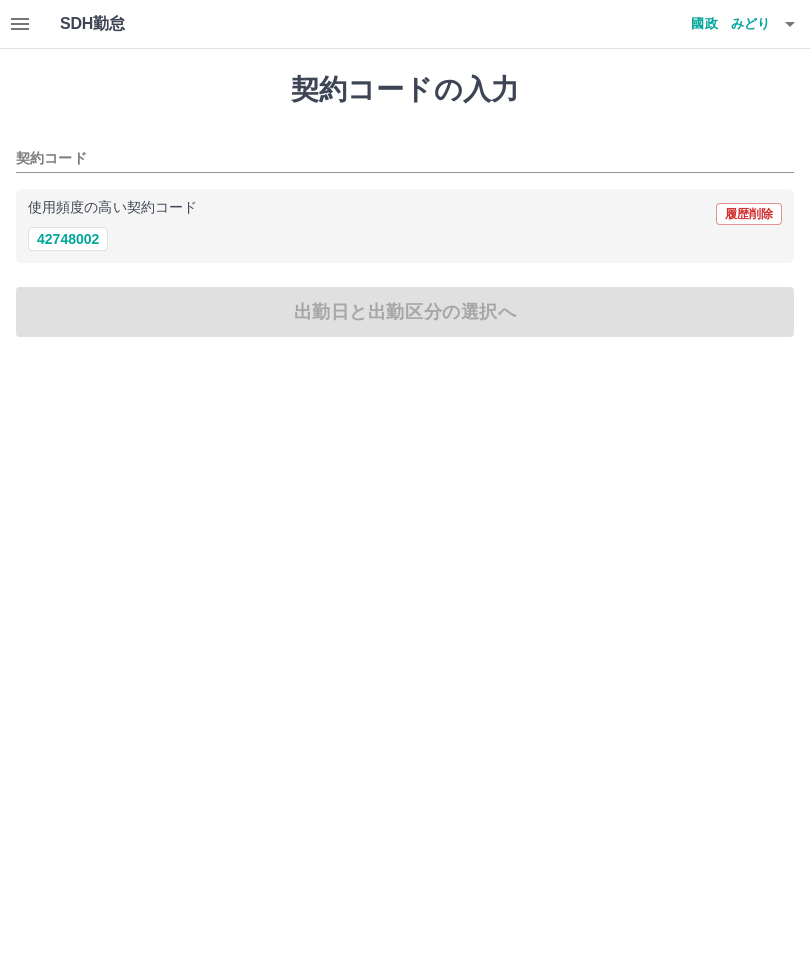 click on "42748002" at bounding box center (68, 239) 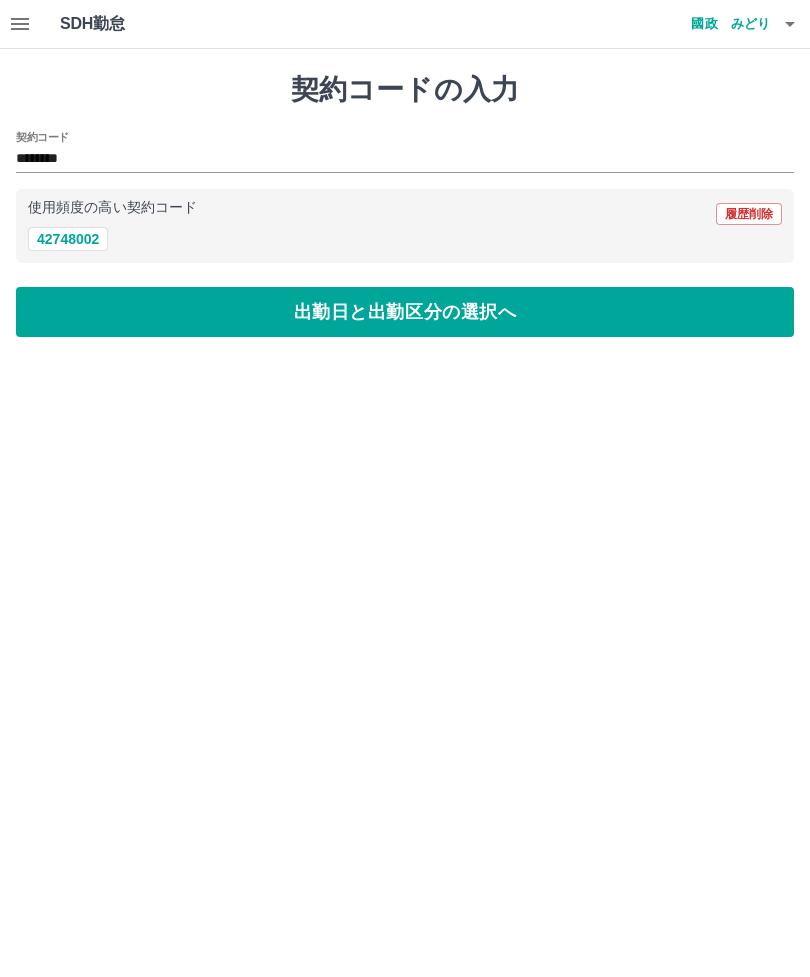click on "出勤日と出勤区分の選択へ" at bounding box center [405, 312] 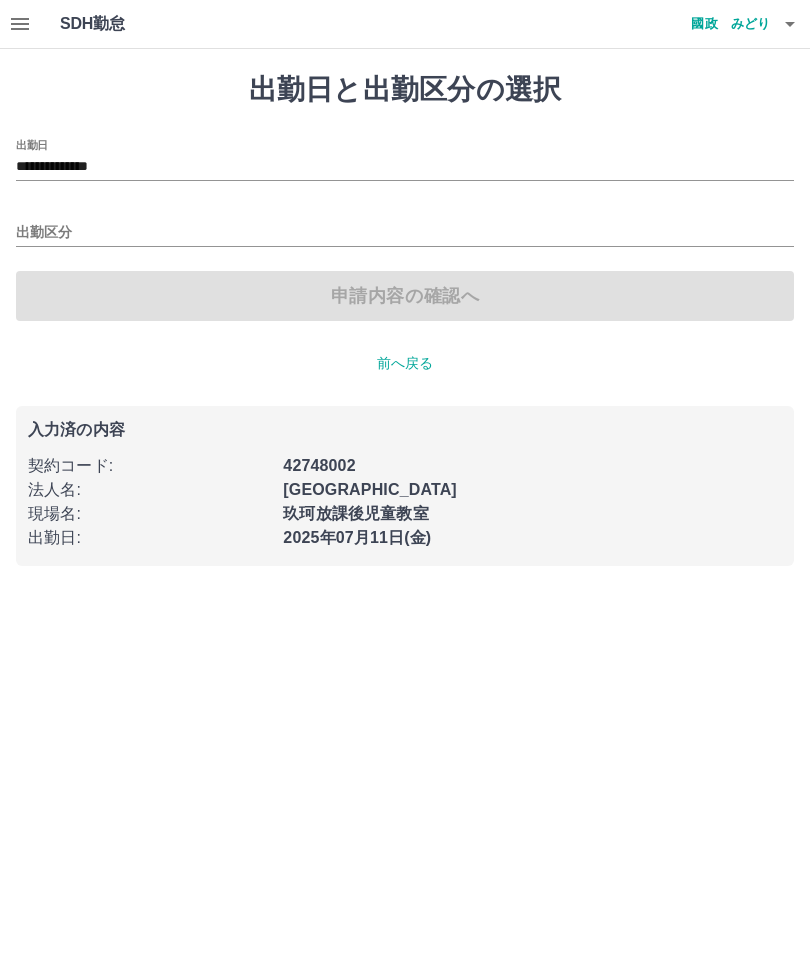 click on "**********" at bounding box center (405, 167) 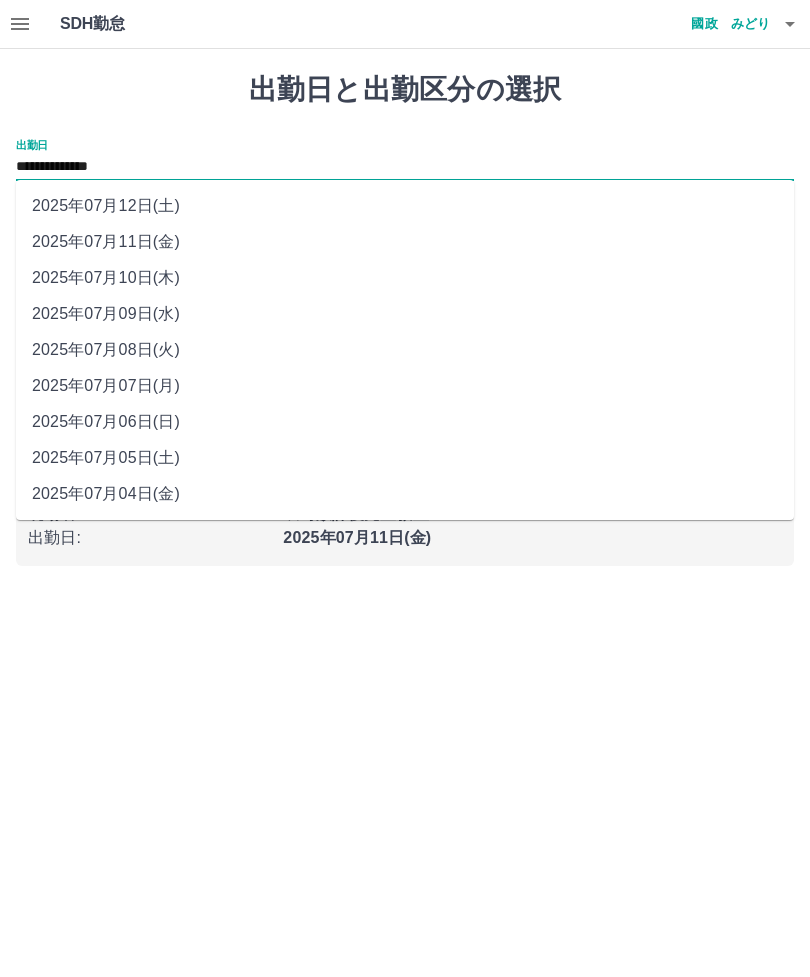 click on "2025年07月10日(木)" at bounding box center (405, 278) 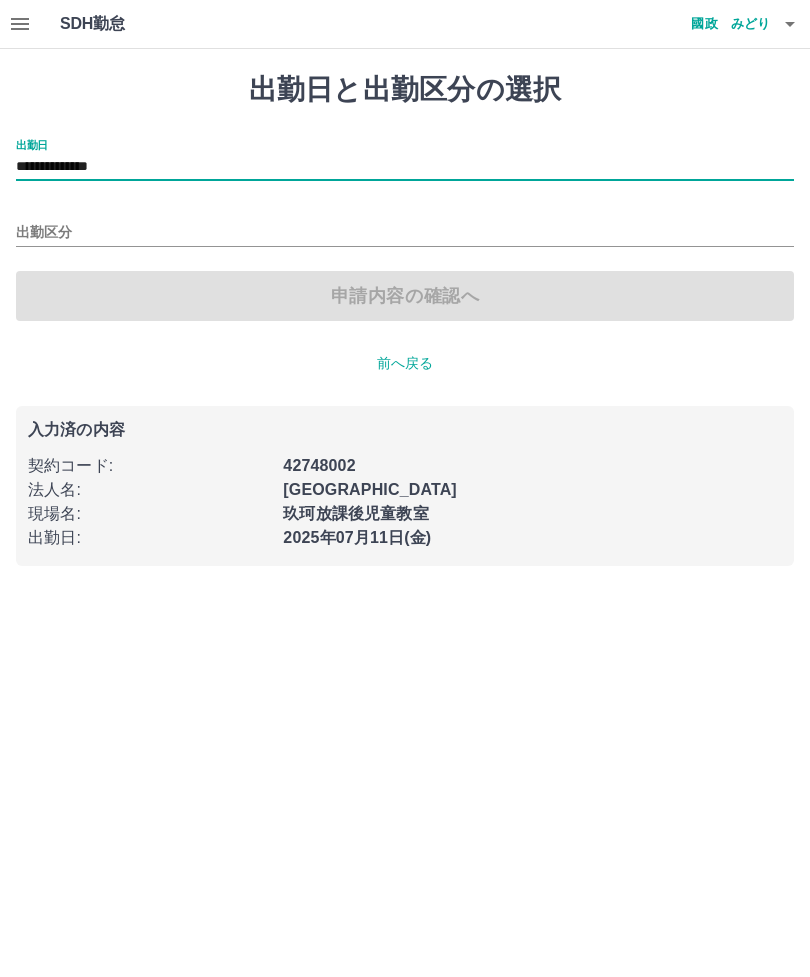 type on "**********" 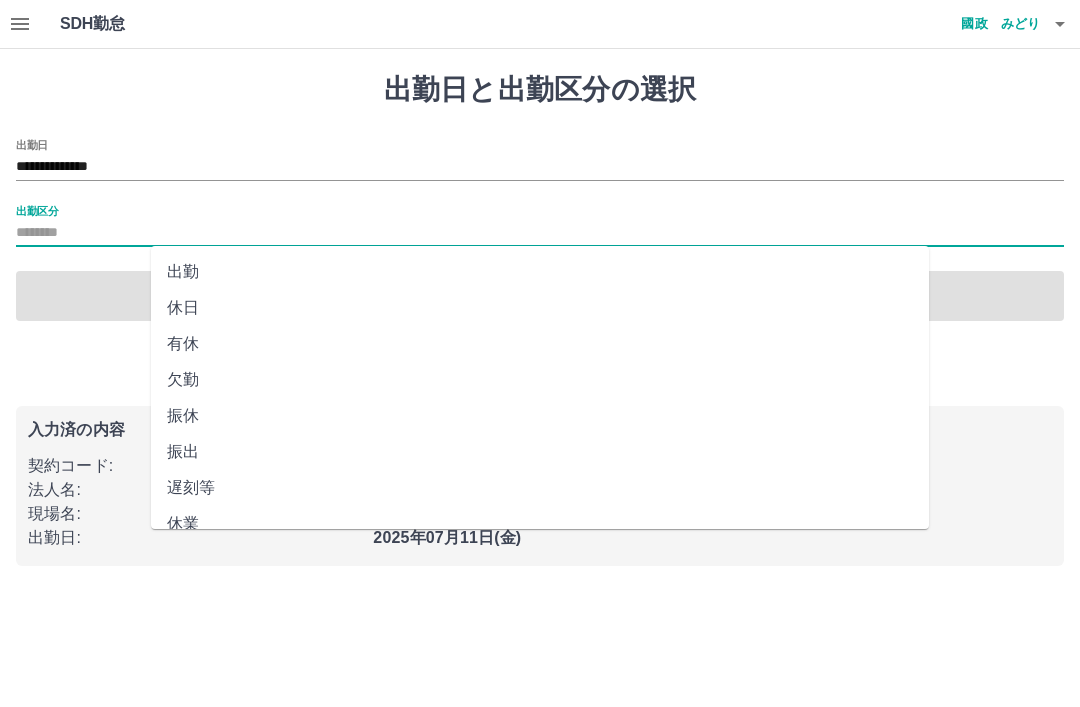 click on "出勤" at bounding box center (540, 272) 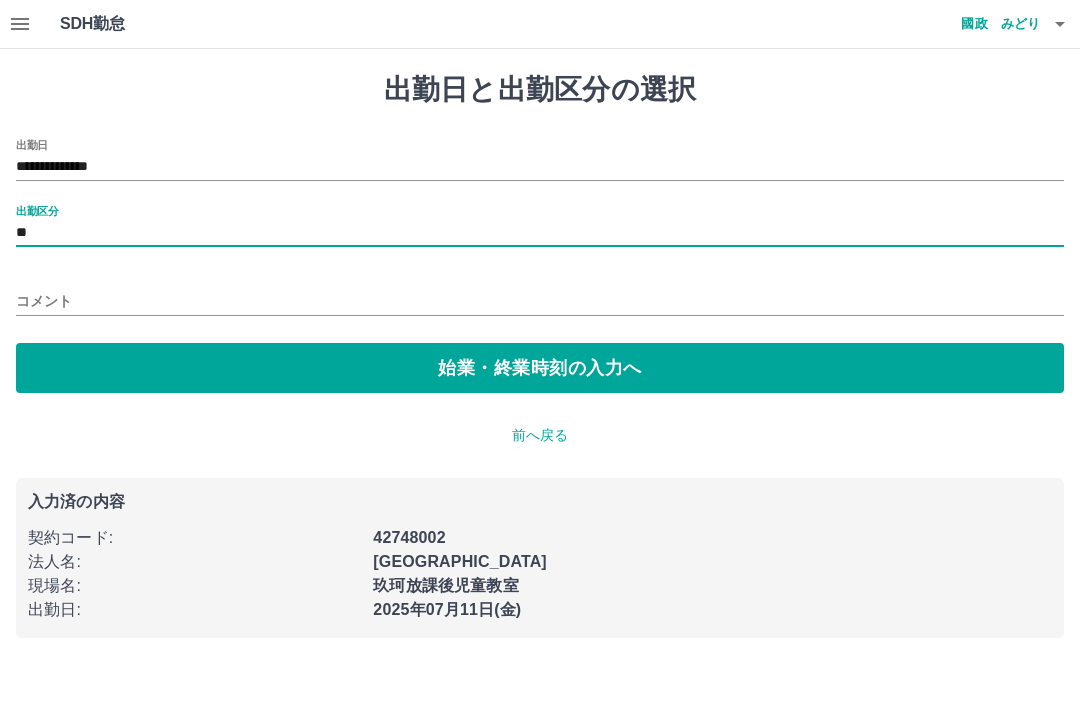 click on "始業・終業時刻の入力へ" at bounding box center [540, 368] 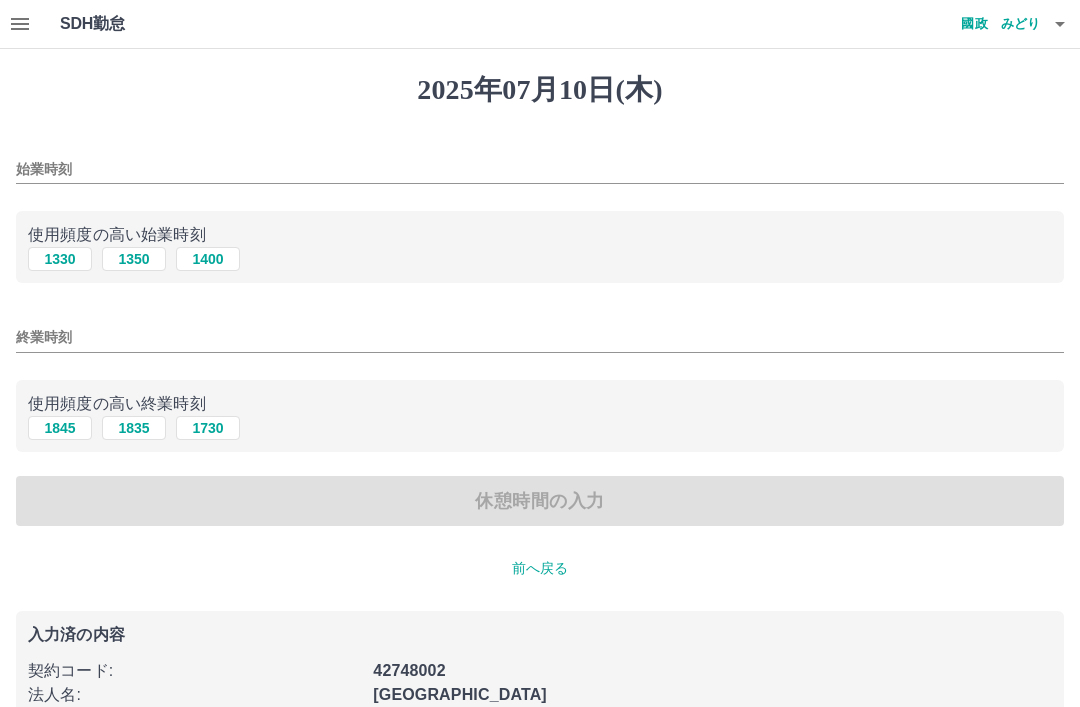 click on "1330" at bounding box center (60, 259) 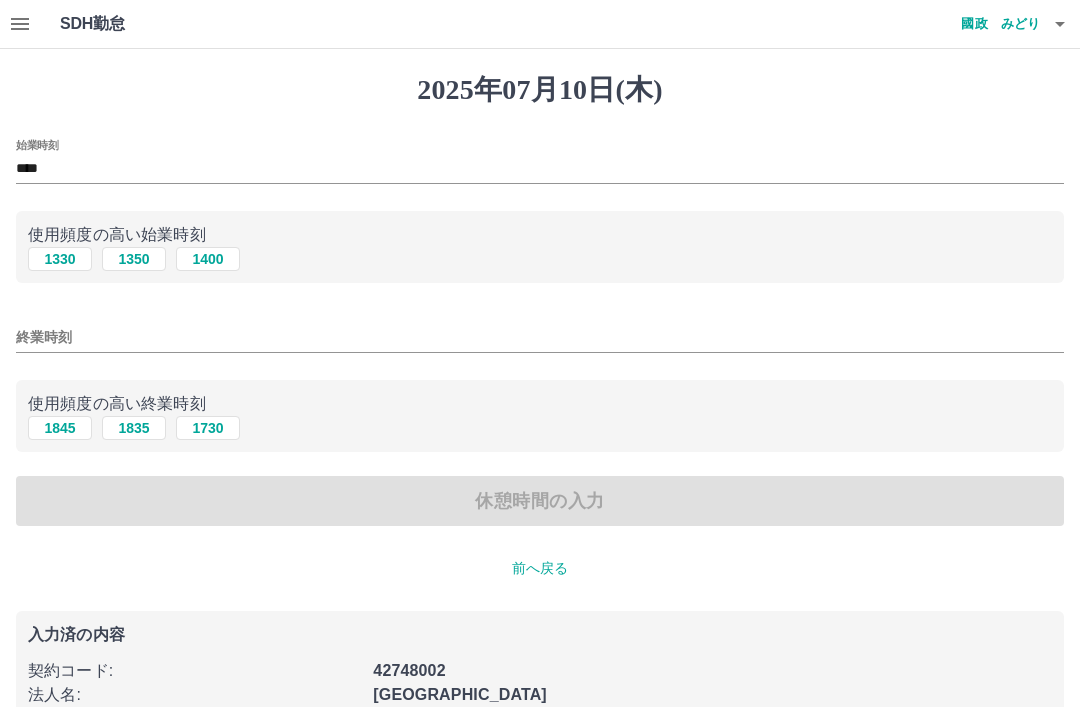 click on "1845" at bounding box center [60, 428] 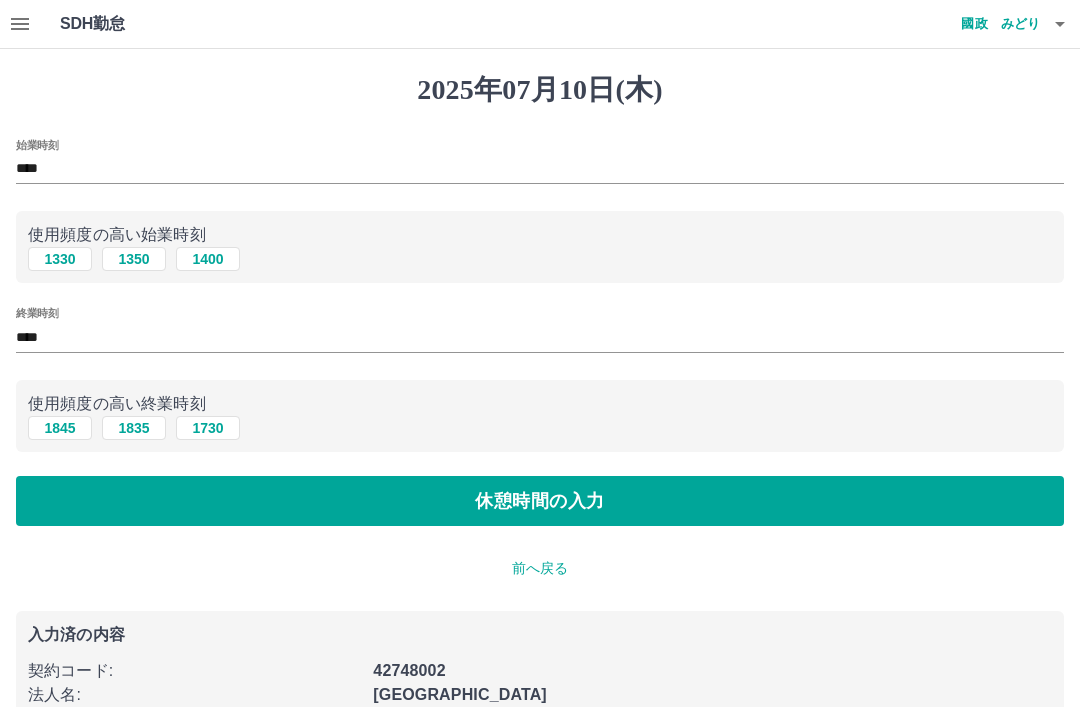 click on "休憩時間の入力" at bounding box center (540, 501) 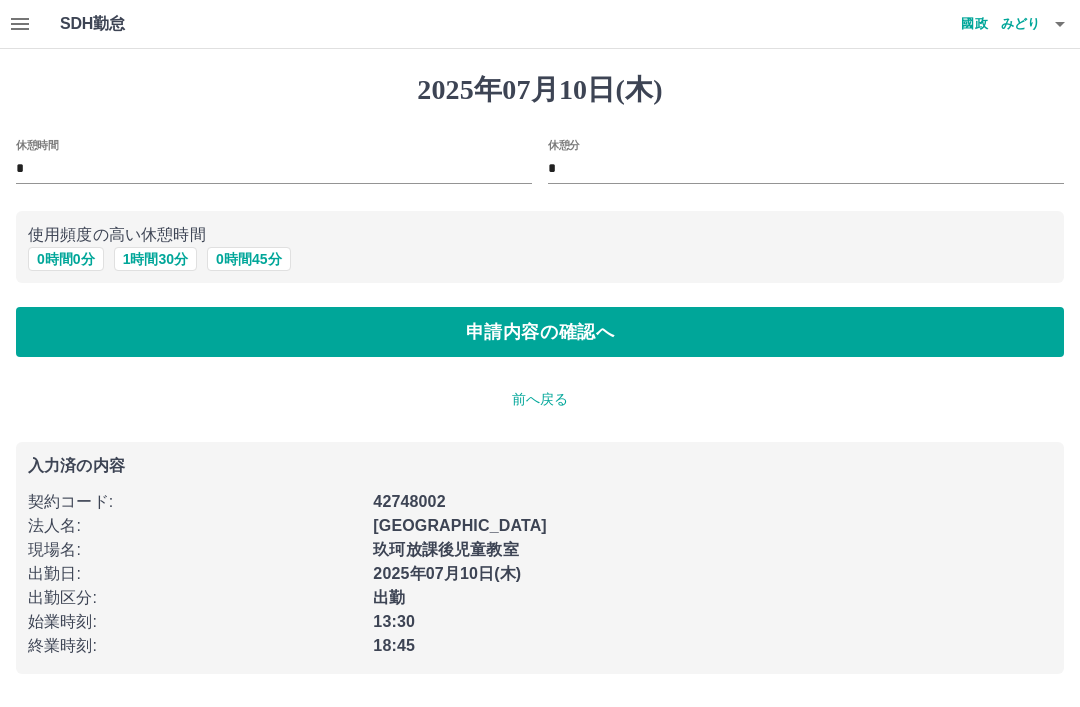 click on "申請内容の確認へ" at bounding box center (540, 332) 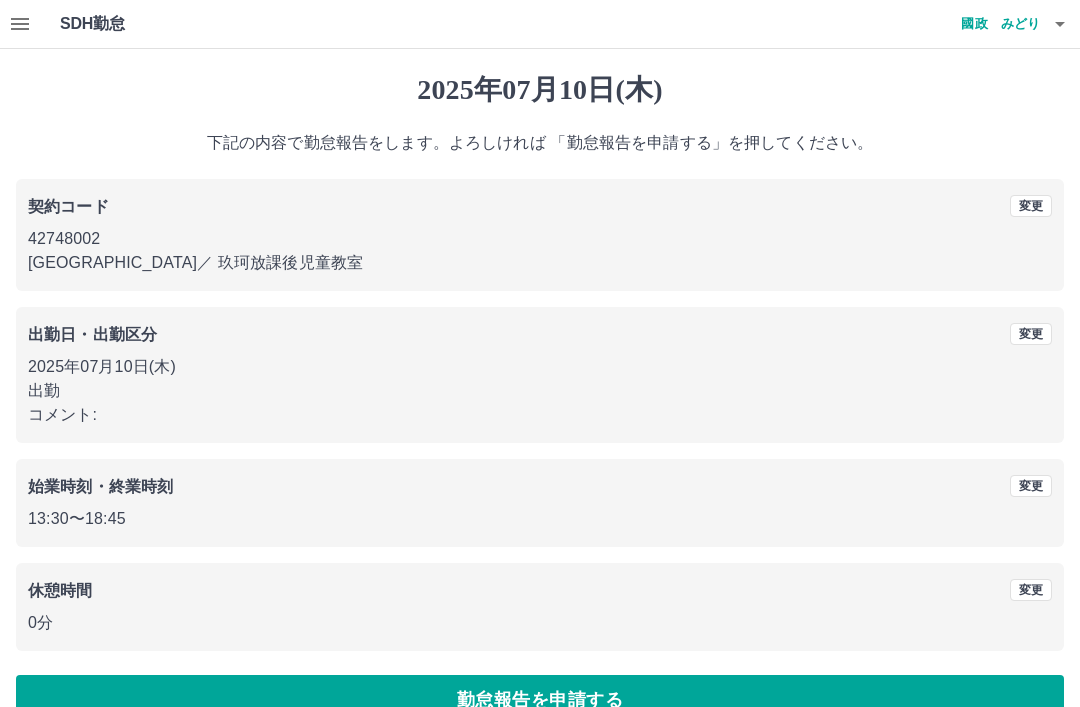 click on "勤怠報告を申請する" at bounding box center (540, 700) 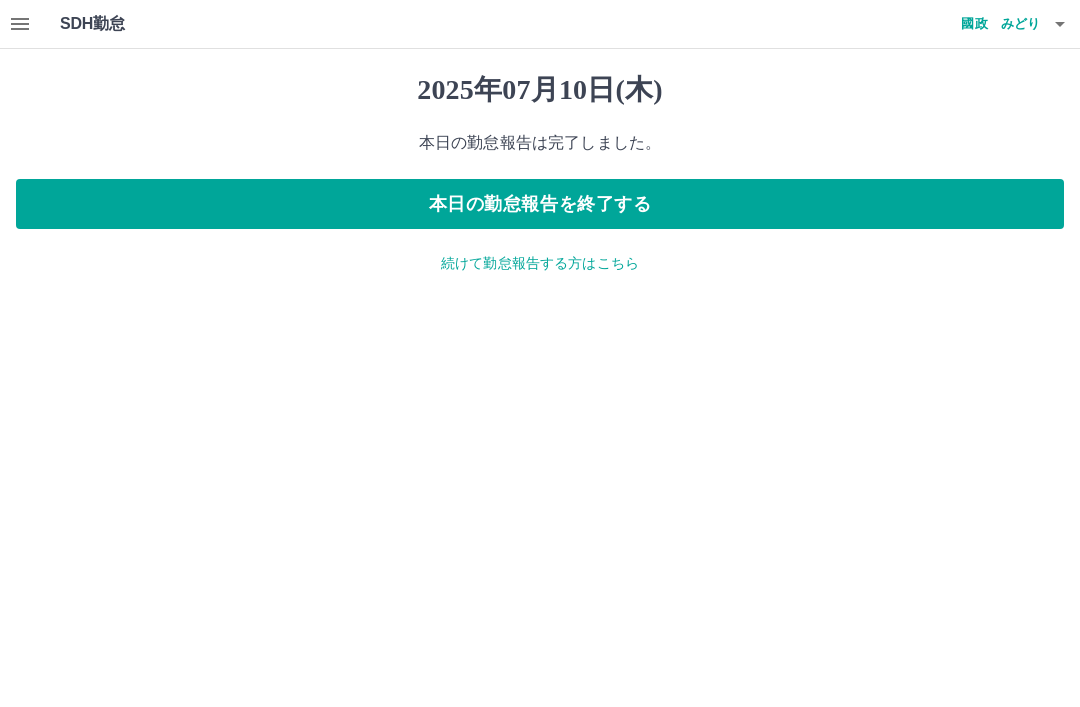 click on "本日の勤怠報告を終了する" at bounding box center (540, 204) 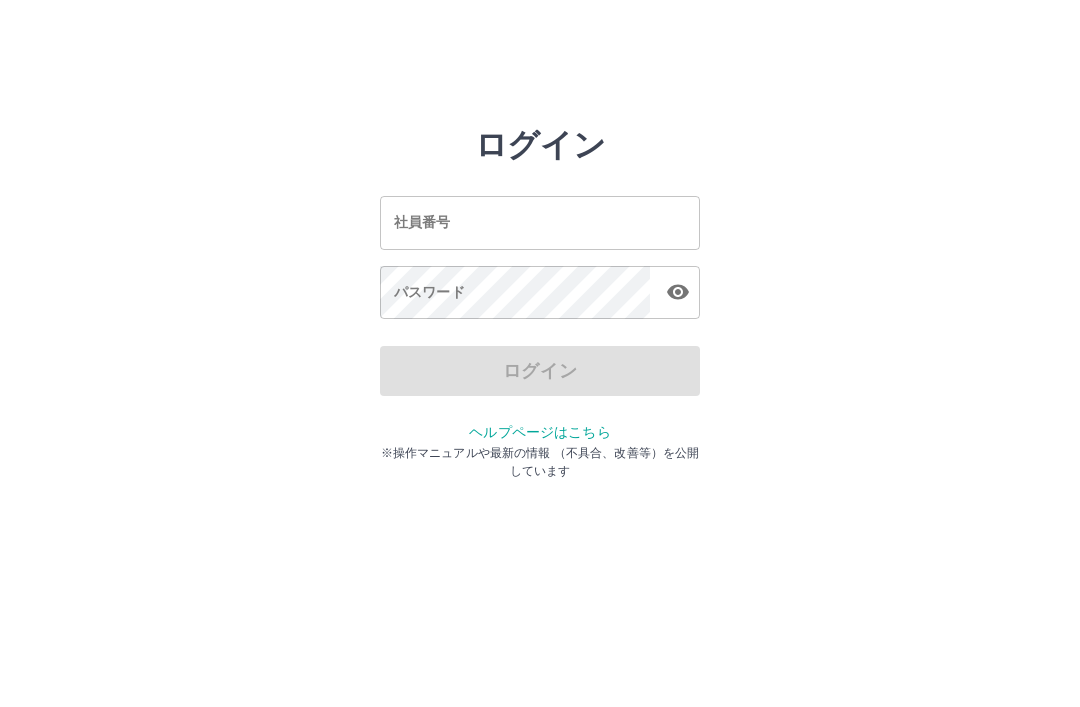 scroll, scrollTop: 0, scrollLeft: 0, axis: both 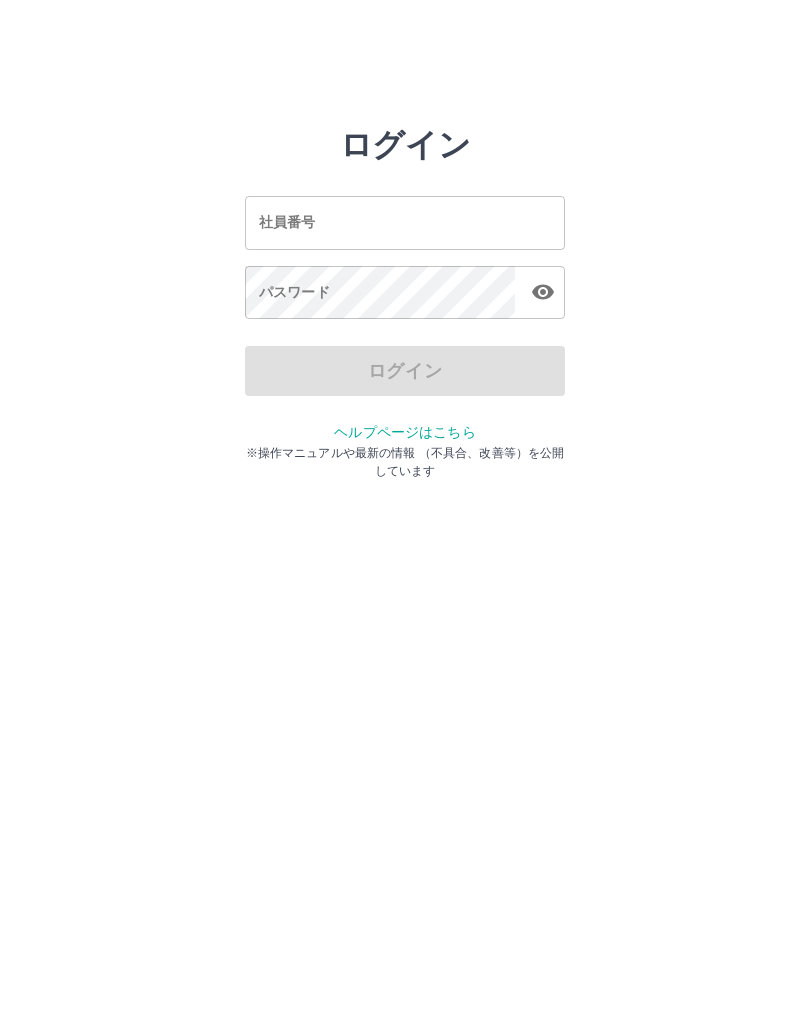 click on "社員番号" at bounding box center (405, 222) 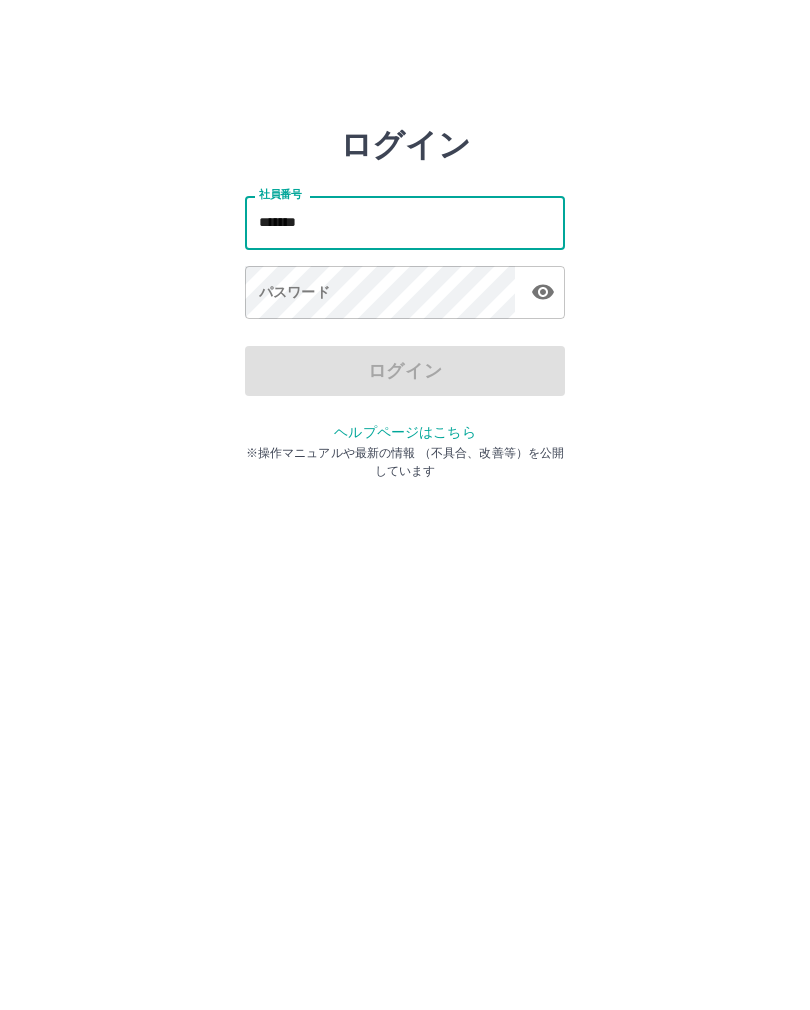 type on "*******" 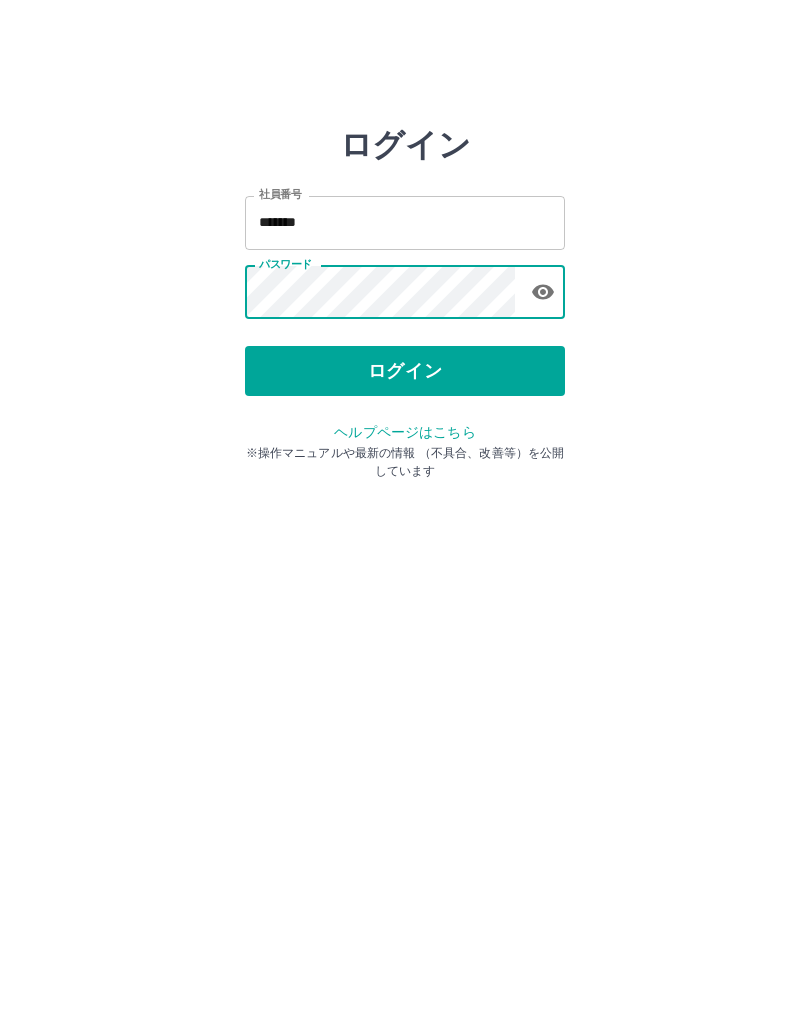 click on "ログイン" at bounding box center [405, 371] 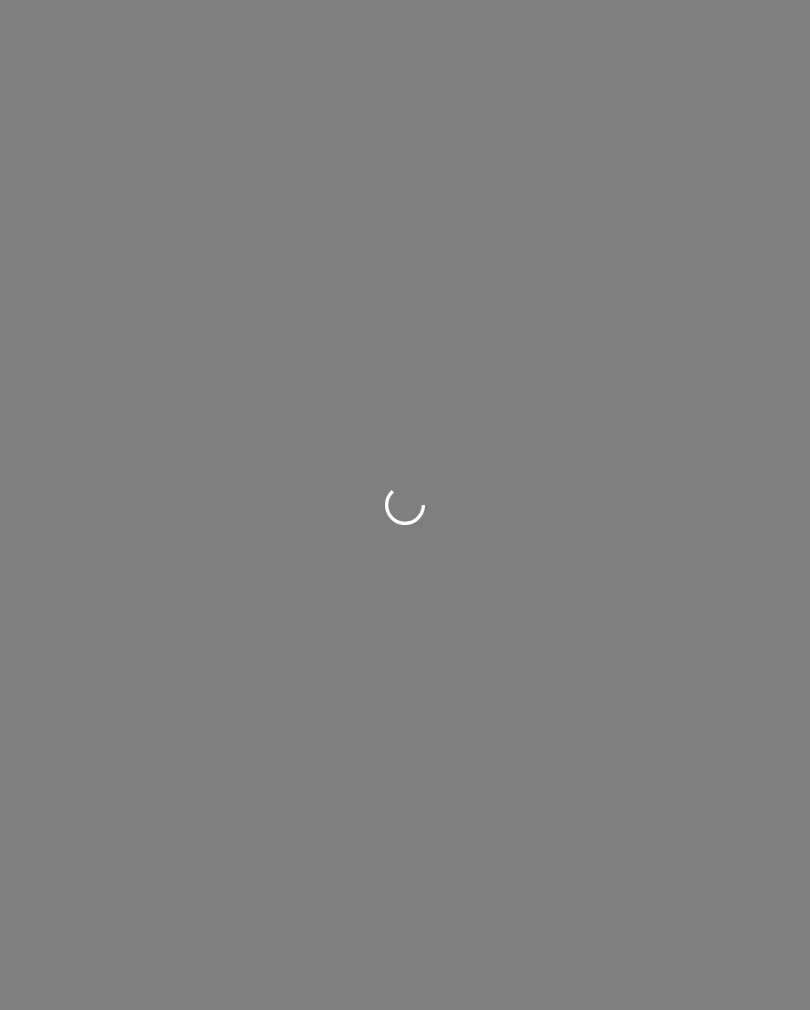 scroll, scrollTop: 0, scrollLeft: 0, axis: both 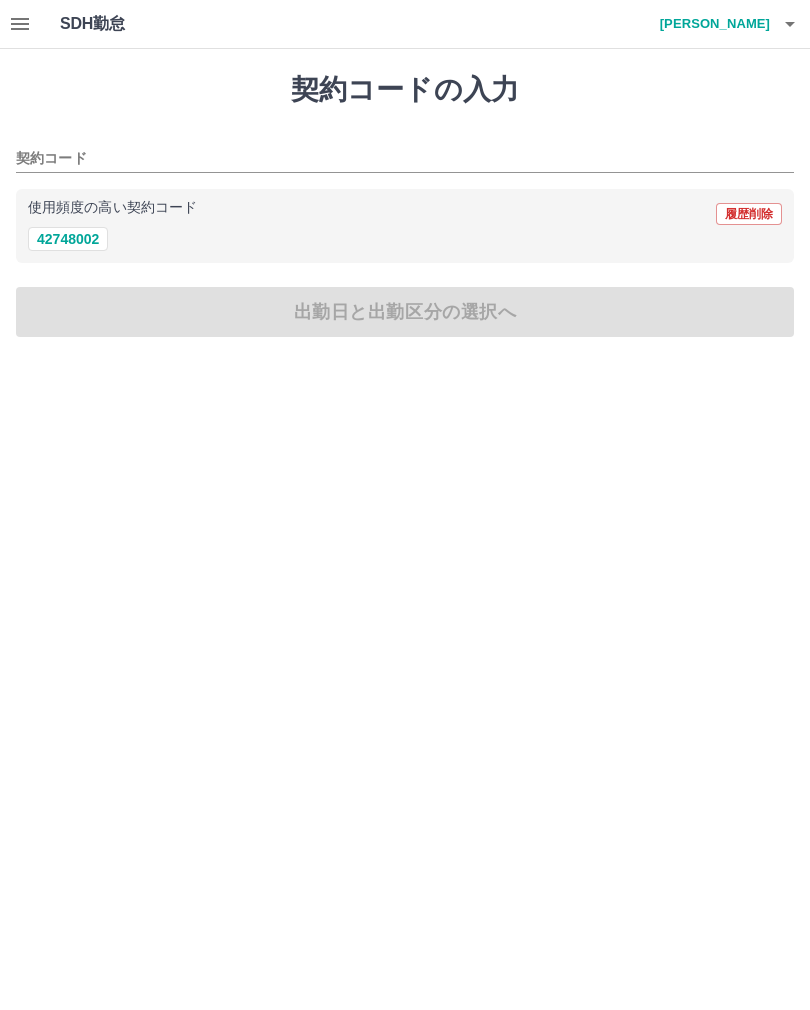 click on "42748002" at bounding box center (68, 239) 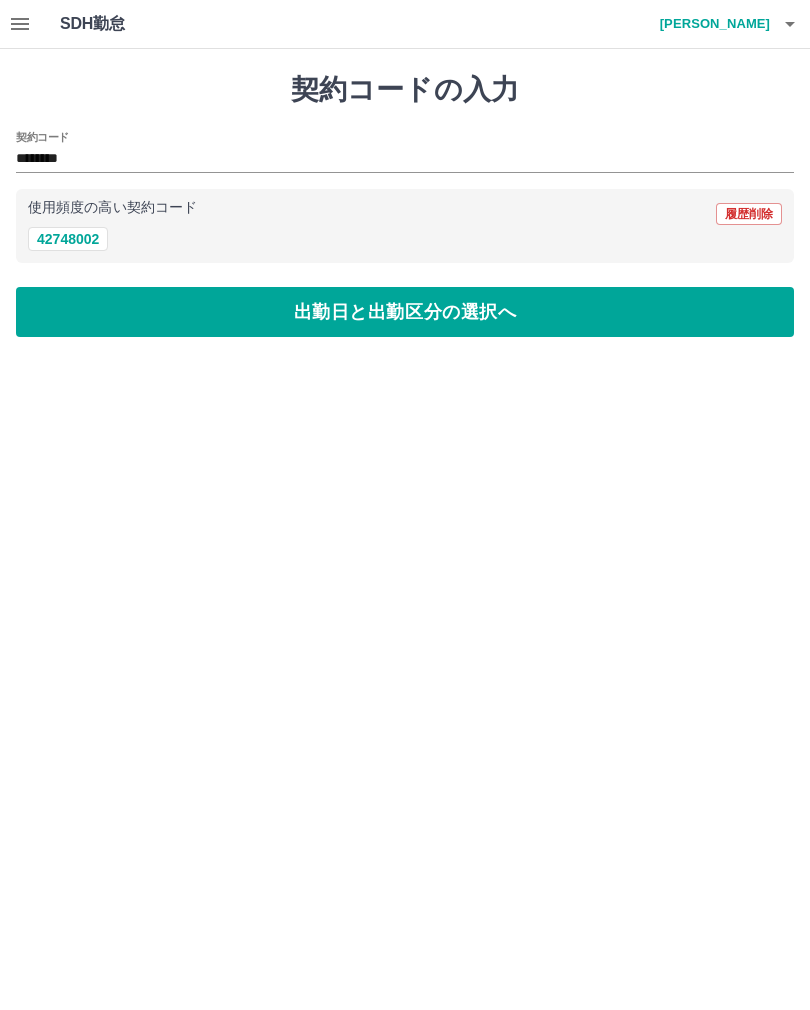 click on "出勤日と出勤区分の選択へ" at bounding box center [405, 312] 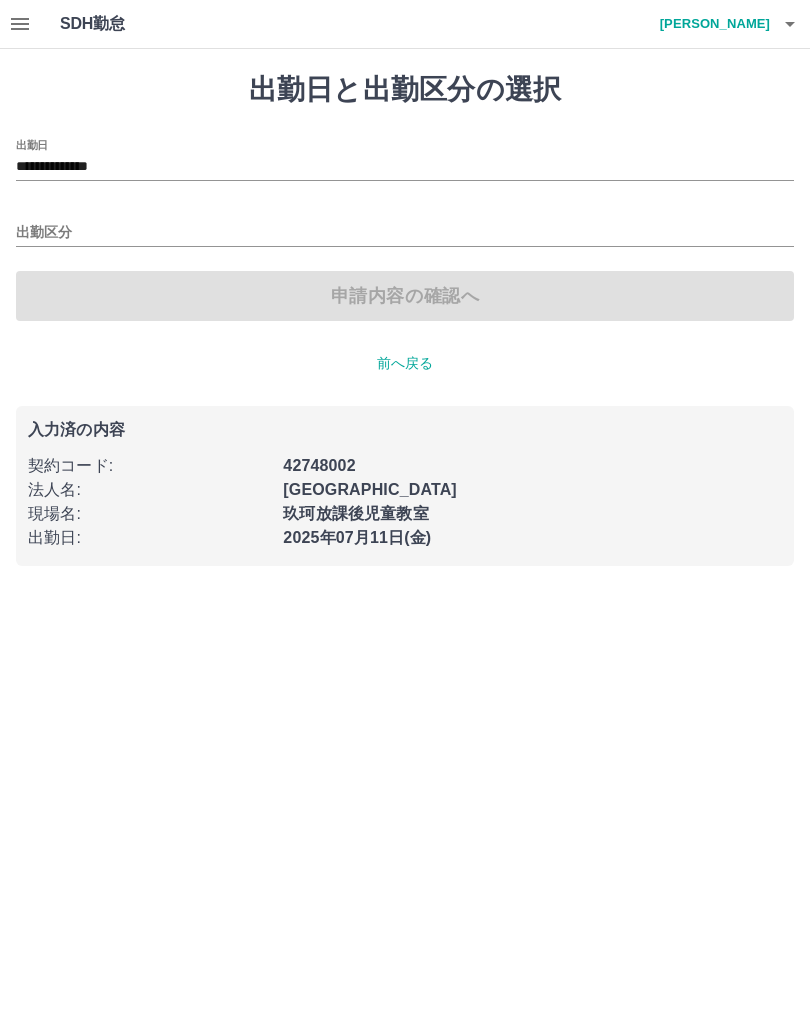 click on "出勤区分" at bounding box center (405, 233) 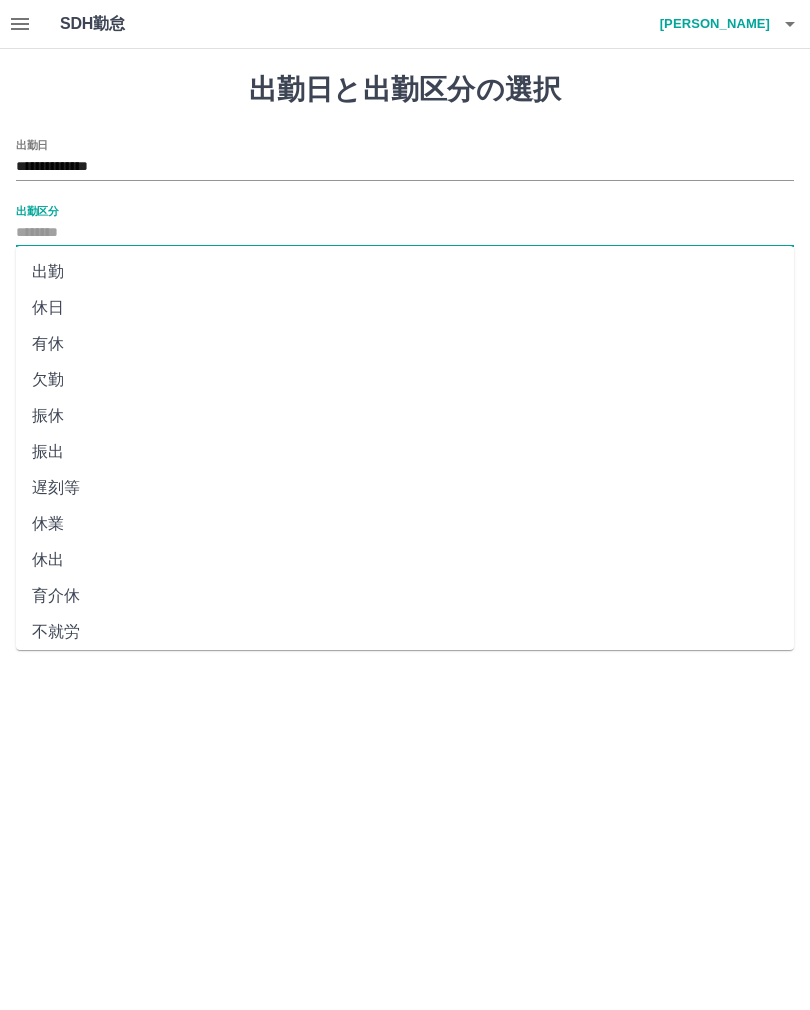 click on "出勤" at bounding box center [405, 272] 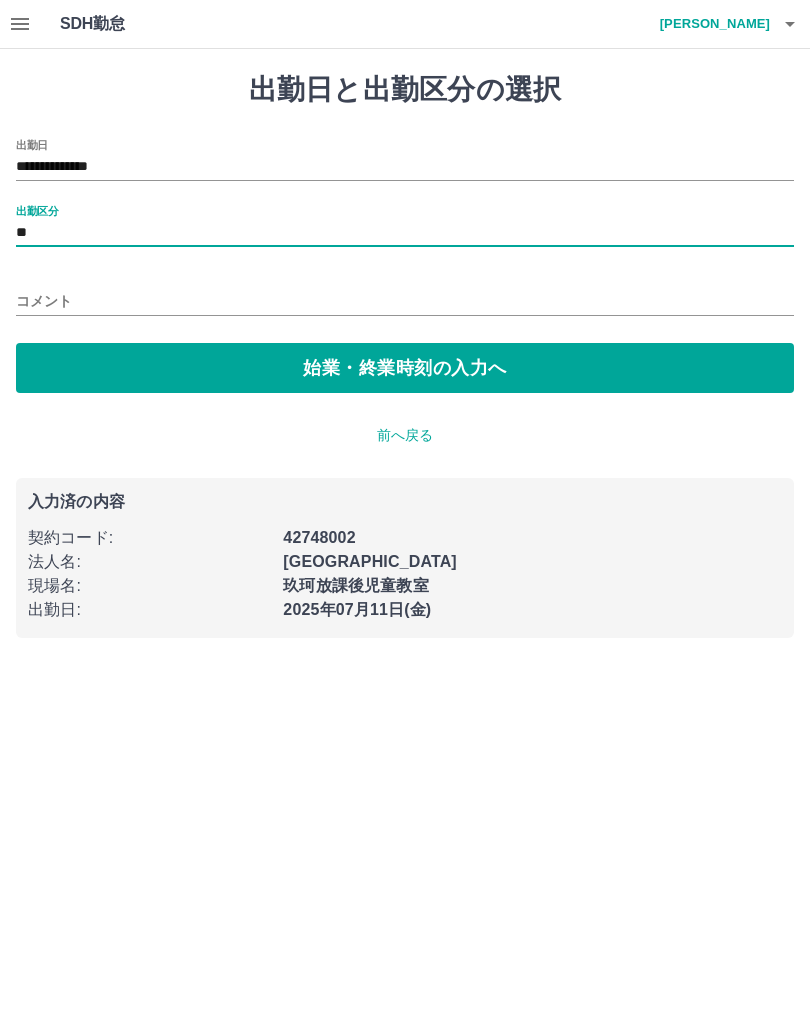 click on "始業・終業時刻の入力へ" at bounding box center [405, 368] 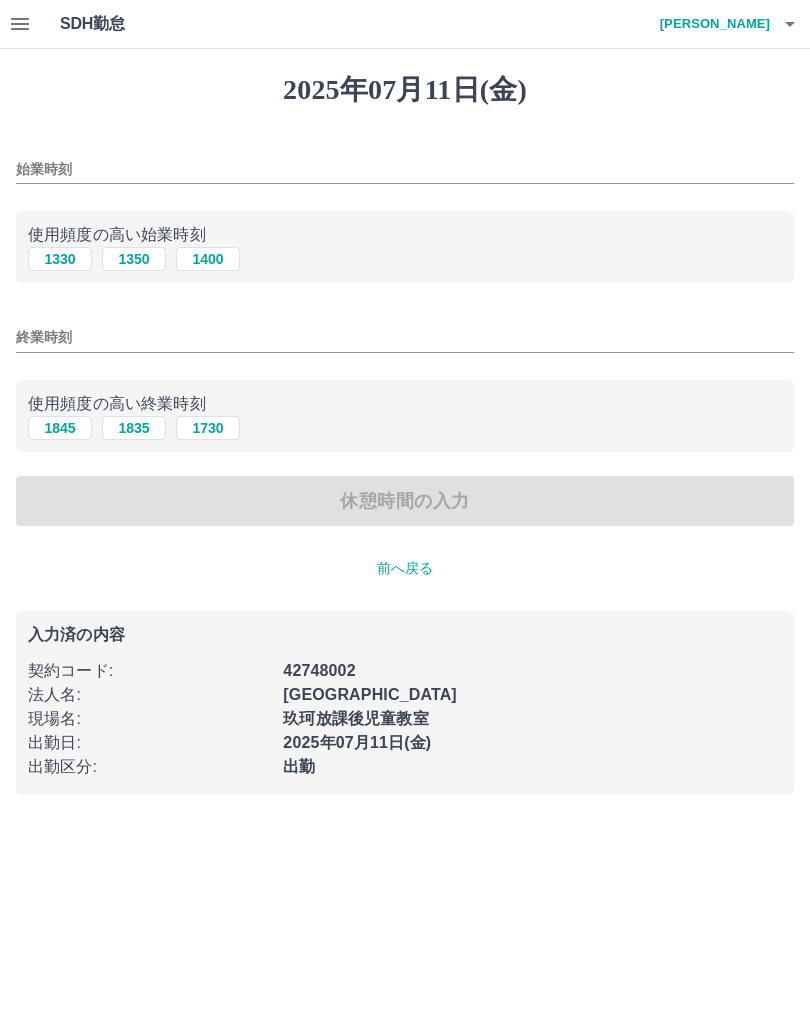 click on "1400" at bounding box center (208, 259) 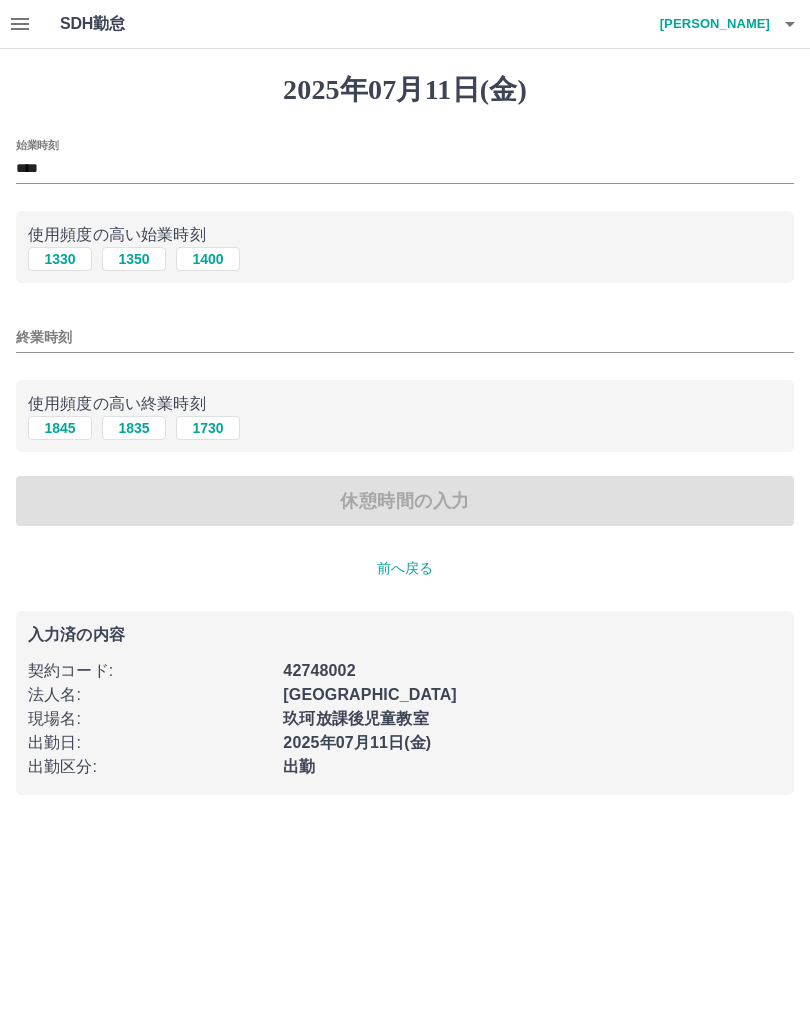 click on "1730" at bounding box center [208, 428] 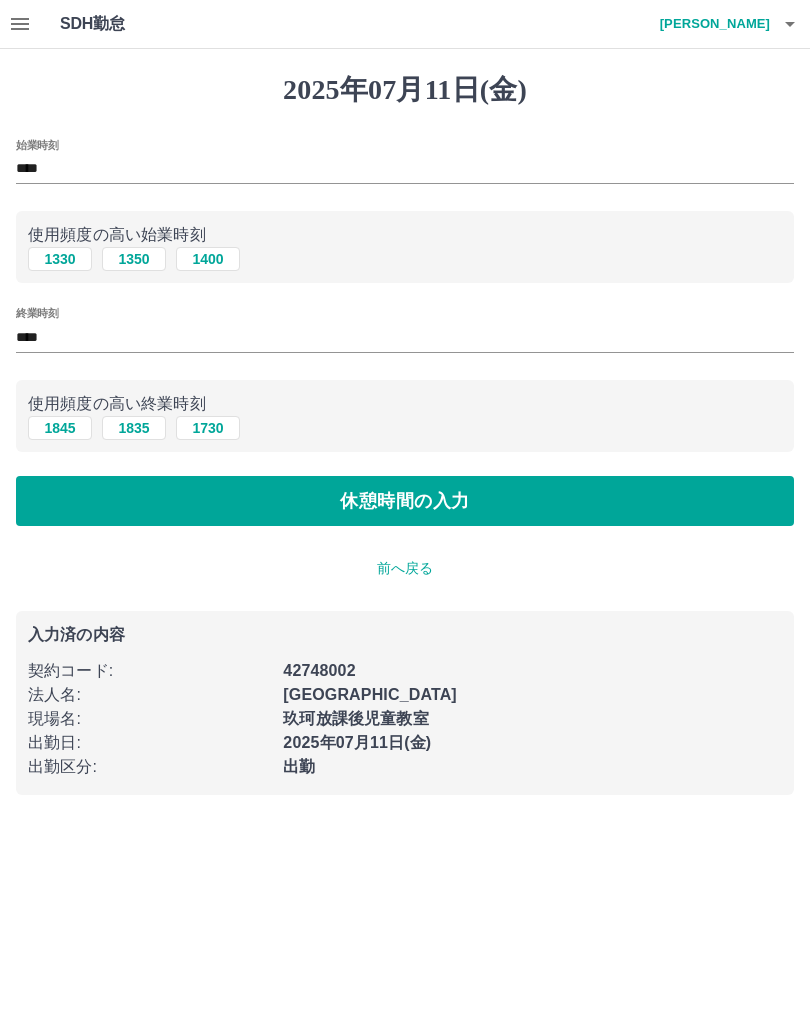 click on "休憩時間の入力" at bounding box center [405, 501] 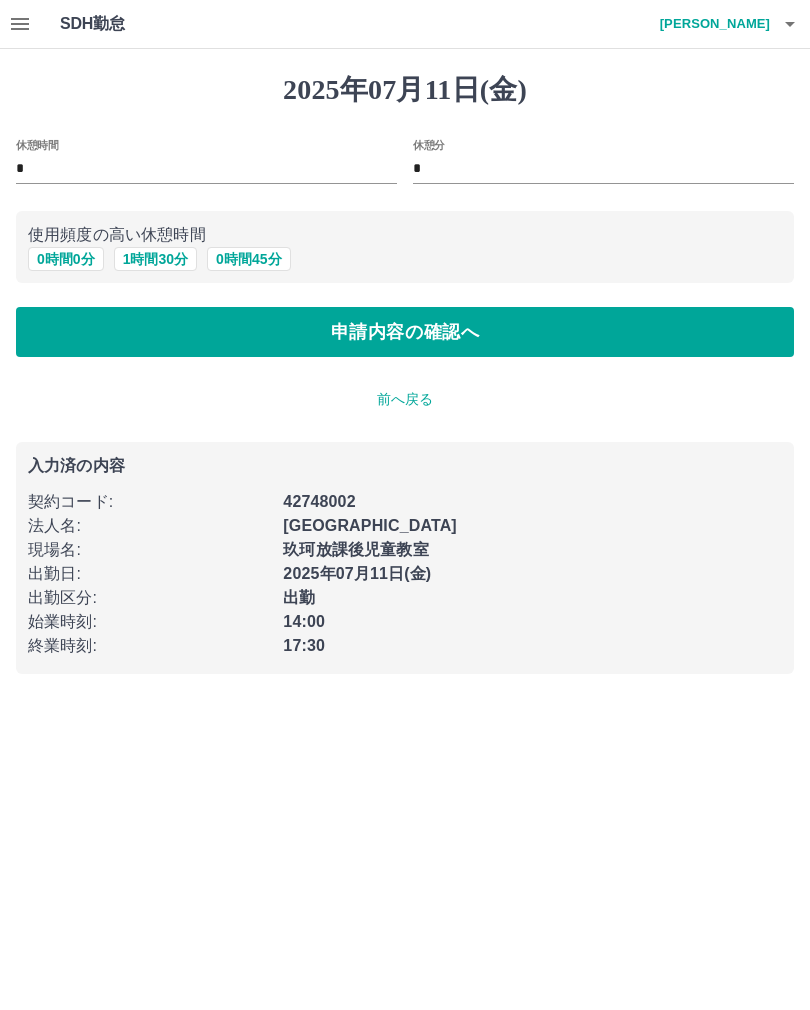 click on "申請内容の確認へ" at bounding box center [405, 332] 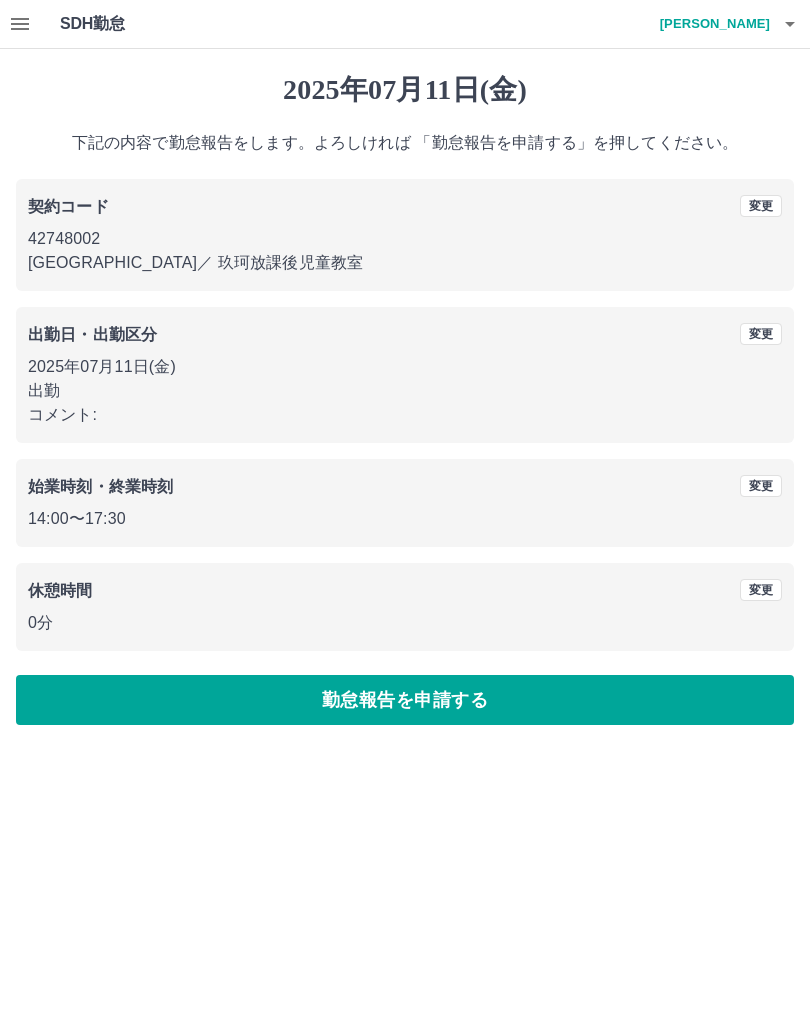 click on "勤怠報告を申請する" at bounding box center [405, 700] 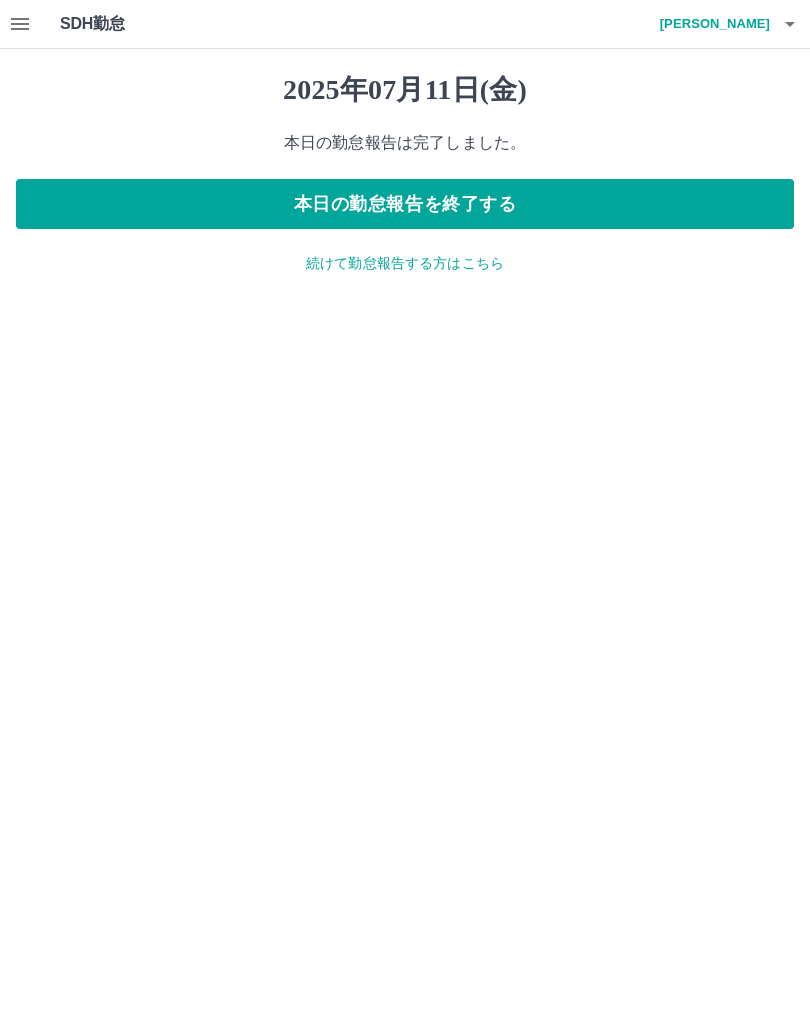 click on "続けて勤怠報告する方はこちら" at bounding box center [405, 263] 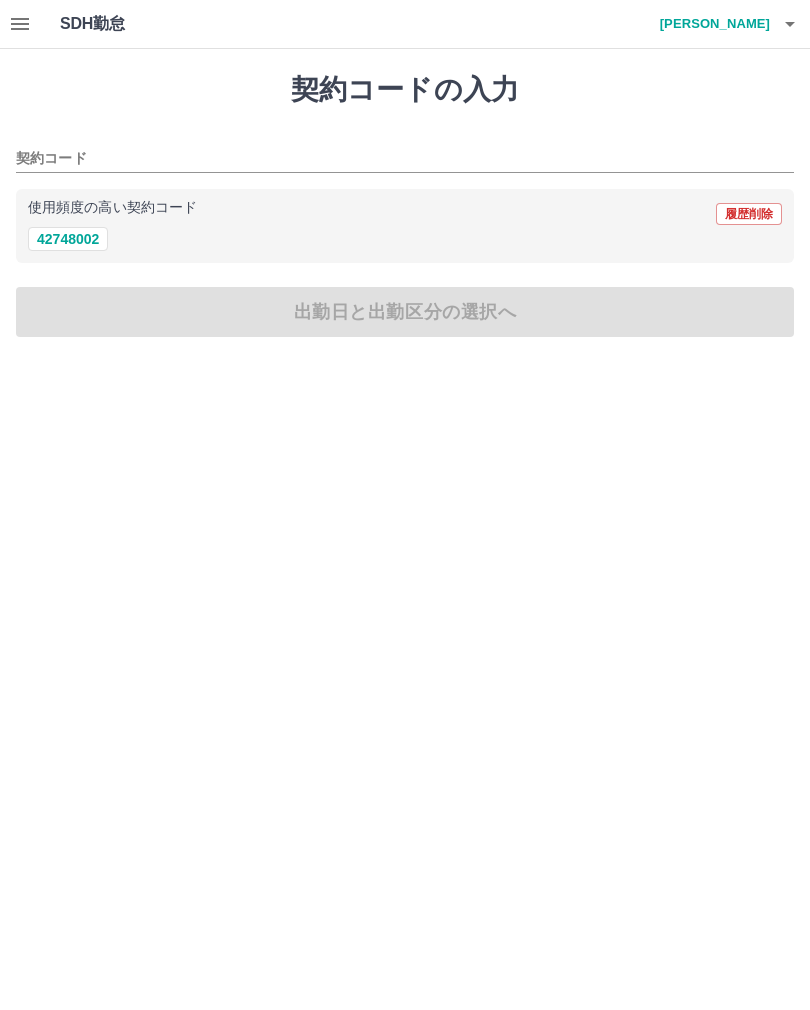 click on "42748002" at bounding box center [68, 239] 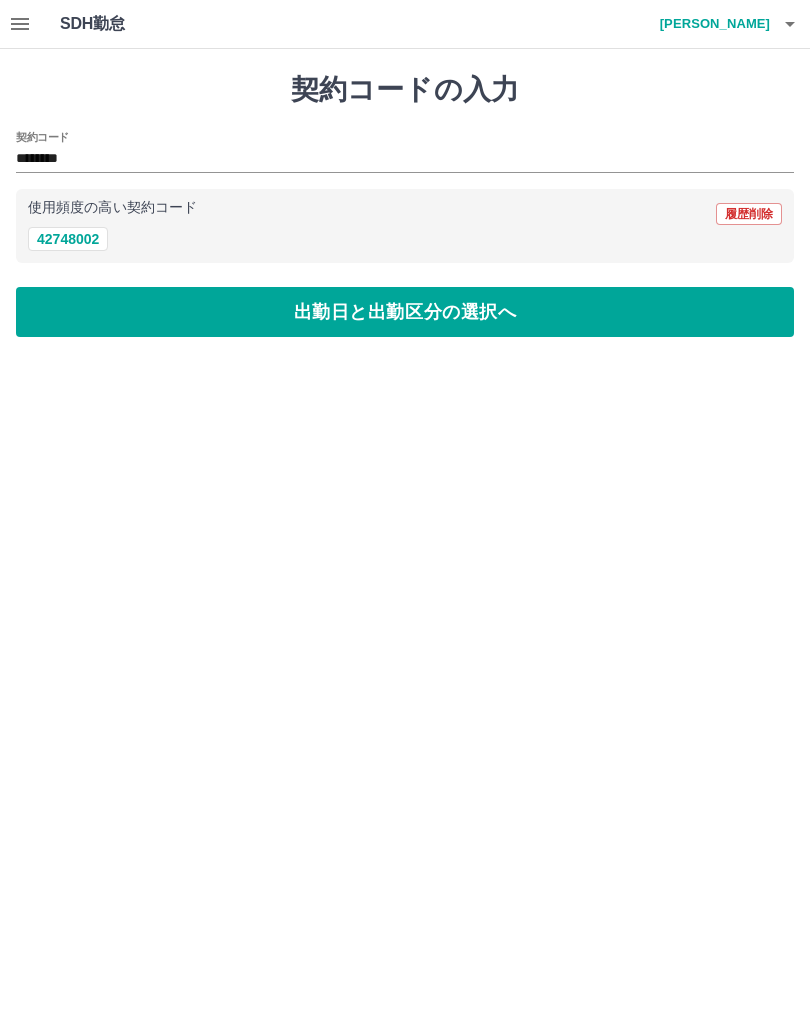 click on "出勤日と出勤区分の選択へ" at bounding box center (405, 312) 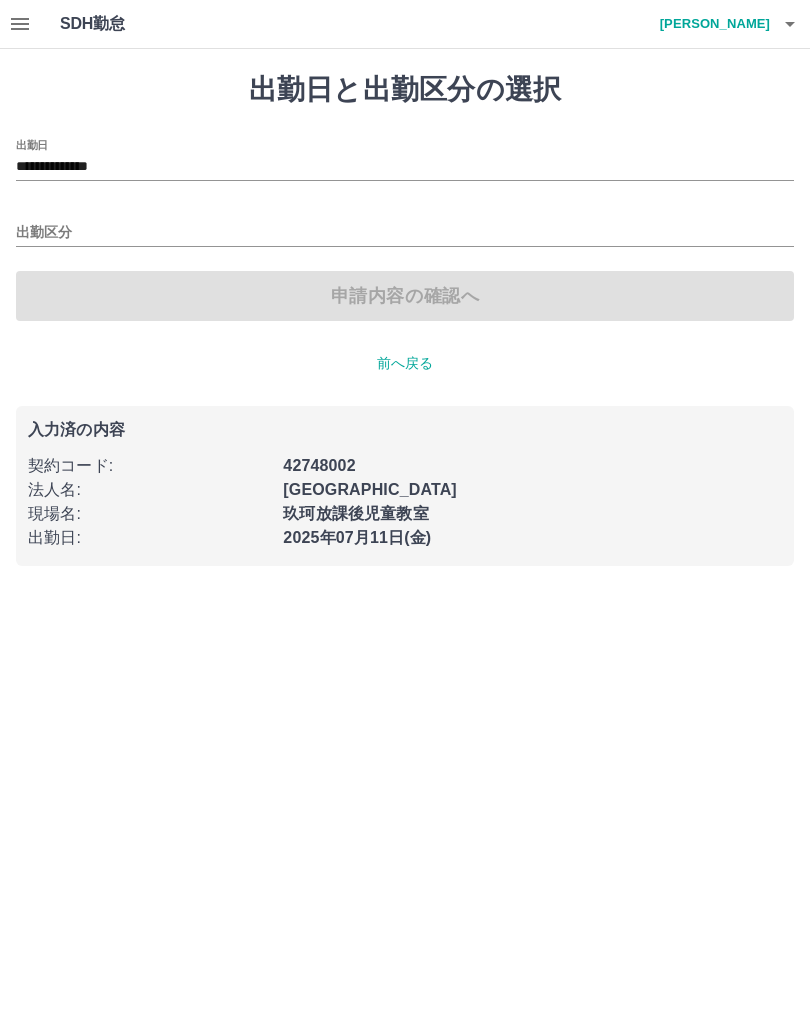 click on "**********" at bounding box center (405, 167) 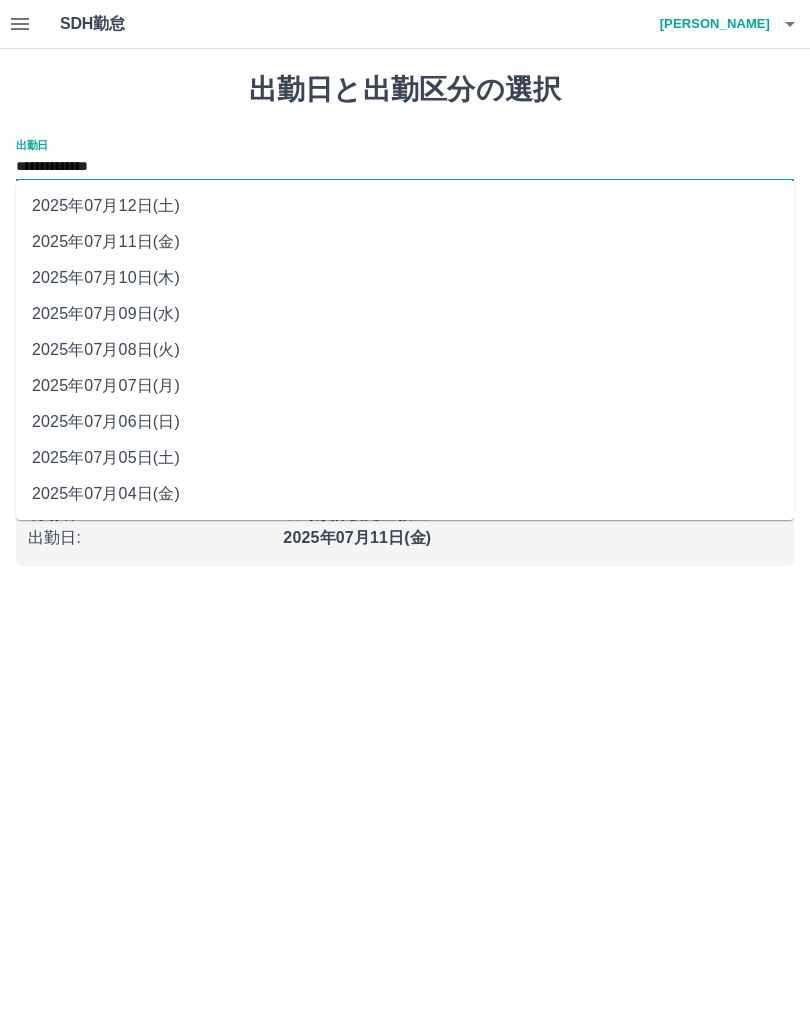 click on "2025年07月12日(土)" at bounding box center (405, 206) 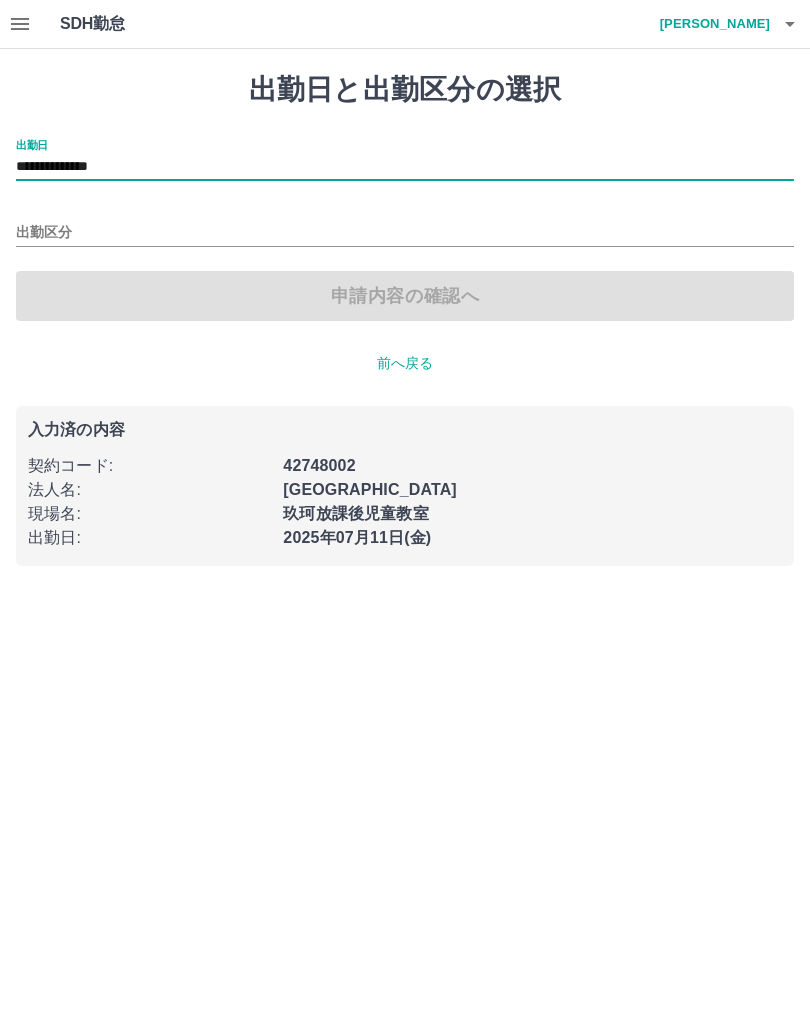 click on "出勤区分" at bounding box center [405, 233] 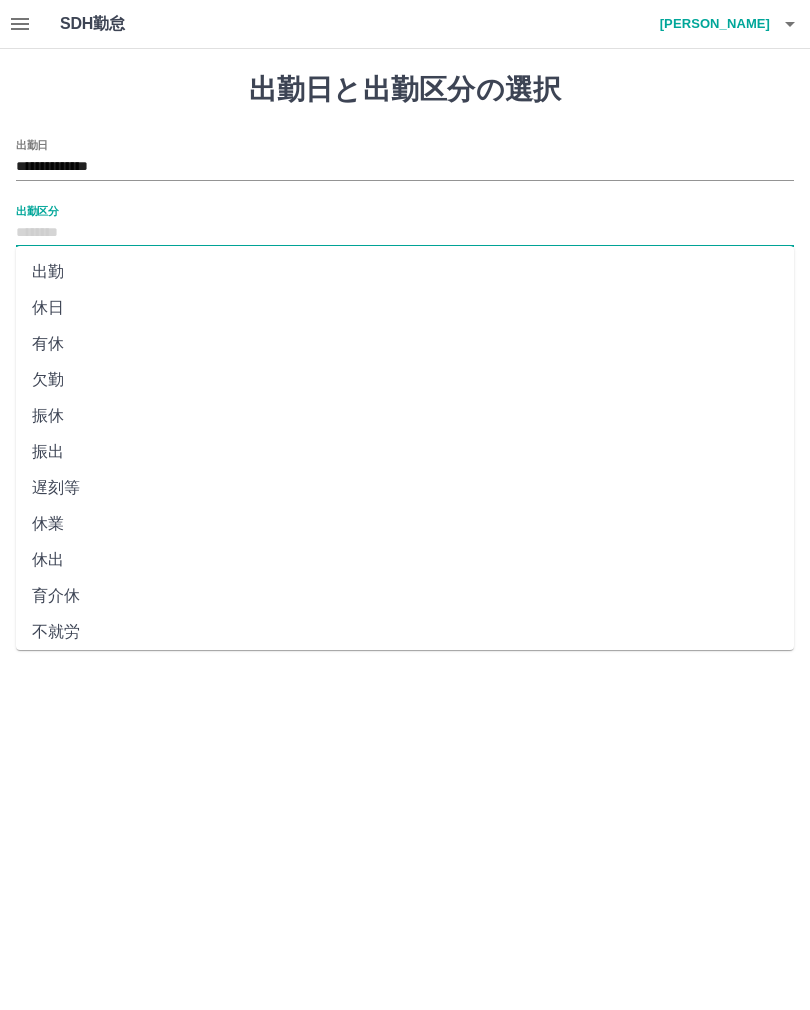 click on "休日" at bounding box center [405, 308] 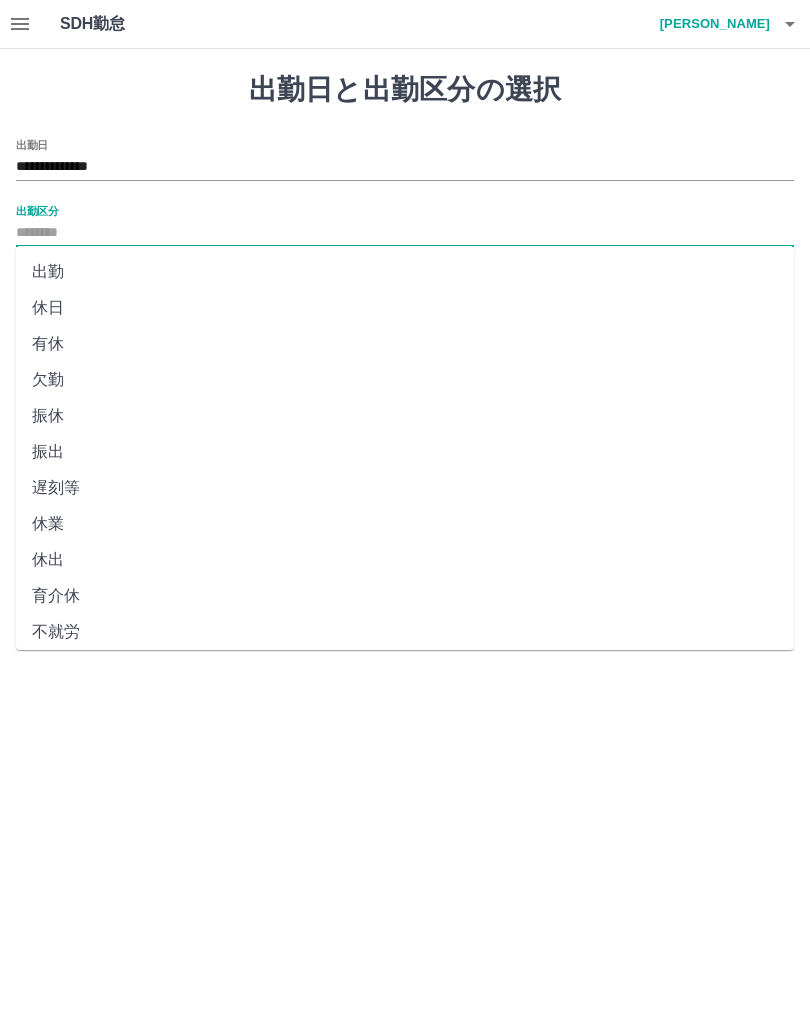 type on "**" 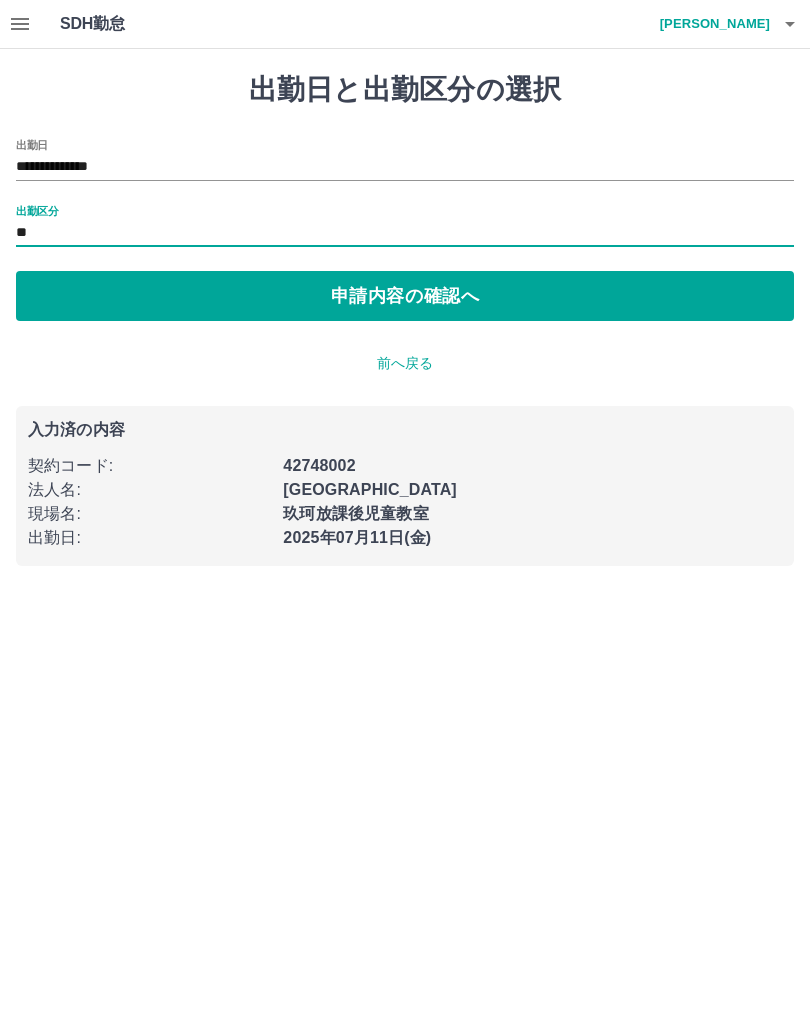 click on "申請内容の確認へ" at bounding box center [405, 296] 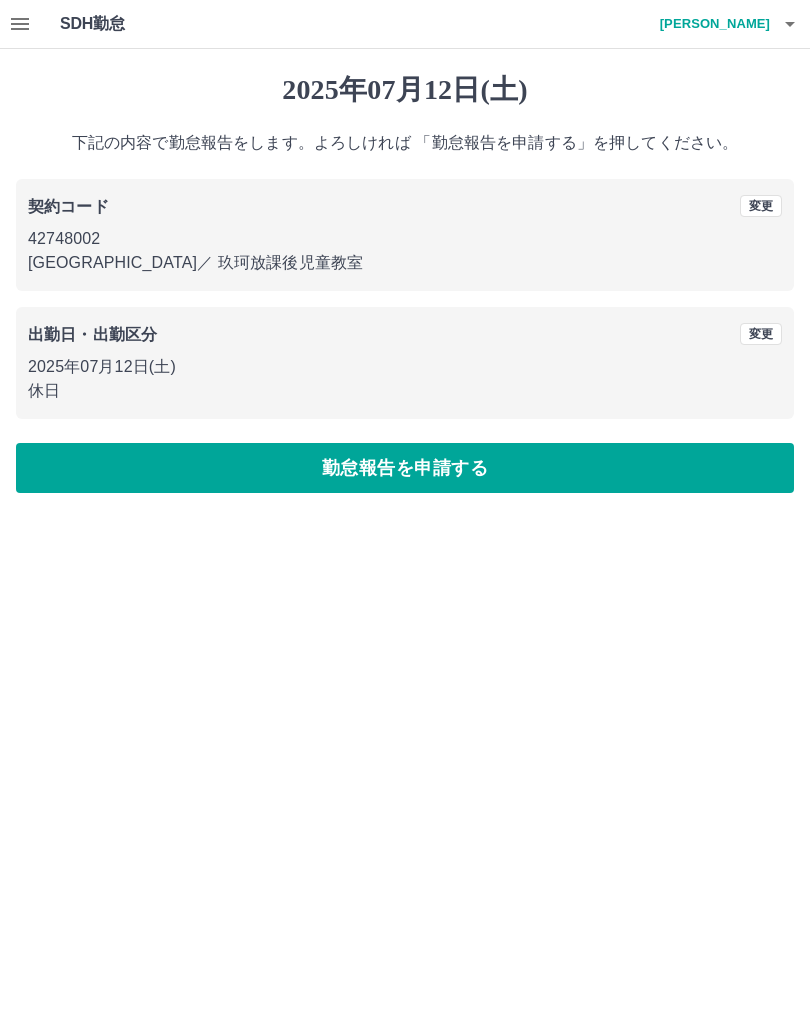 click on "勤怠報告を申請する" at bounding box center [405, 468] 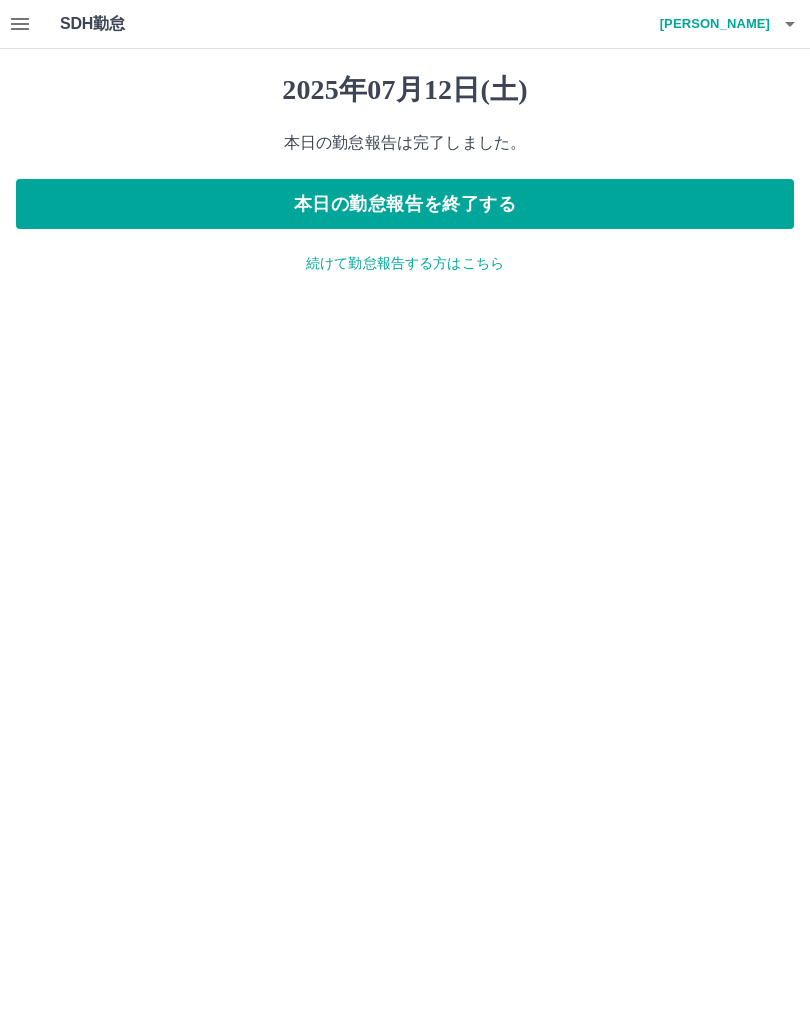 click 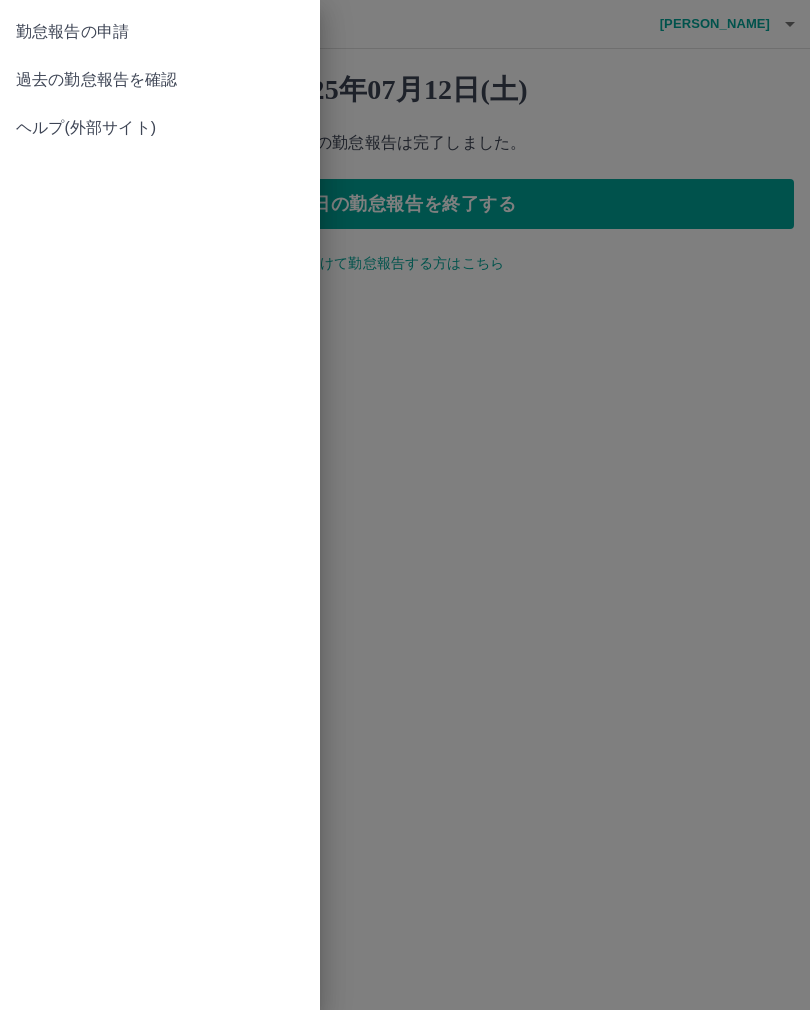 click on "勤怠報告の申請" at bounding box center [160, 32] 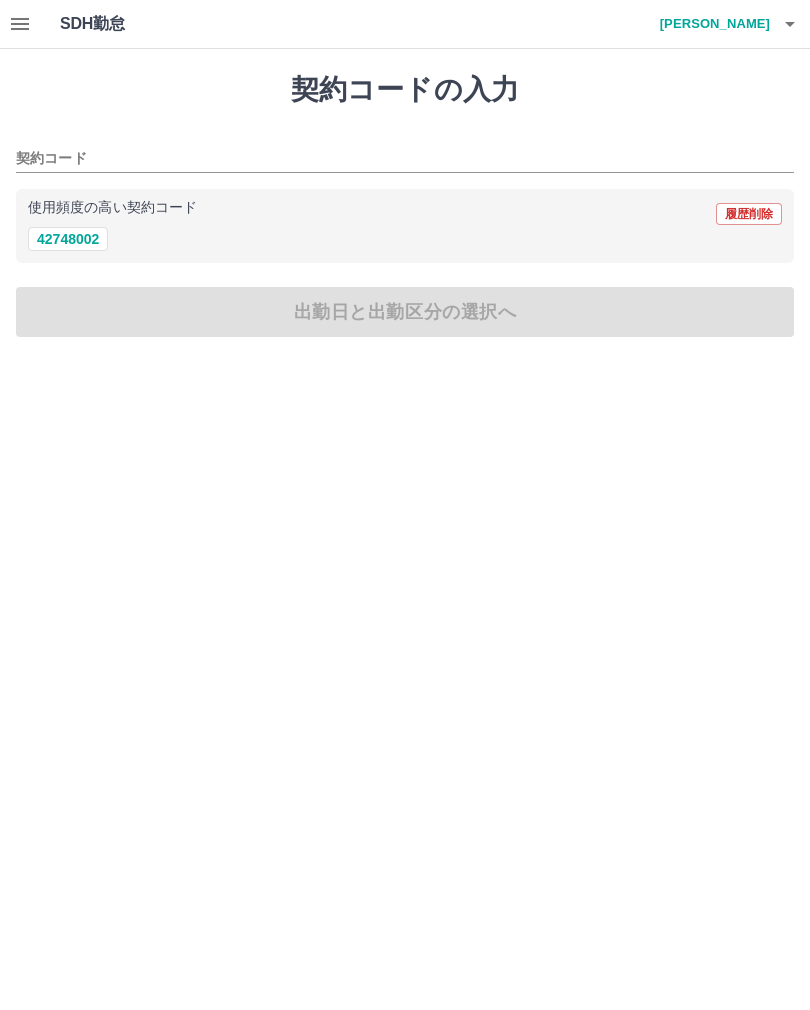 click 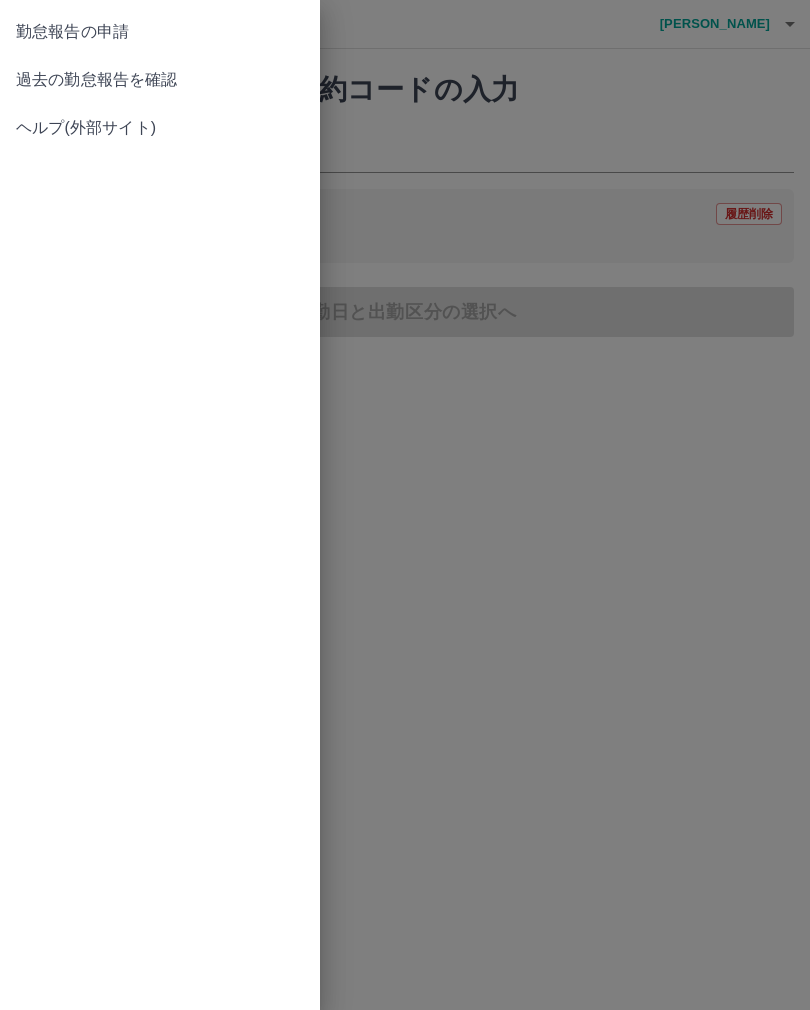 click on "過去の勤怠報告を確認" at bounding box center [160, 80] 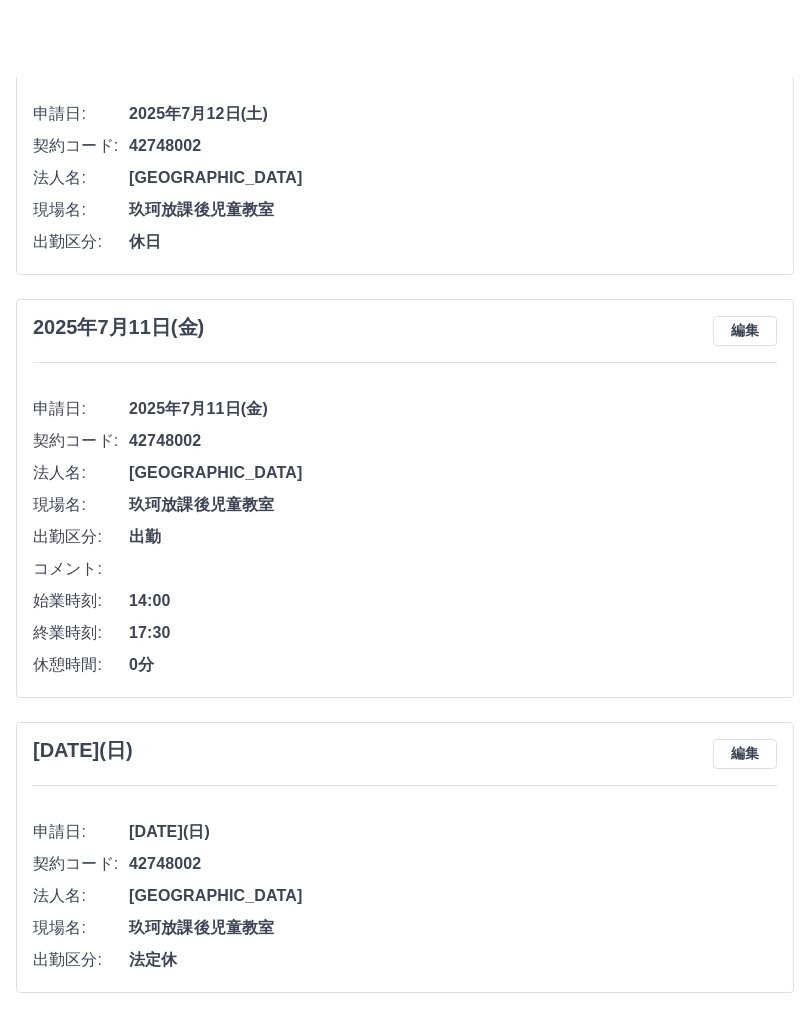 scroll, scrollTop: 0, scrollLeft: 0, axis: both 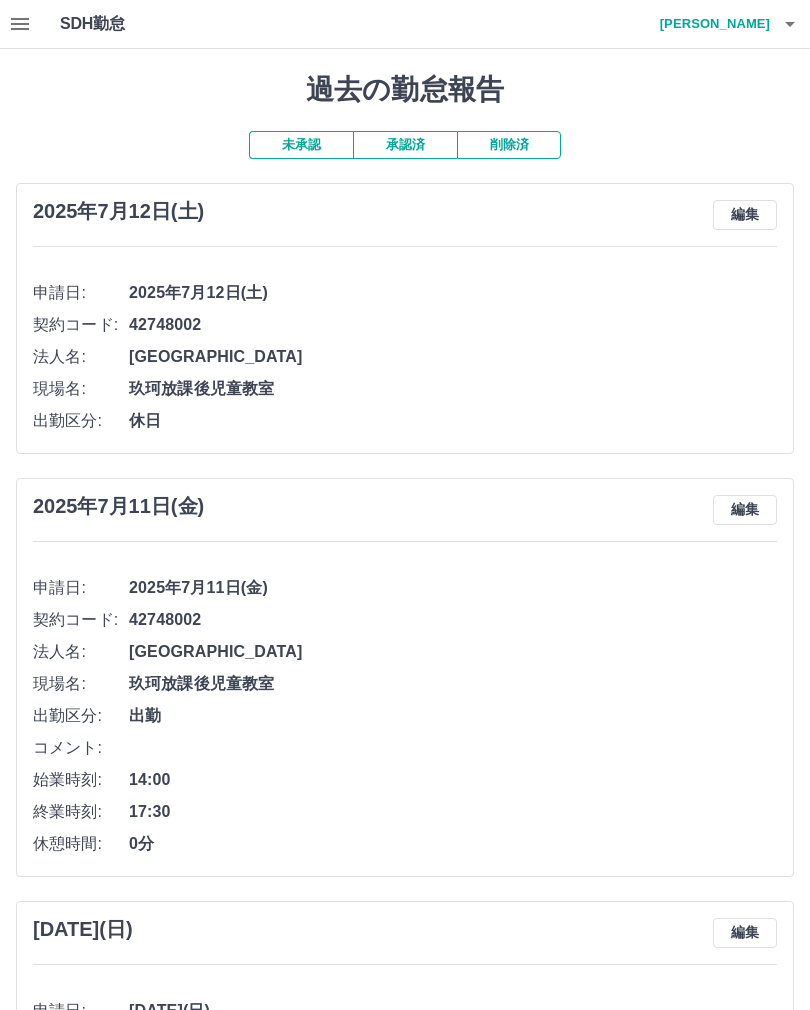 click on "承認済" at bounding box center [405, 145] 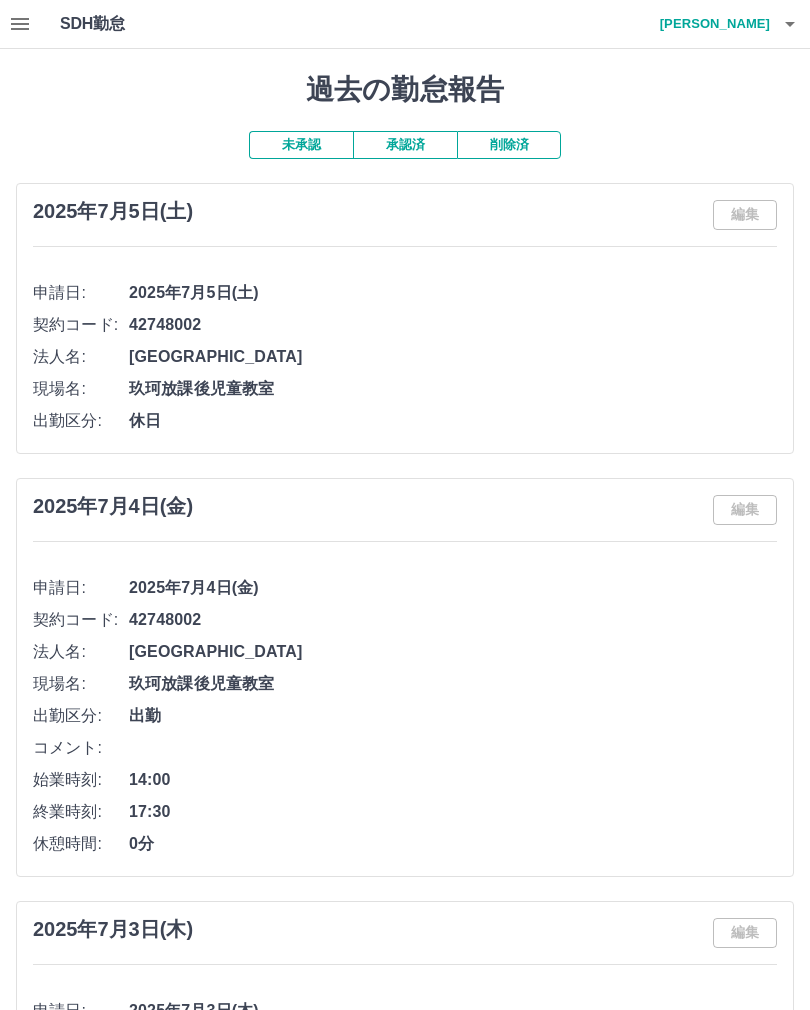 click 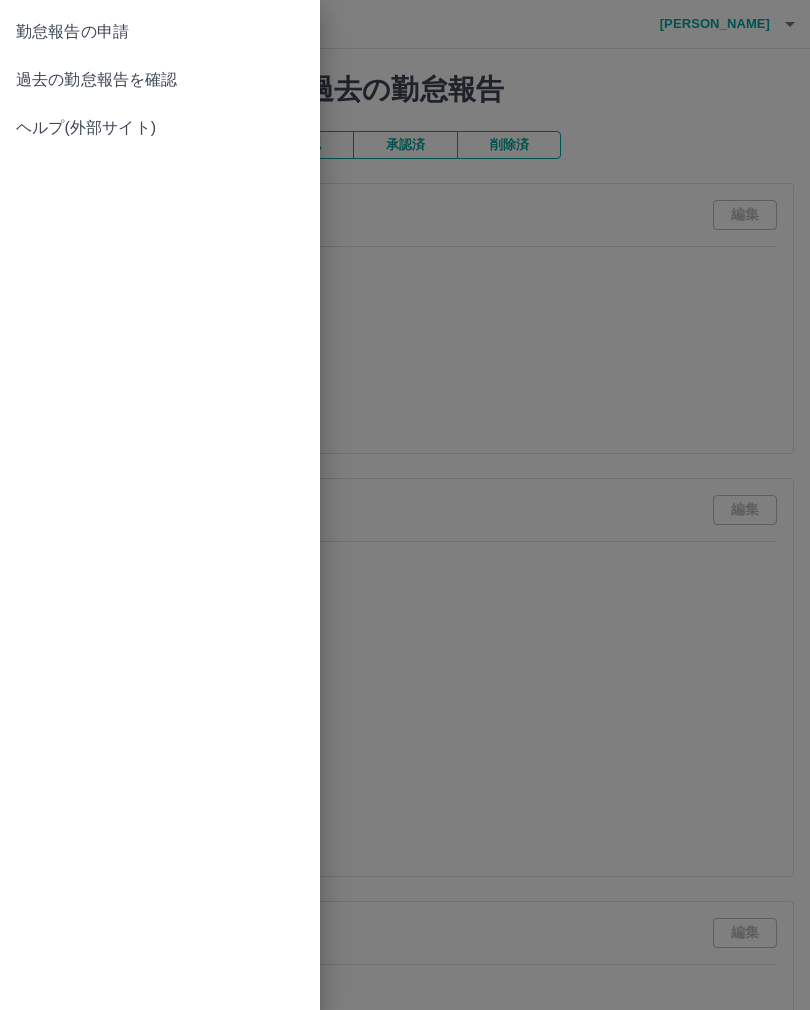 click on "勤怠報告の申請" at bounding box center [160, 32] 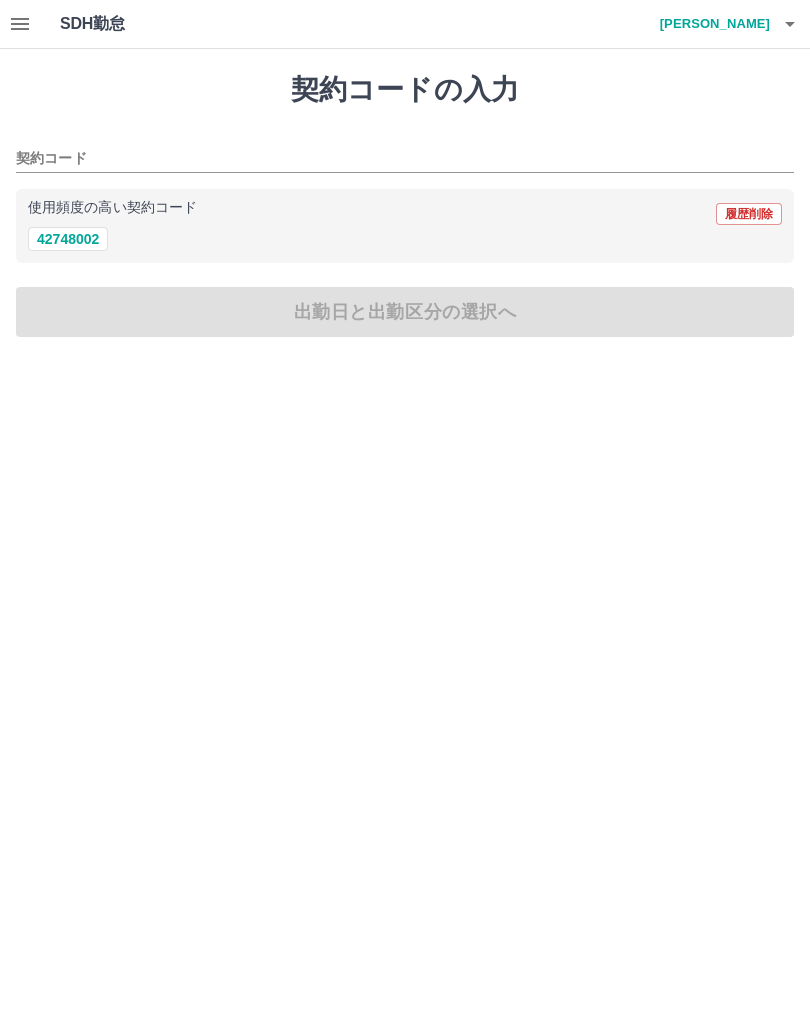 click on "使用頻度の高い契約コード 履歴削除" at bounding box center [405, 214] 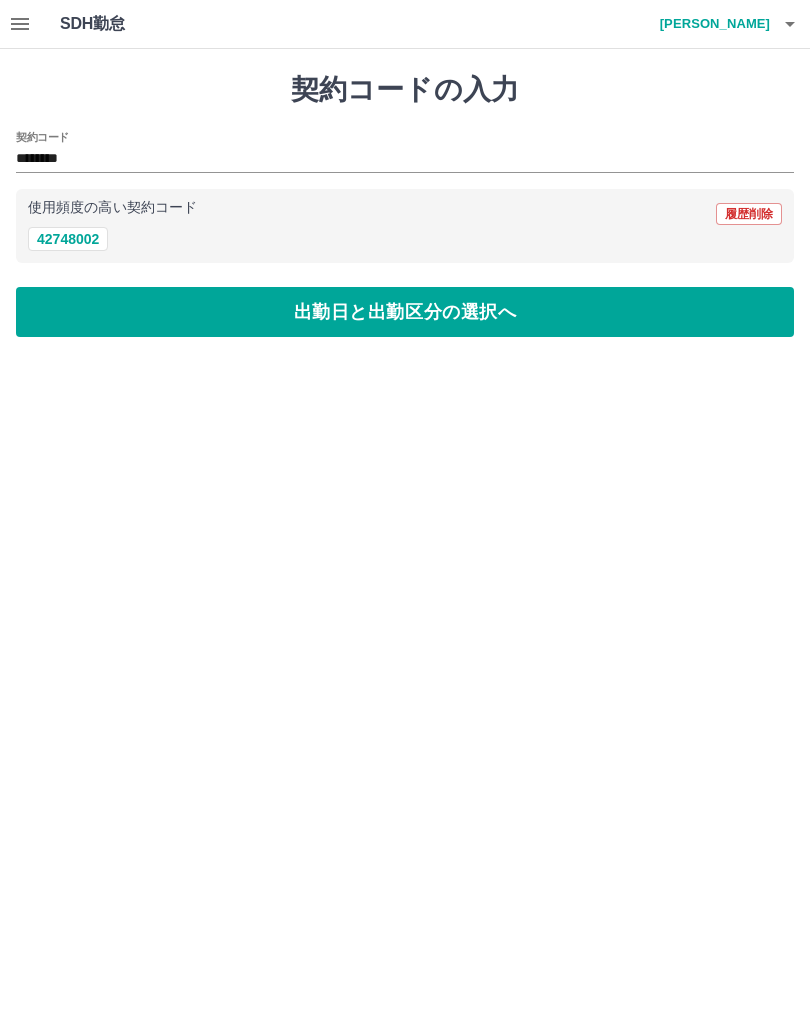 click on "出勤日と出勤区分の選択へ" at bounding box center (405, 312) 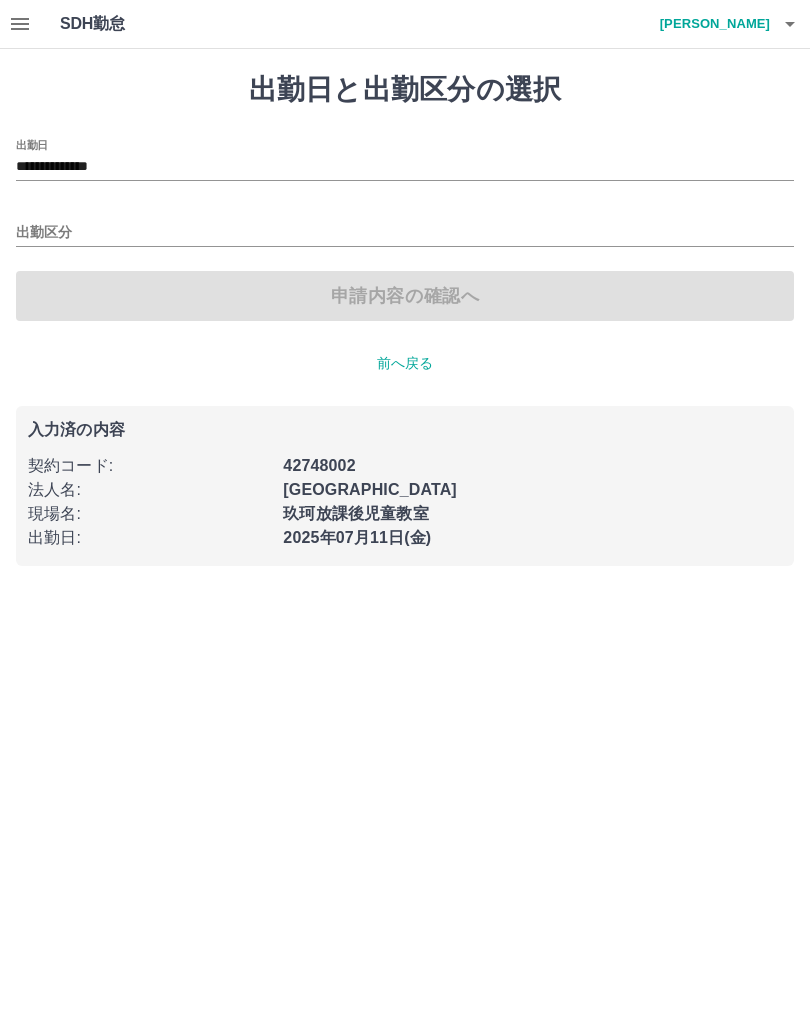 click on "**********" at bounding box center [405, 167] 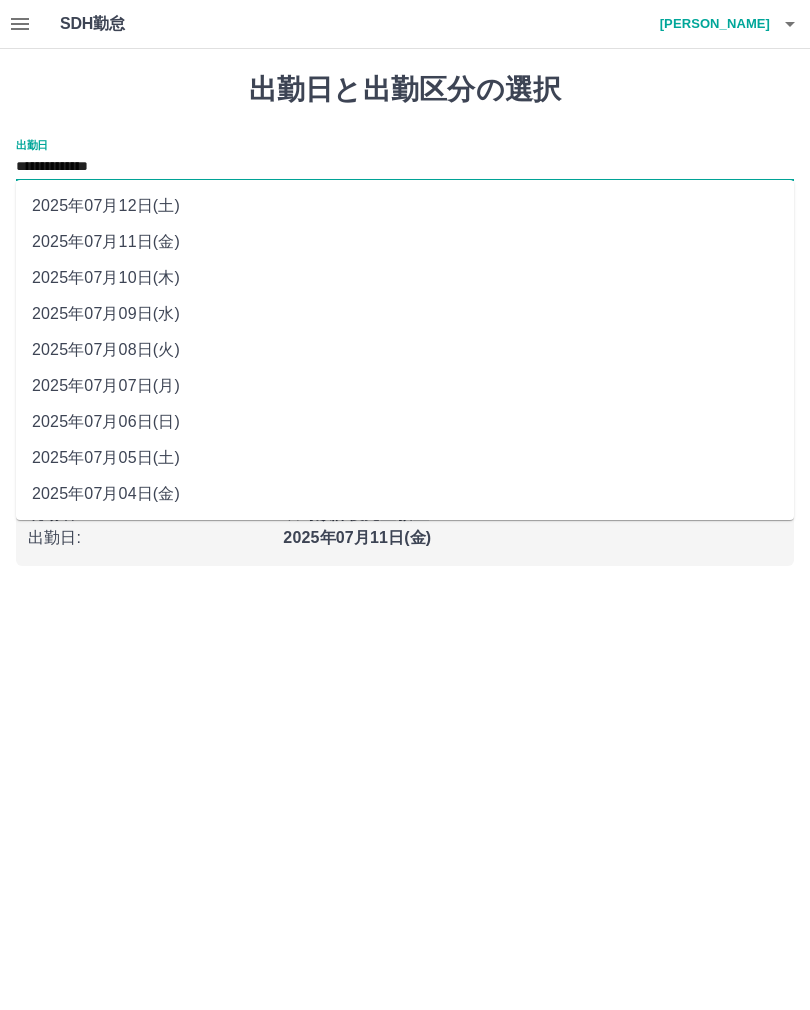 click on "2025年07月07日(月)" at bounding box center (405, 386) 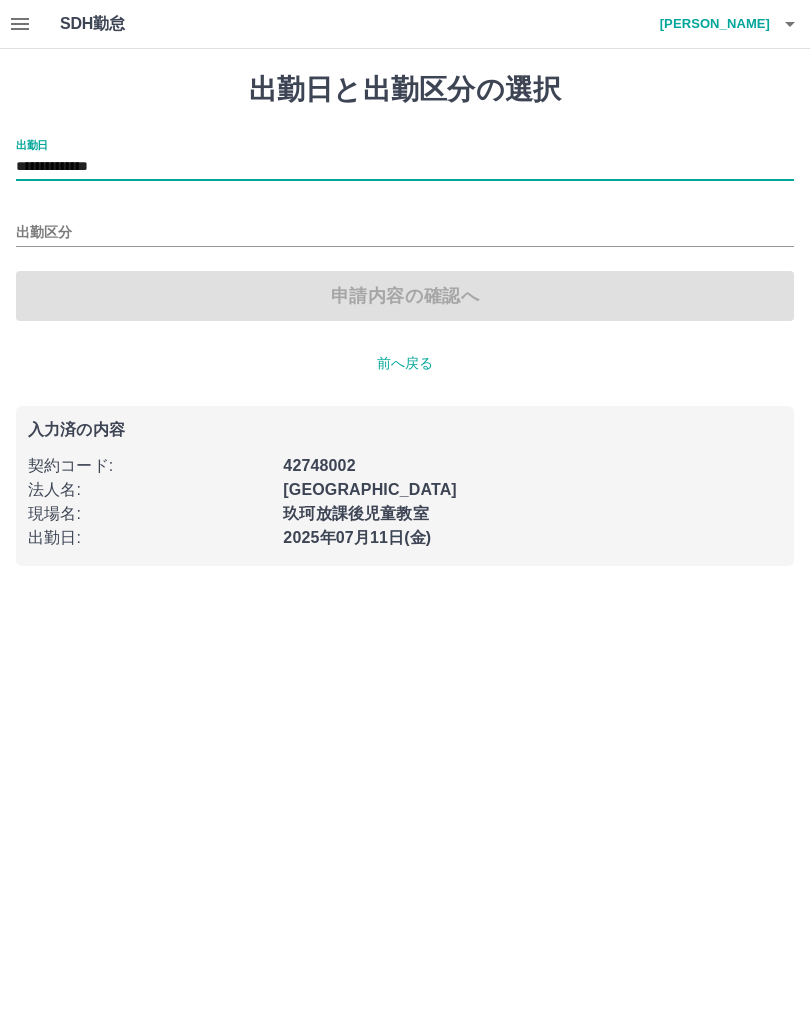 click on "出勤区分" at bounding box center (405, 233) 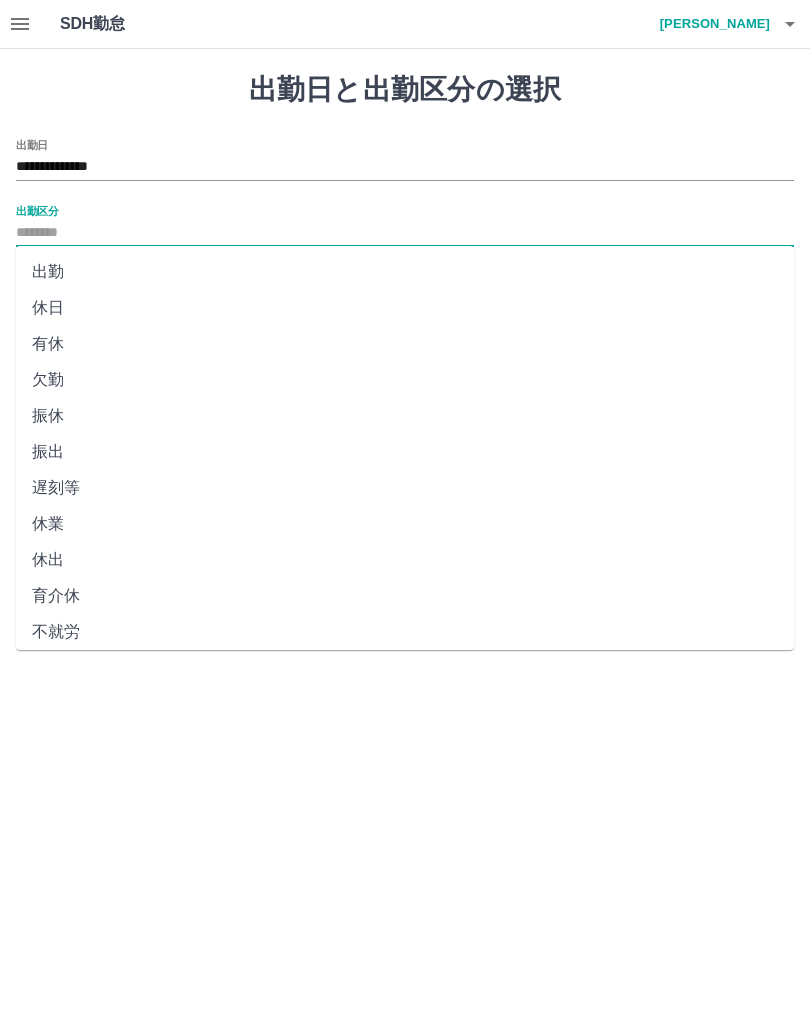 click on "休日" at bounding box center [405, 308] 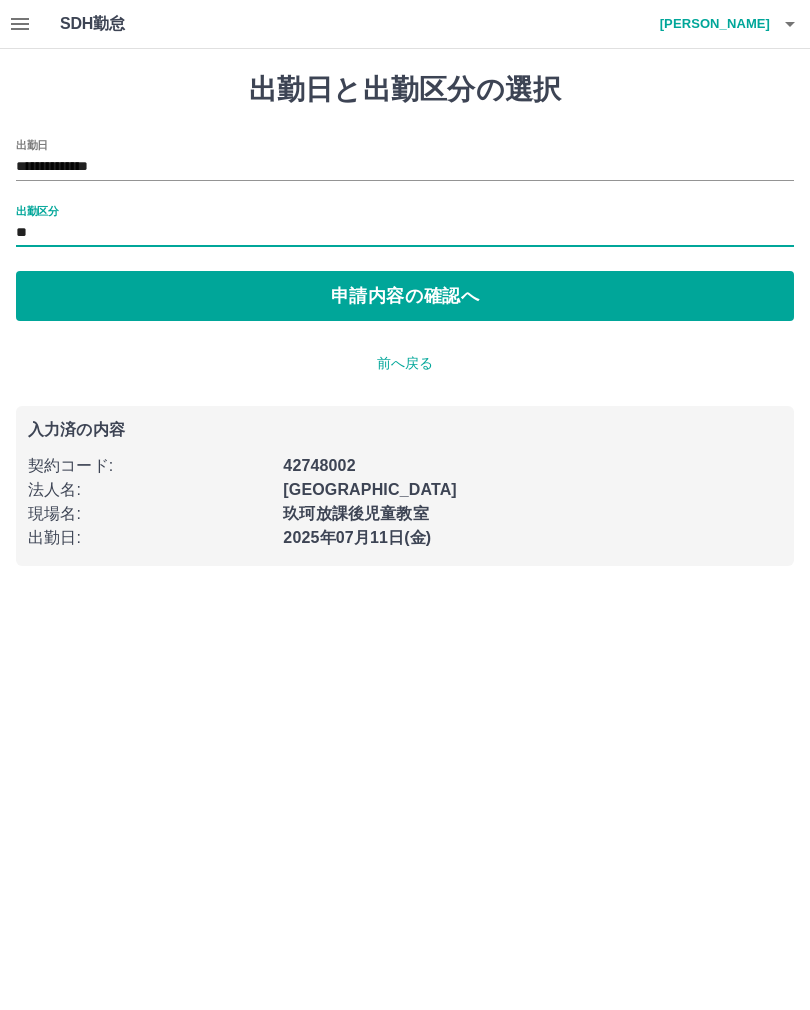click on "申請内容の確認へ" at bounding box center (405, 296) 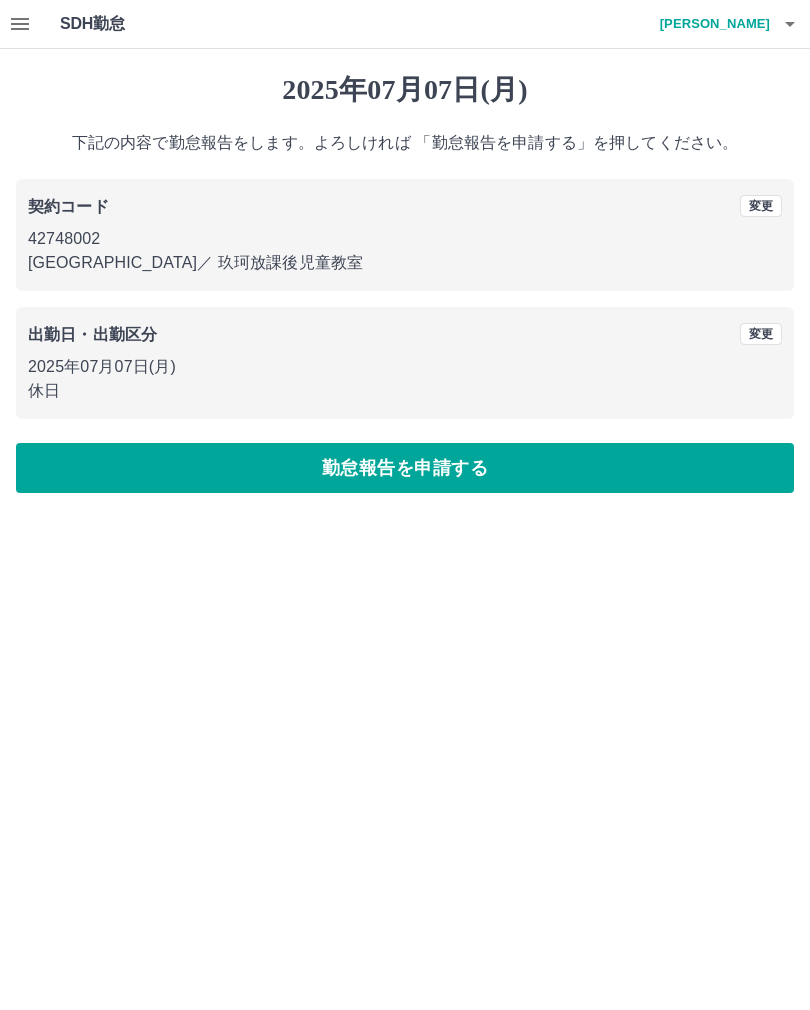 click on "勤怠報告を申請する" at bounding box center (405, 468) 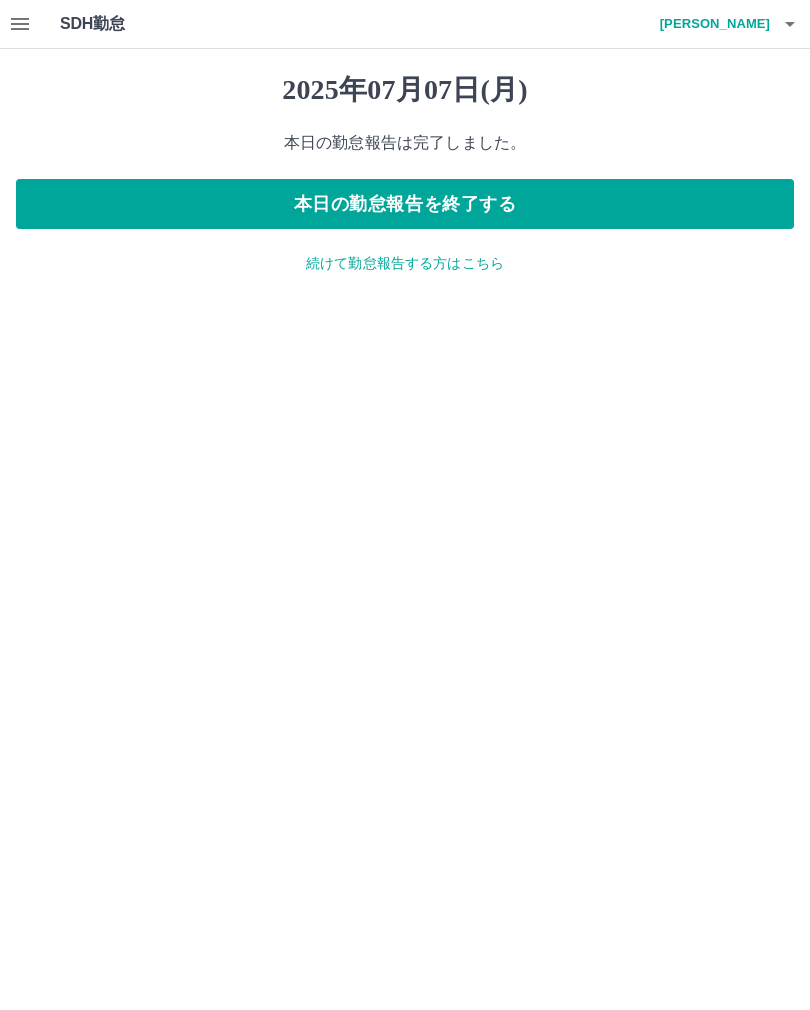 click on "続けて勤怠報告する方はこちら" at bounding box center (405, 263) 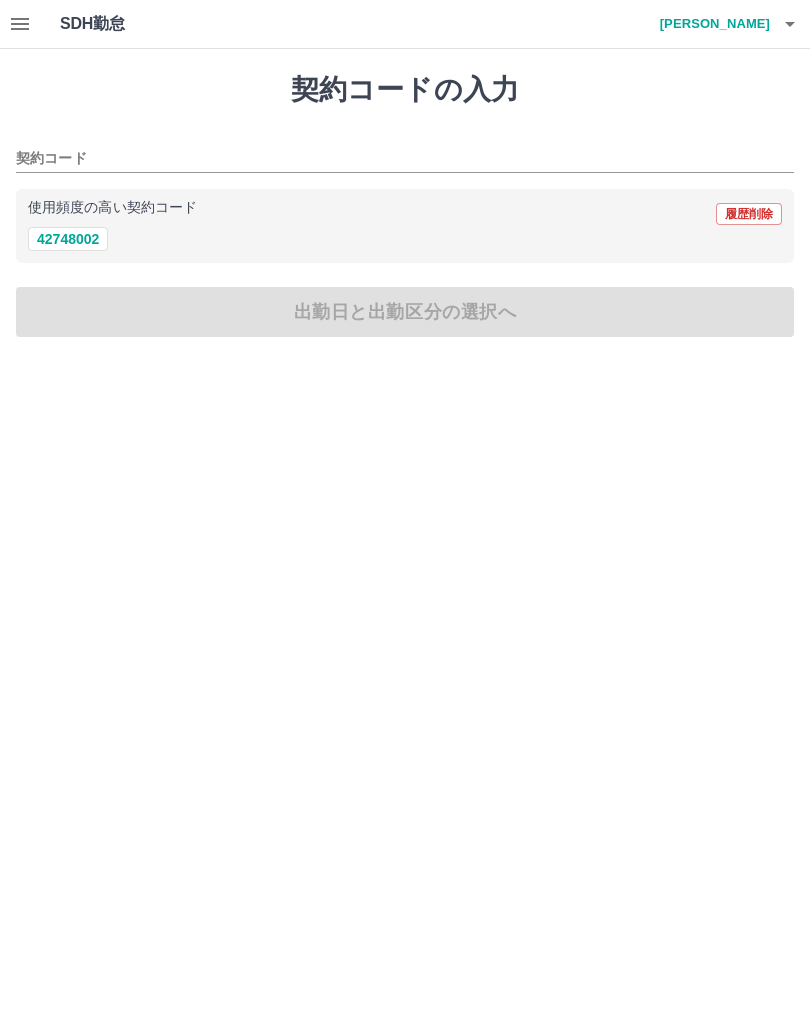 click on "42748002" at bounding box center [68, 239] 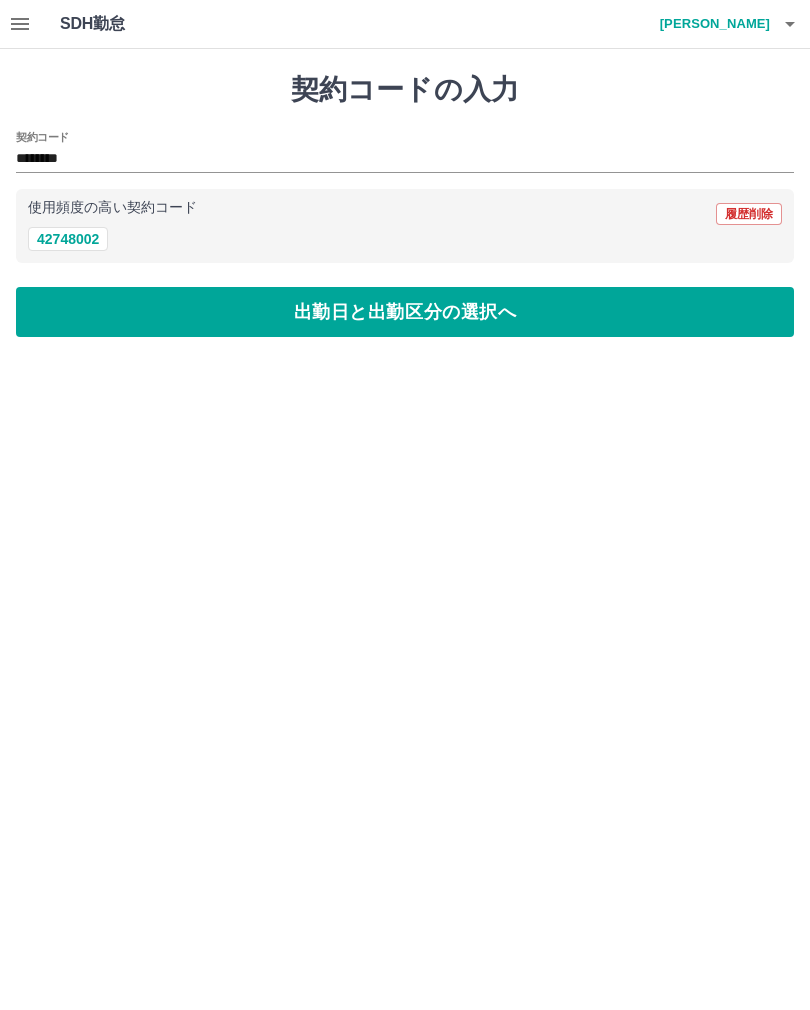 click on "出勤日と出勤区分の選択へ" at bounding box center (405, 312) 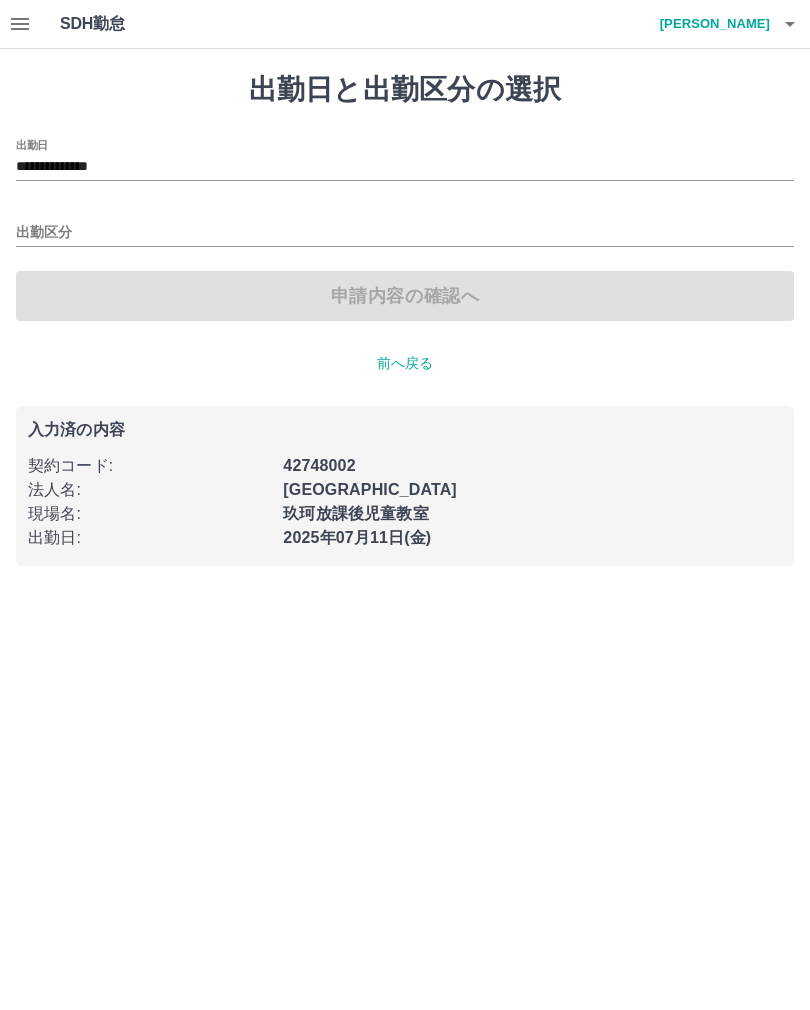 click on "**********" at bounding box center [405, 167] 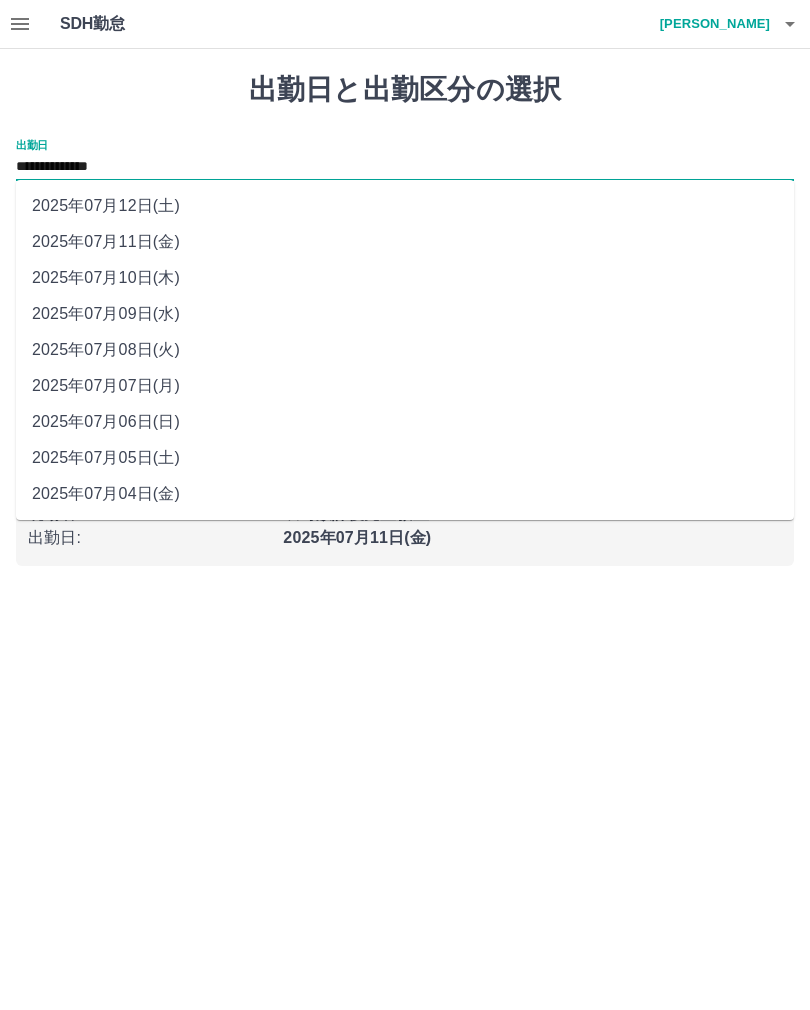 click on "2025年07月08日(火)" at bounding box center (405, 350) 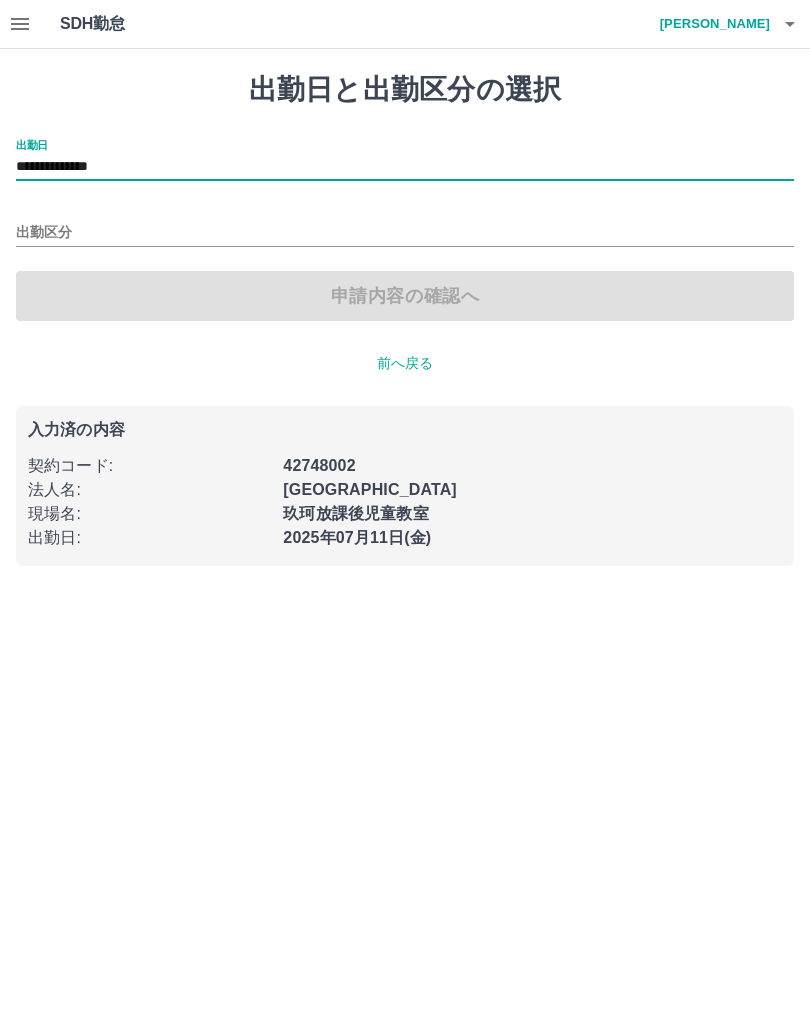 click on "出勤区分" at bounding box center (405, 233) 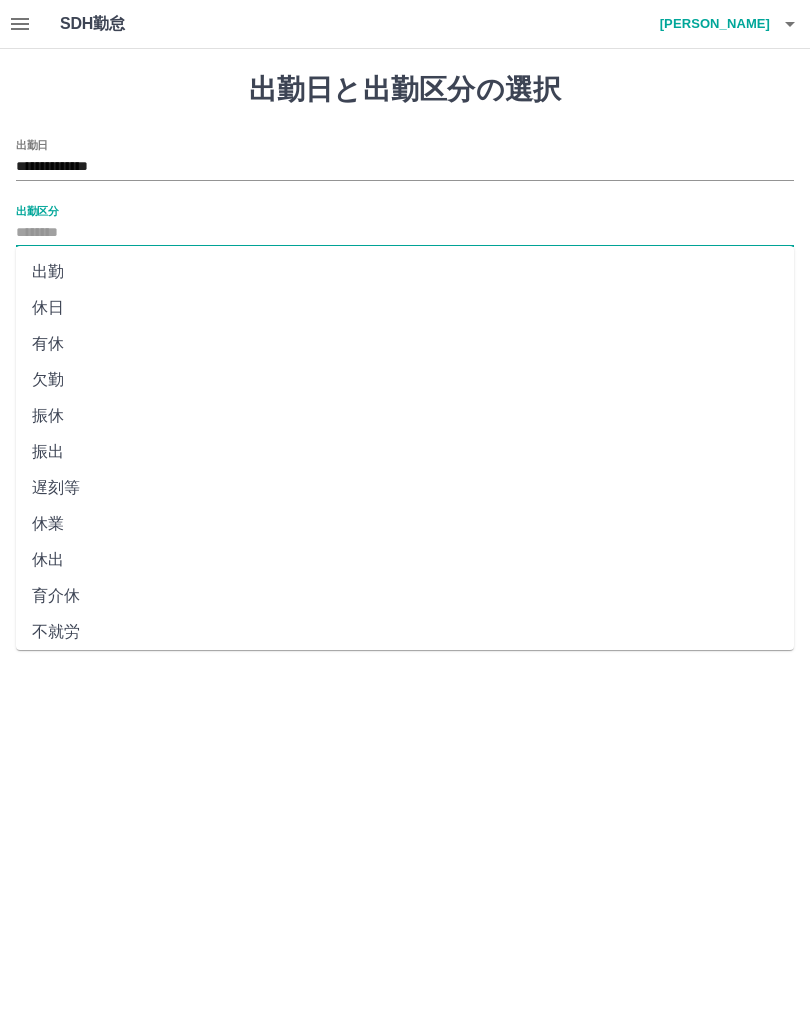 click on "休日" at bounding box center (405, 308) 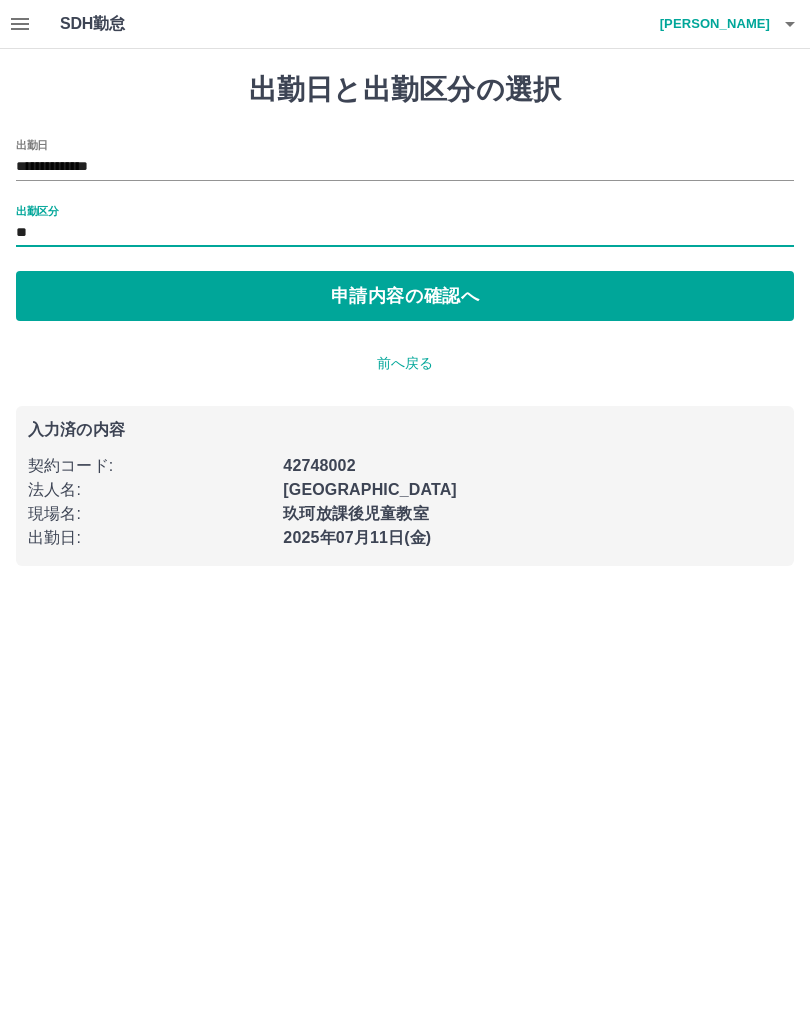 click on "申請内容の確認へ" at bounding box center (405, 296) 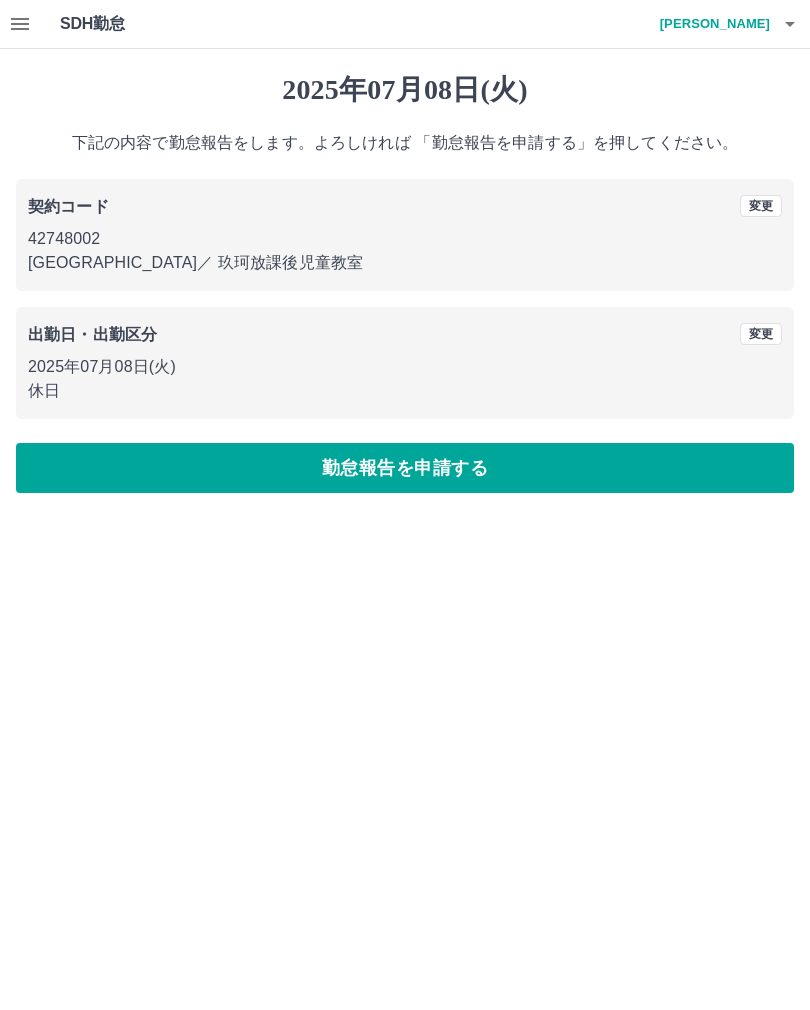 click on "勤怠報告を申請する" at bounding box center (405, 468) 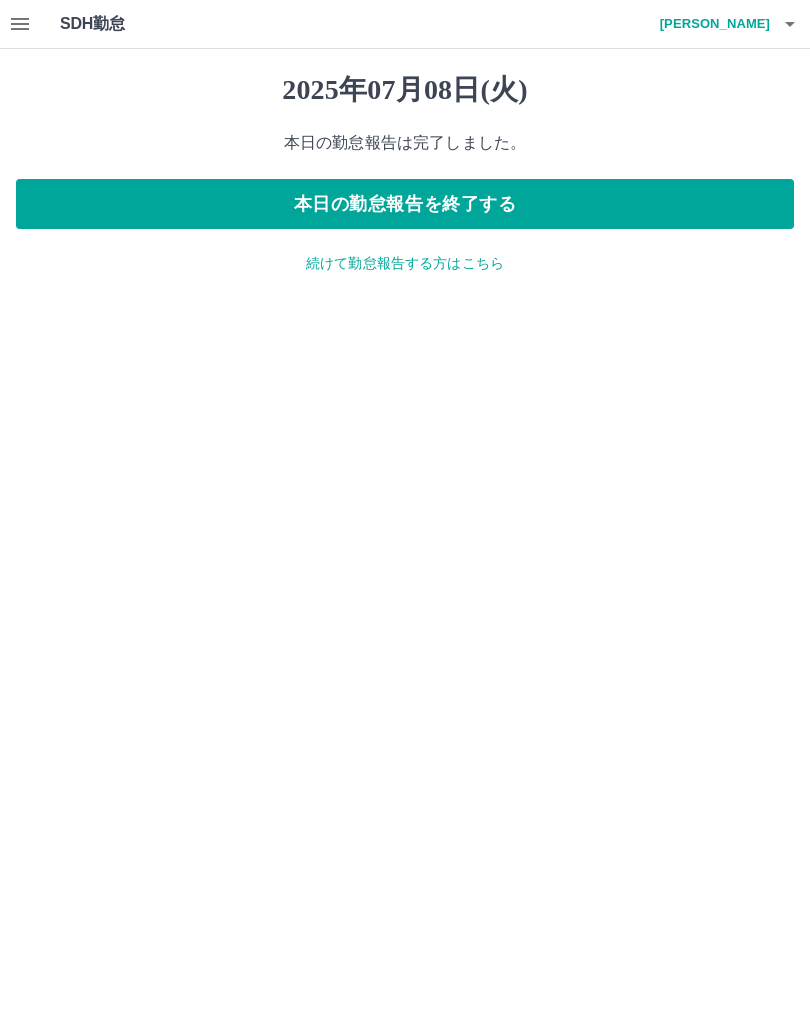 click on "続けて勤怠報告する方はこちら" at bounding box center [405, 263] 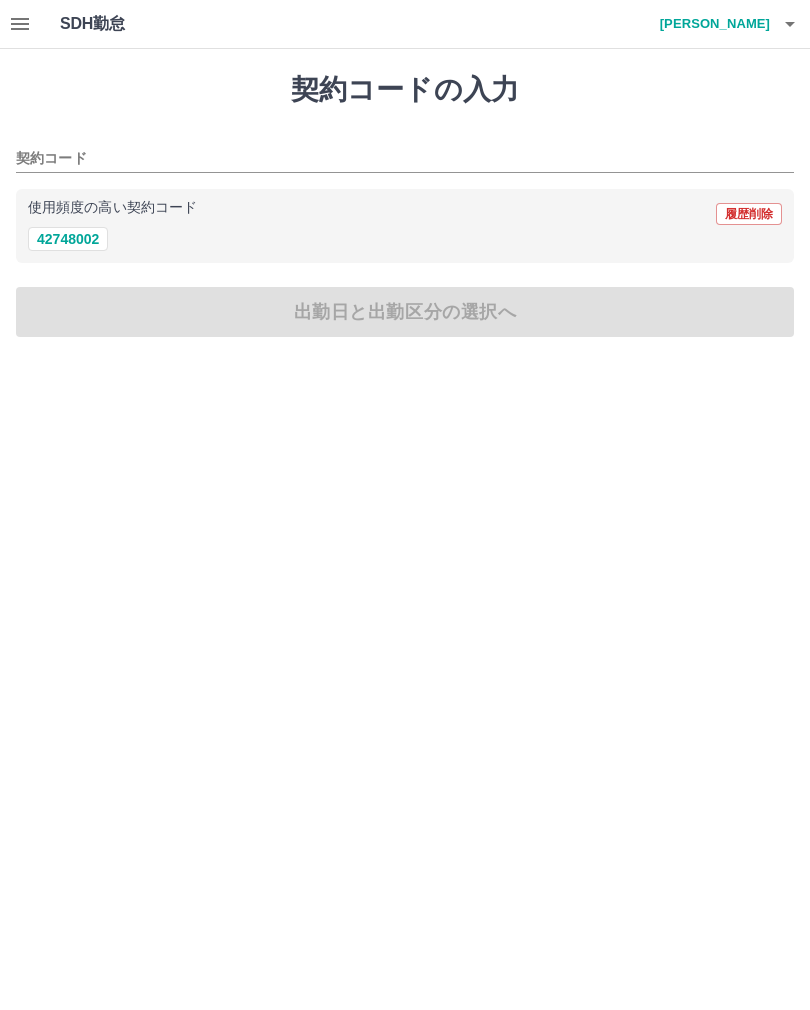 click on "42748002" at bounding box center [68, 239] 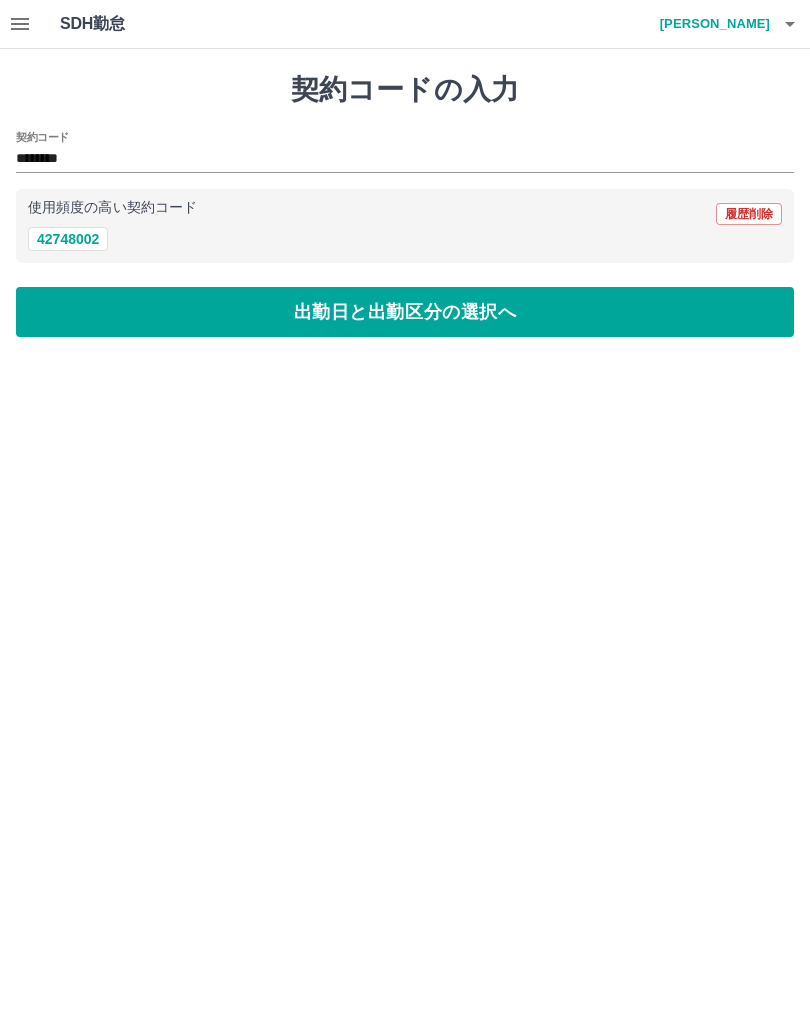click on "出勤日と出勤区分の選択へ" at bounding box center [405, 312] 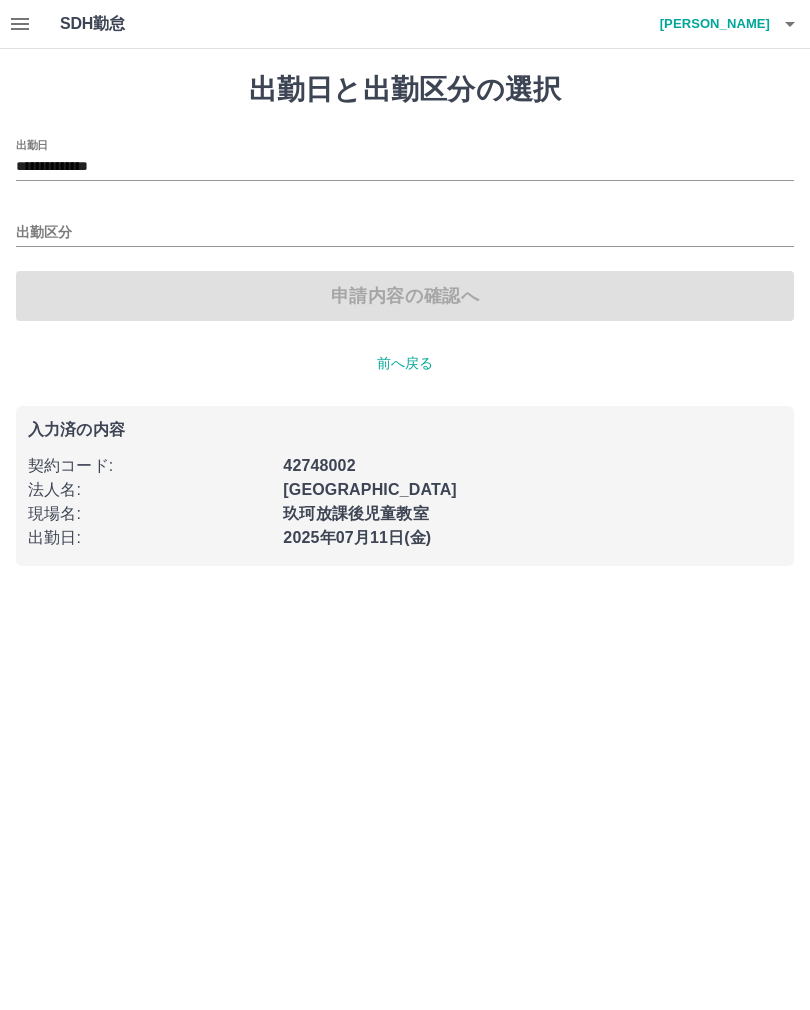 click on "**********" at bounding box center [405, 167] 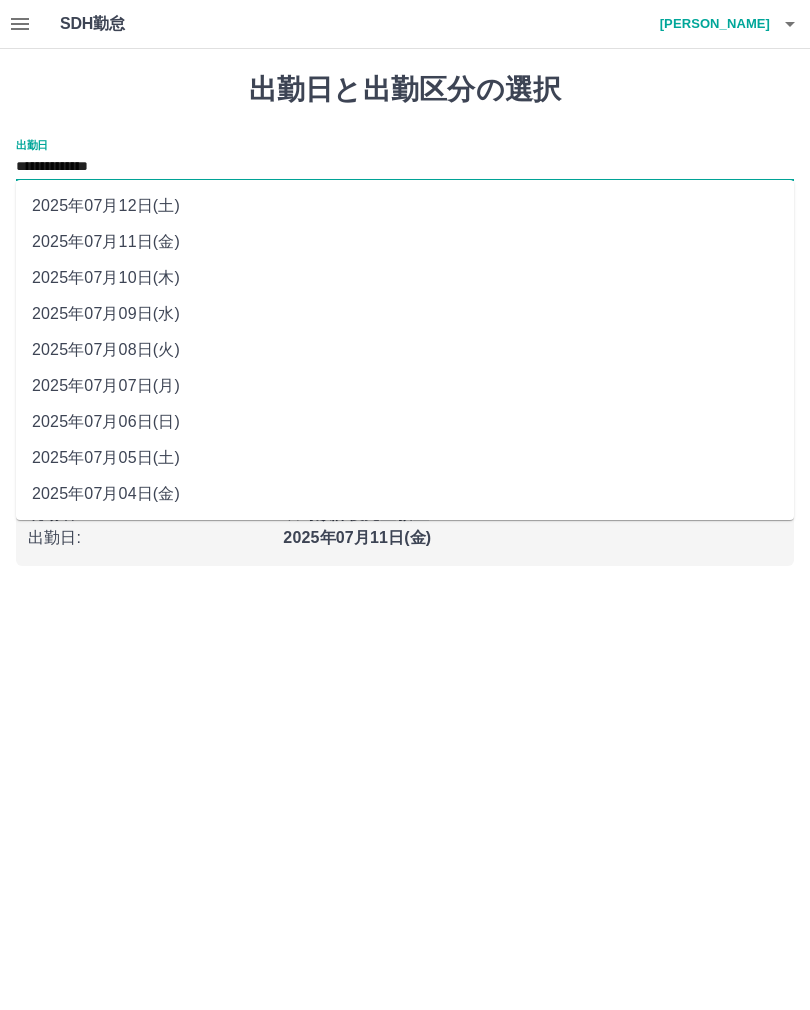 click on "2025年07月09日(水)" at bounding box center (405, 314) 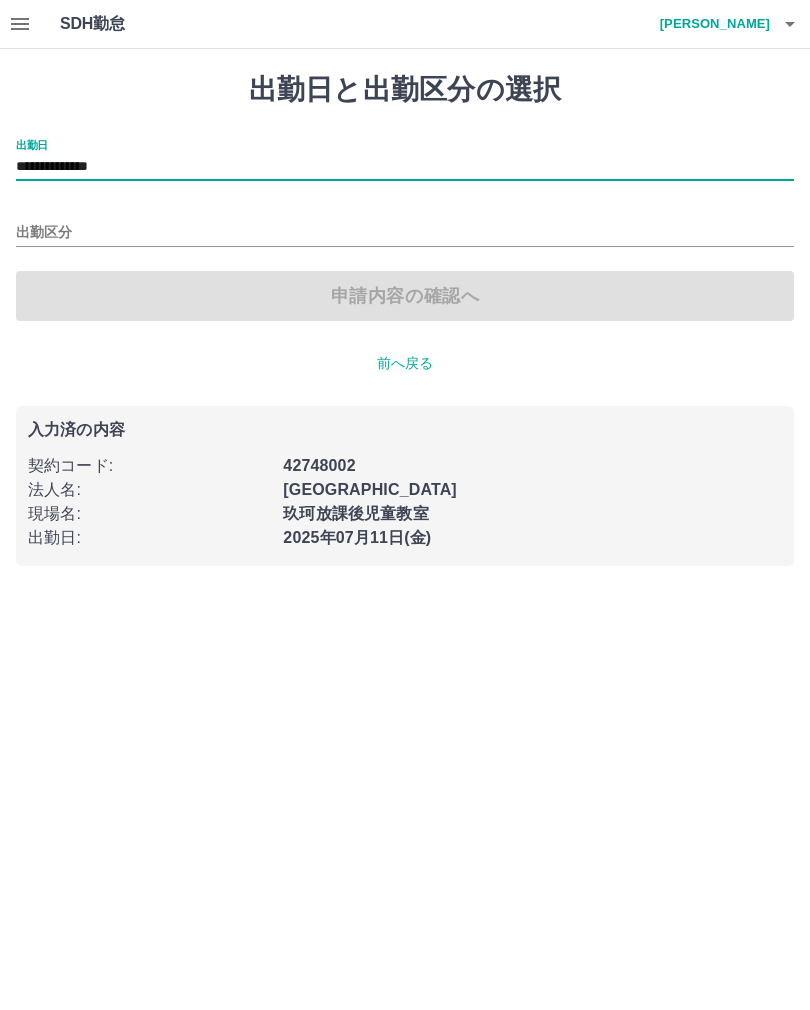 type on "**********" 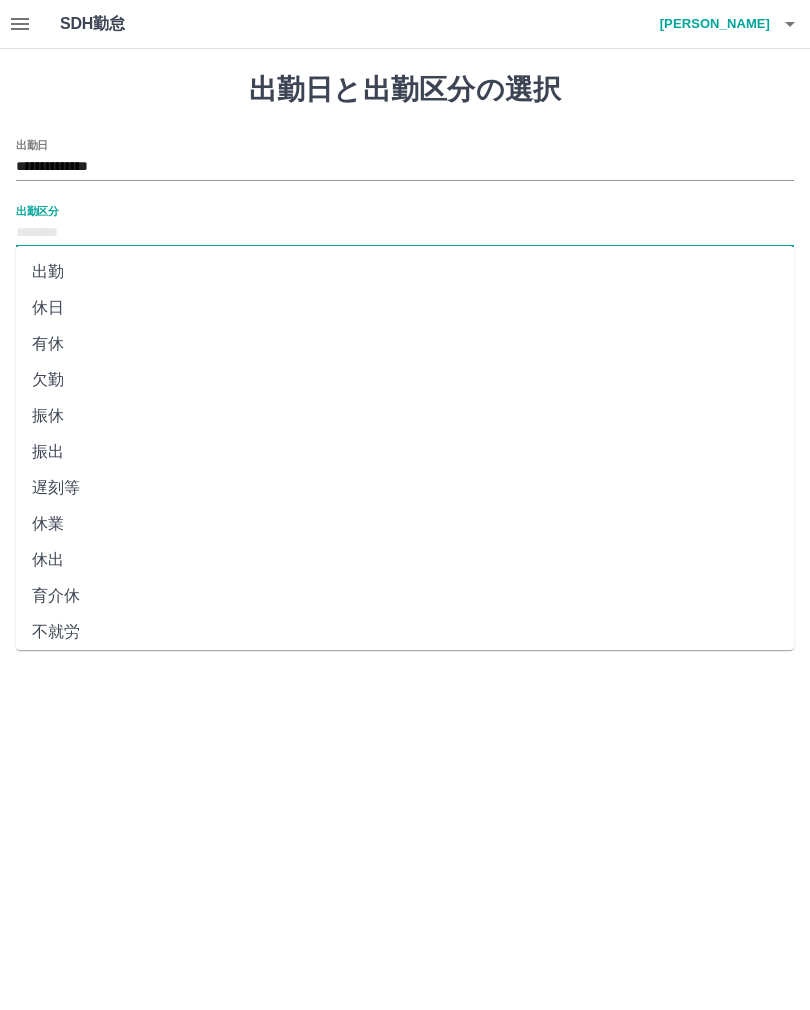 click on "休日" at bounding box center [405, 308] 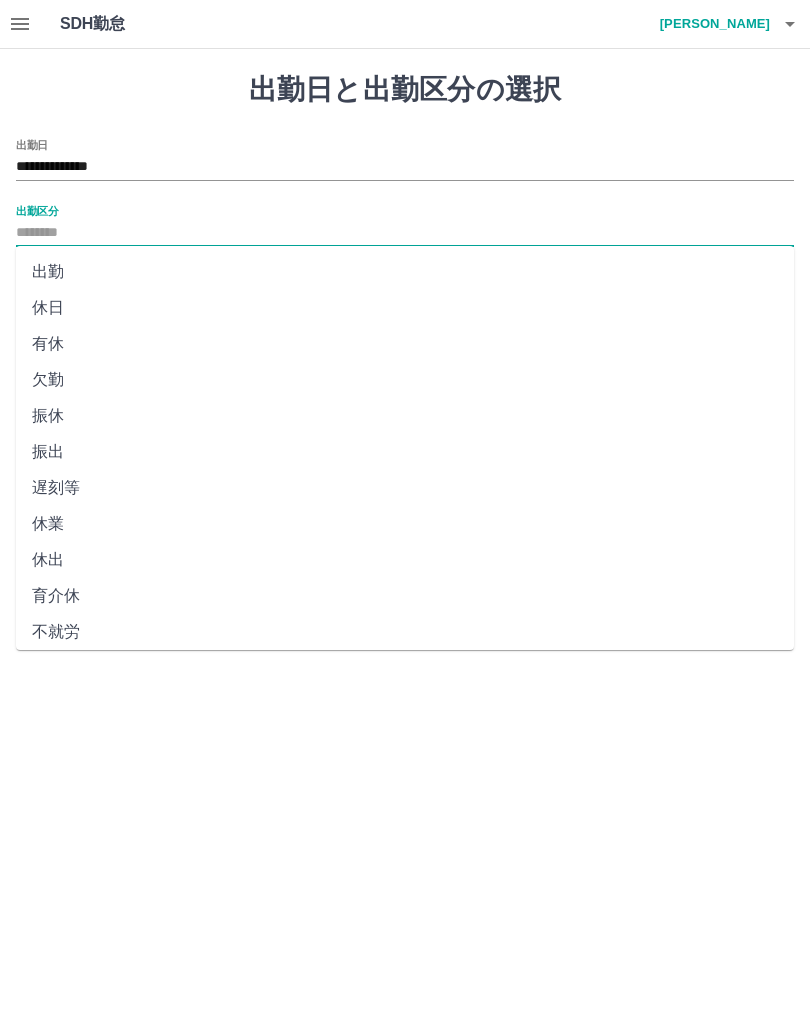 type on "**" 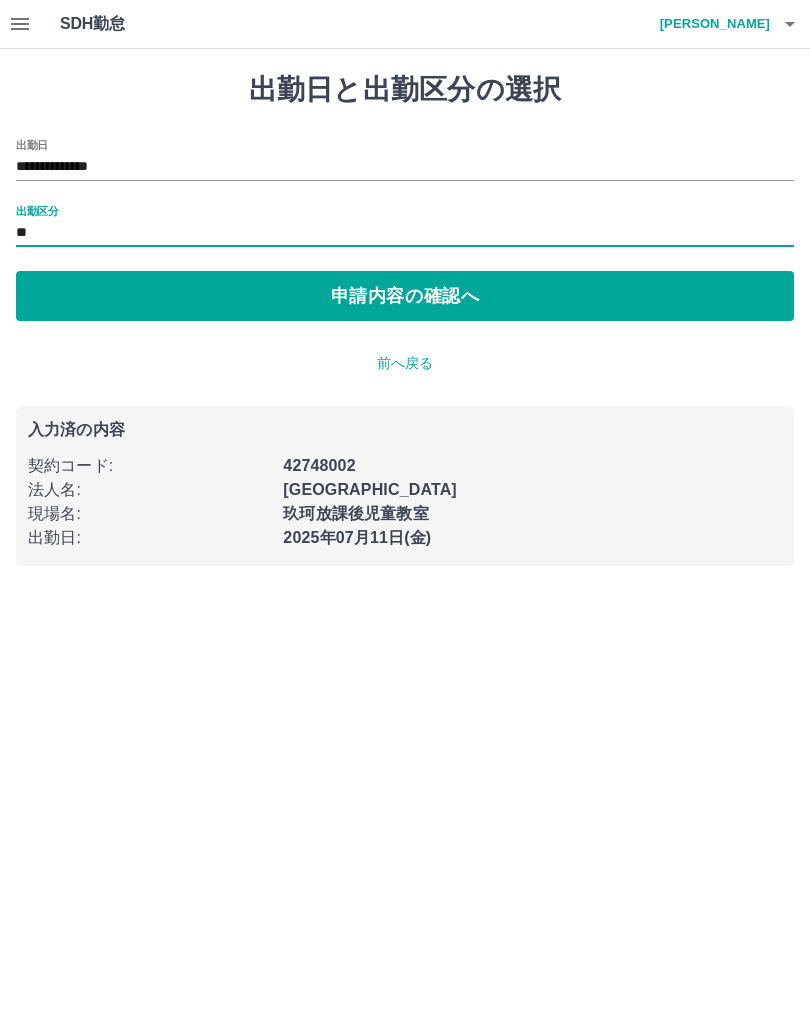 click on "申請内容の確認へ" at bounding box center [405, 296] 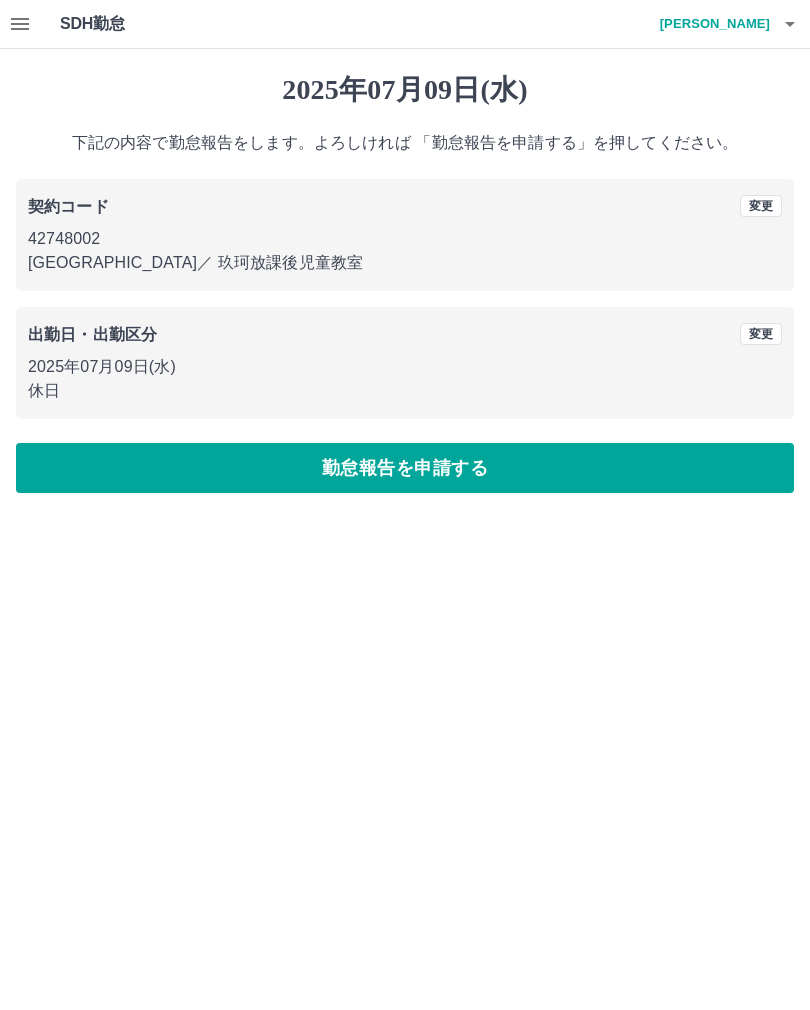 click on "勤怠報告を申請する" at bounding box center [405, 468] 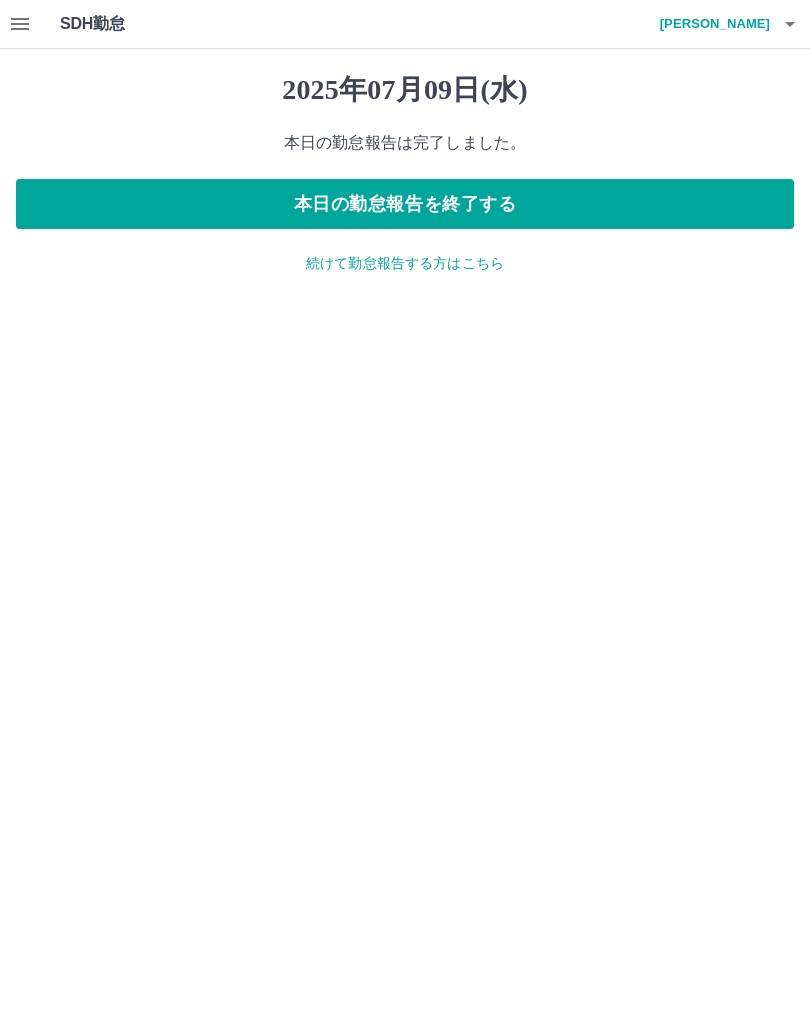 click on "続けて勤怠報告する方はこちら" at bounding box center (405, 263) 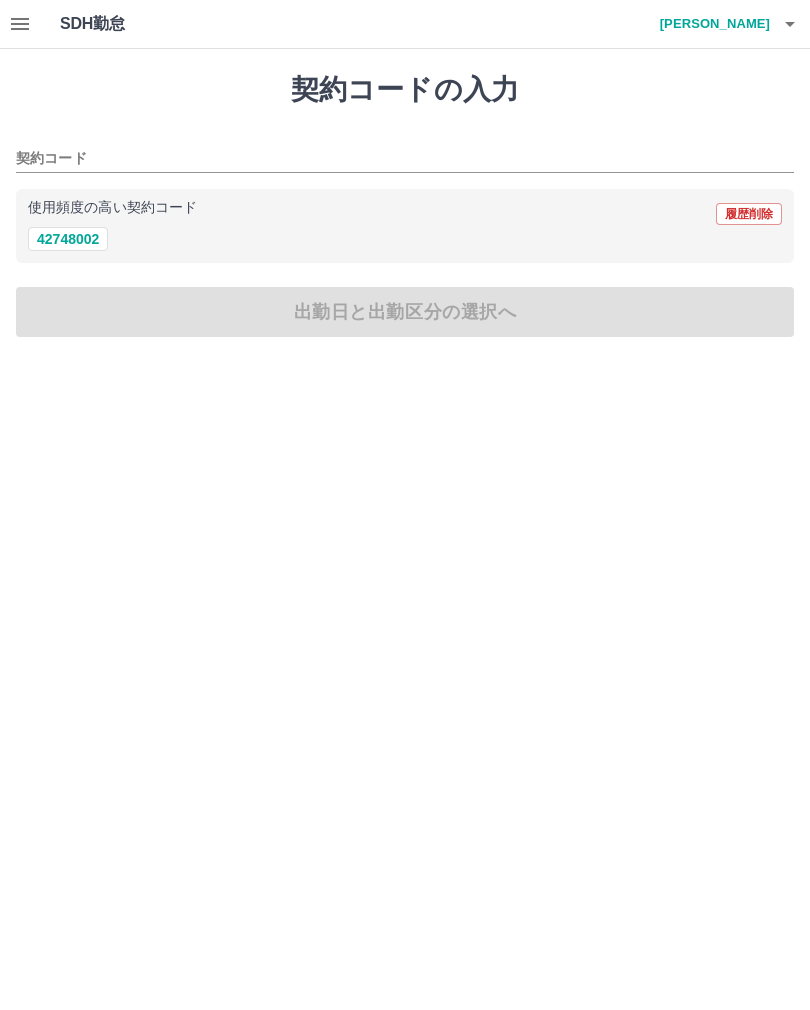 click on "使用頻度の高い契約コード 履歴削除" at bounding box center [405, 214] 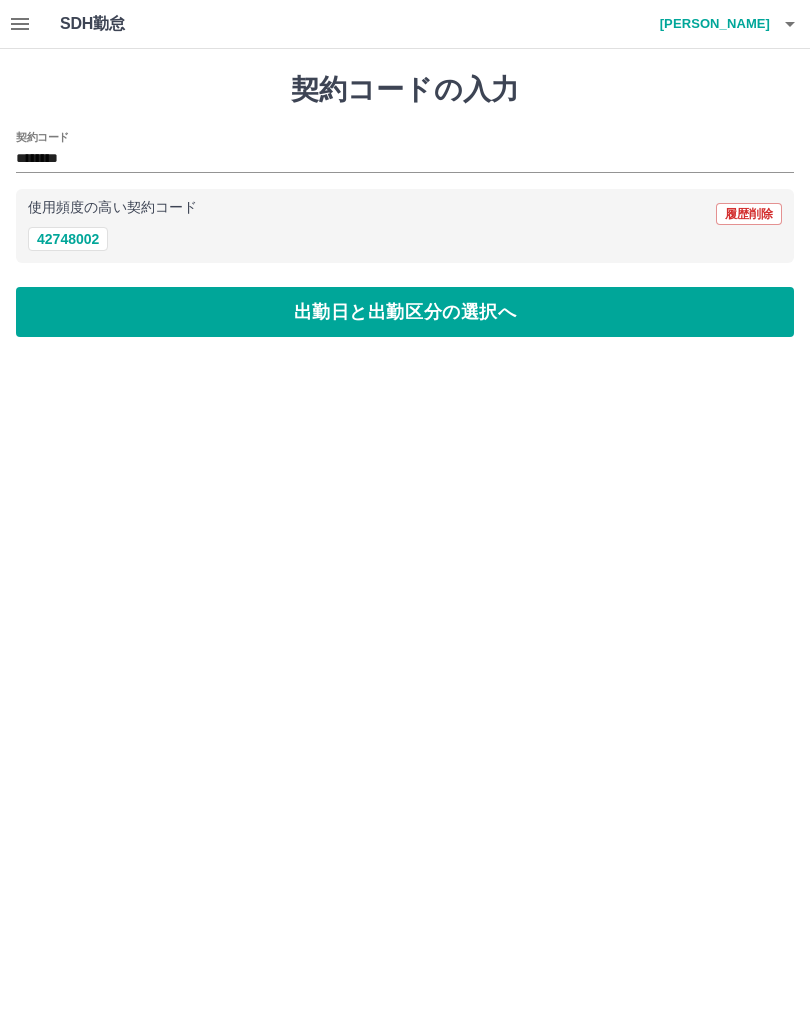 click on "出勤日と出勤区分の選択へ" at bounding box center [405, 312] 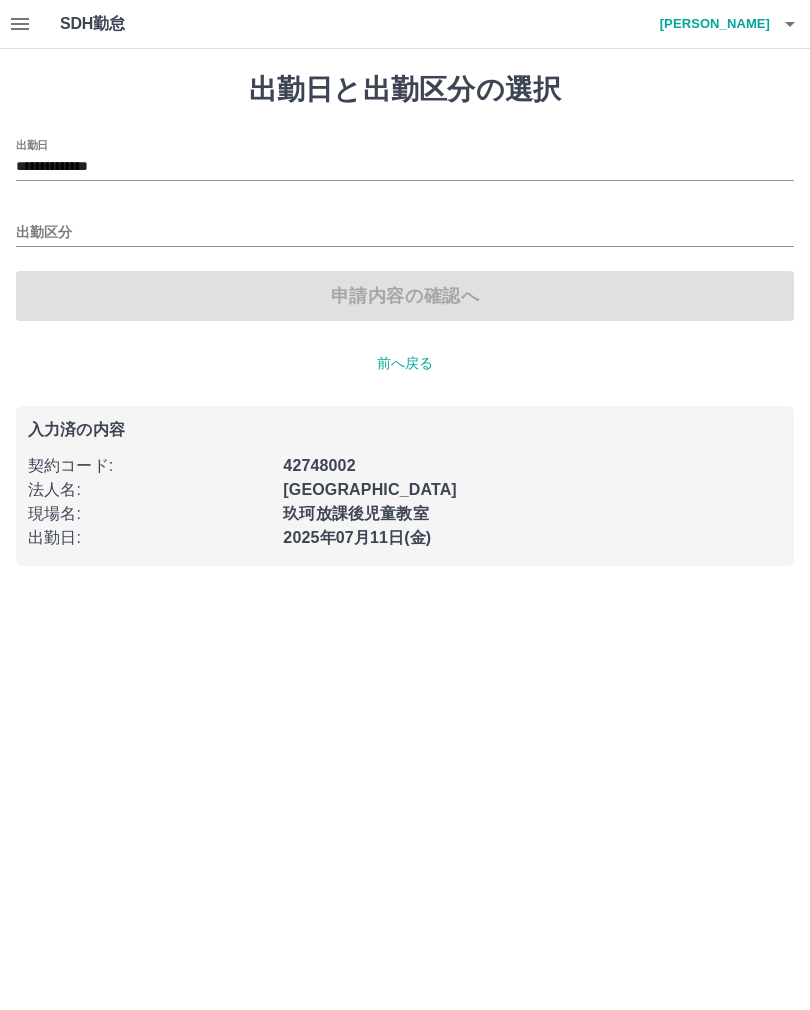 click on "**********" at bounding box center (405, 167) 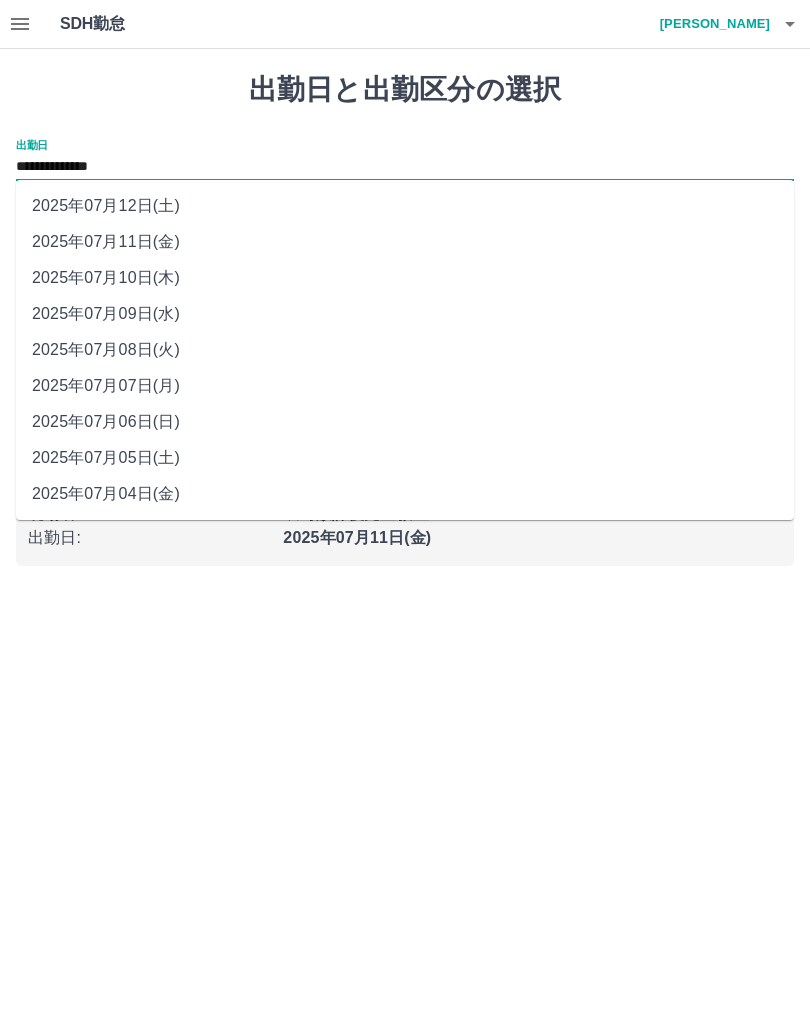 click on "2025年07月10日(木)" at bounding box center [405, 278] 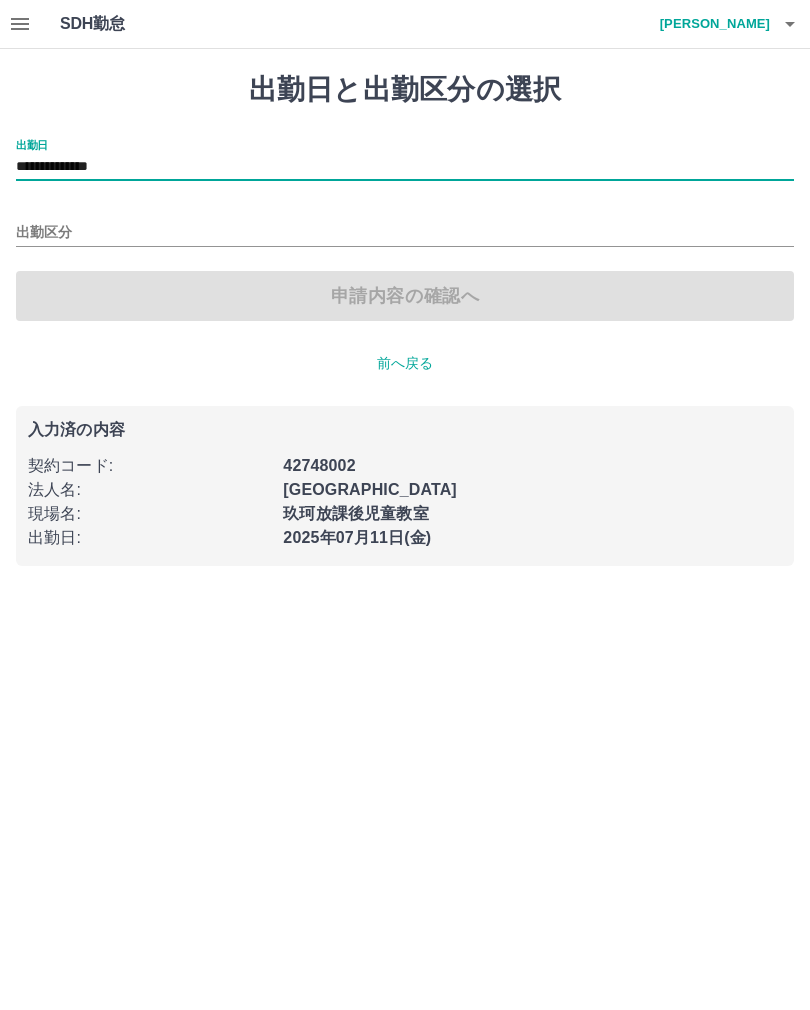 click on "出勤区分" at bounding box center [405, 233] 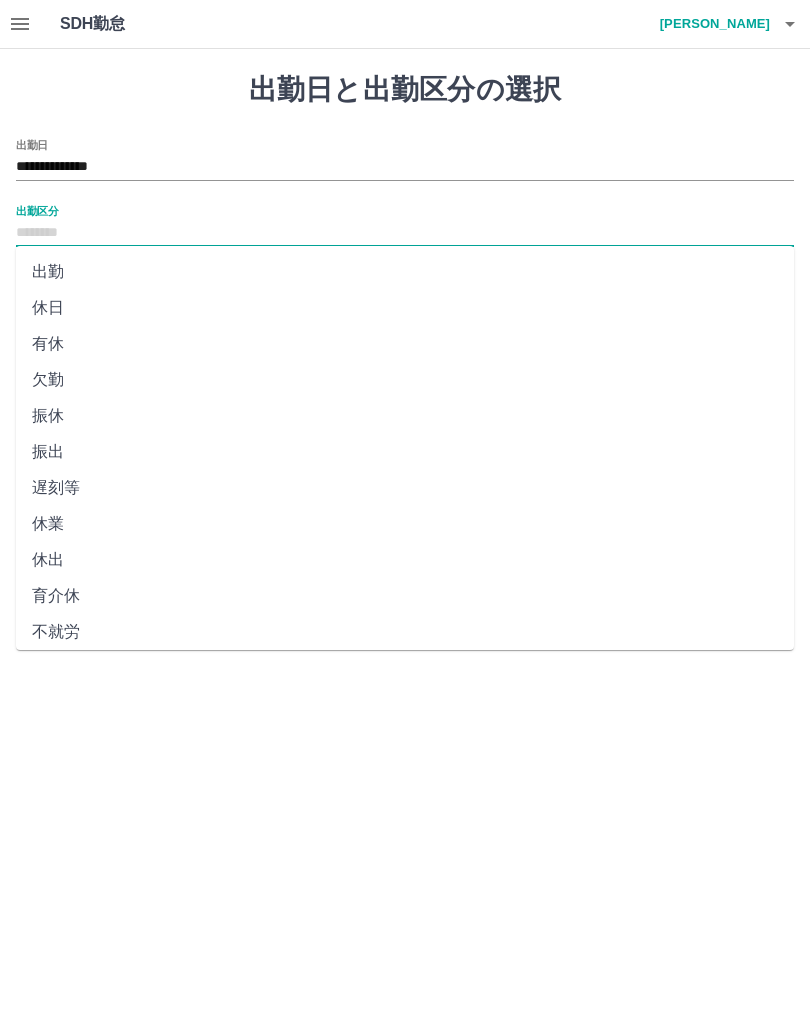 click on "休日" at bounding box center [405, 308] 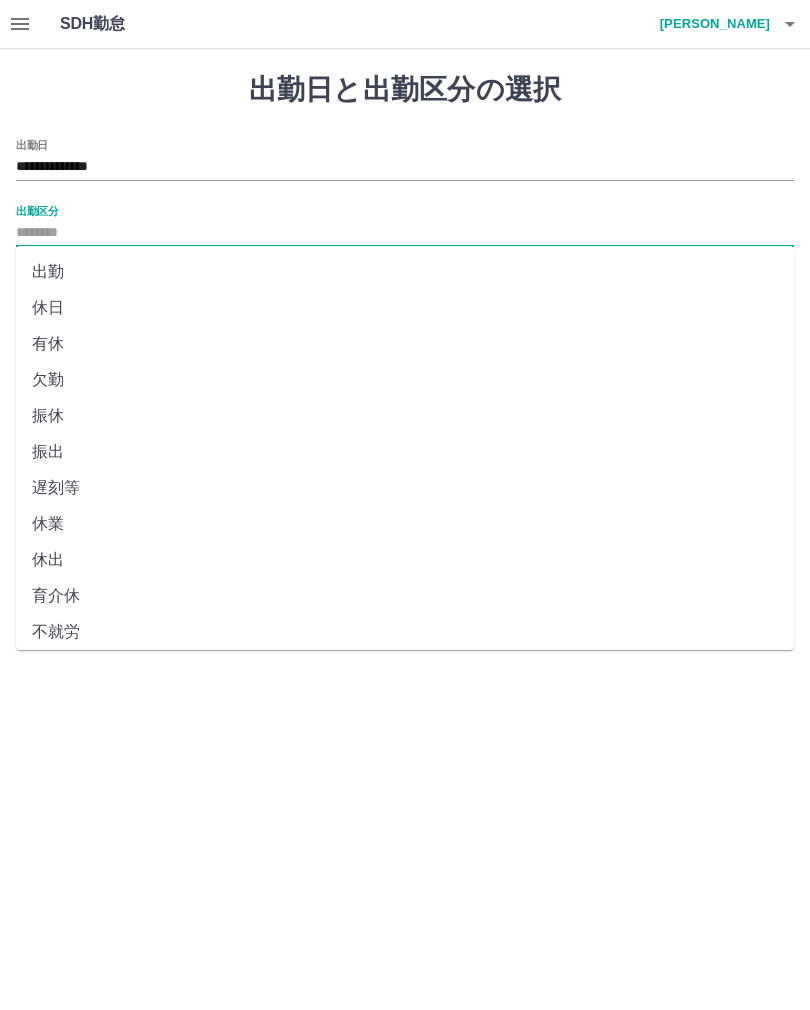 type on "**" 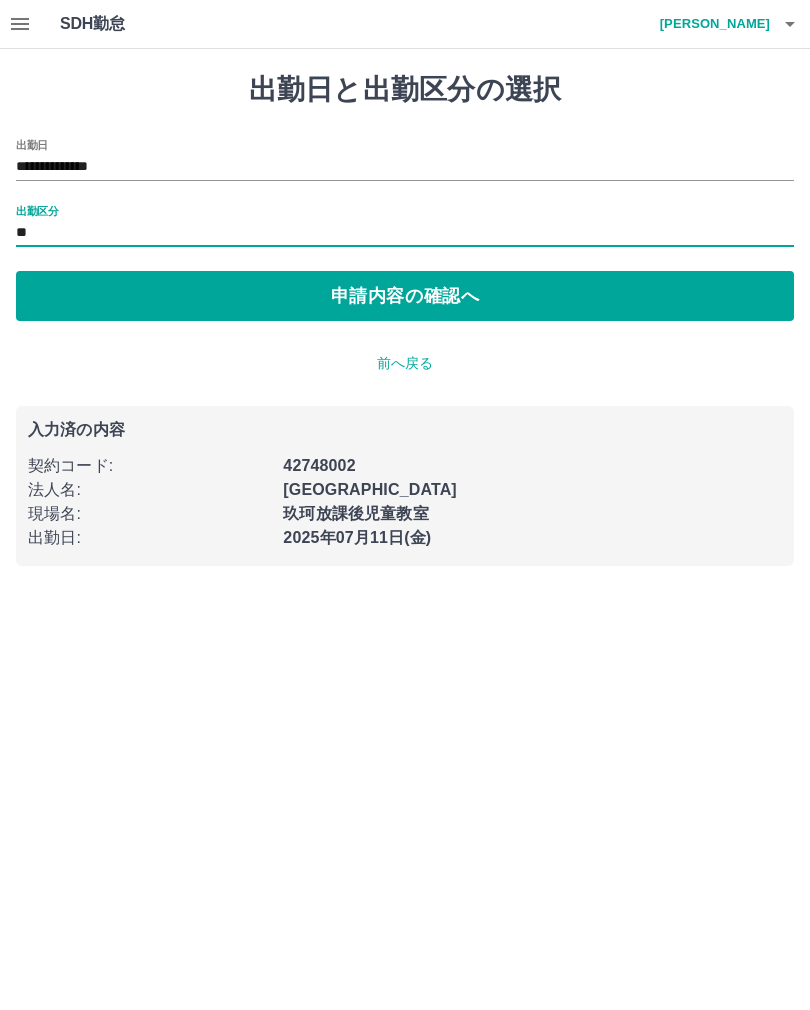 click on "申請内容の確認へ" at bounding box center [405, 296] 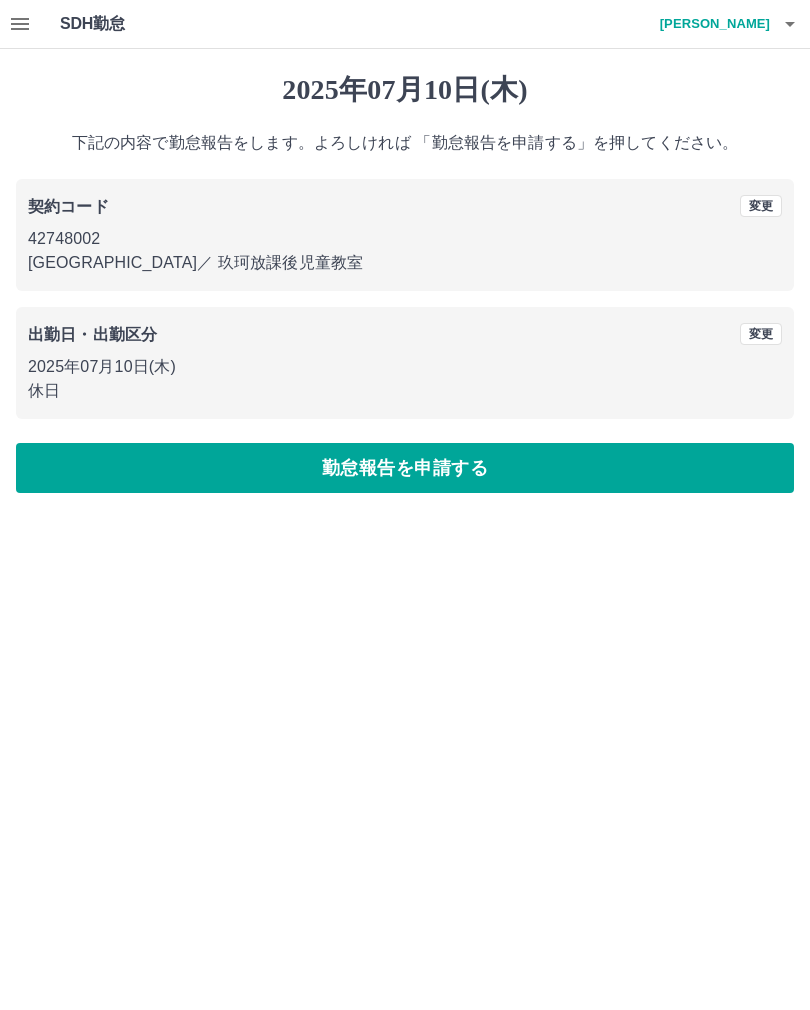 click on "勤怠報告を申請する" at bounding box center [405, 468] 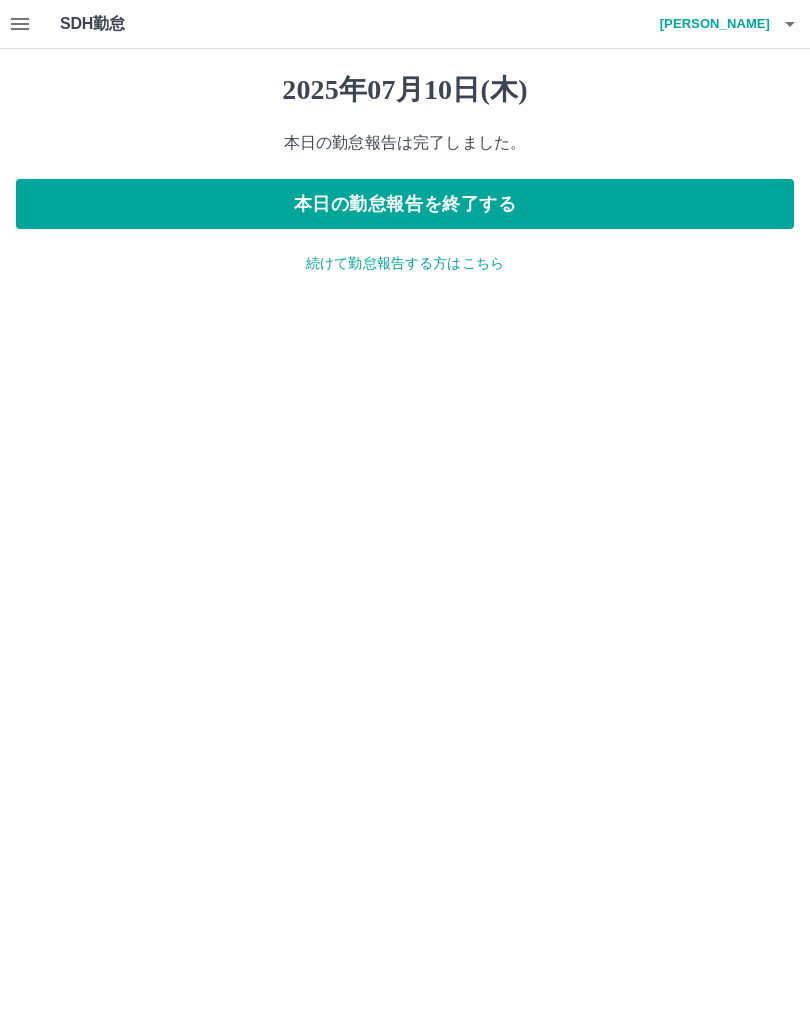 click on "本日の勤怠報告を終了する" at bounding box center (405, 204) 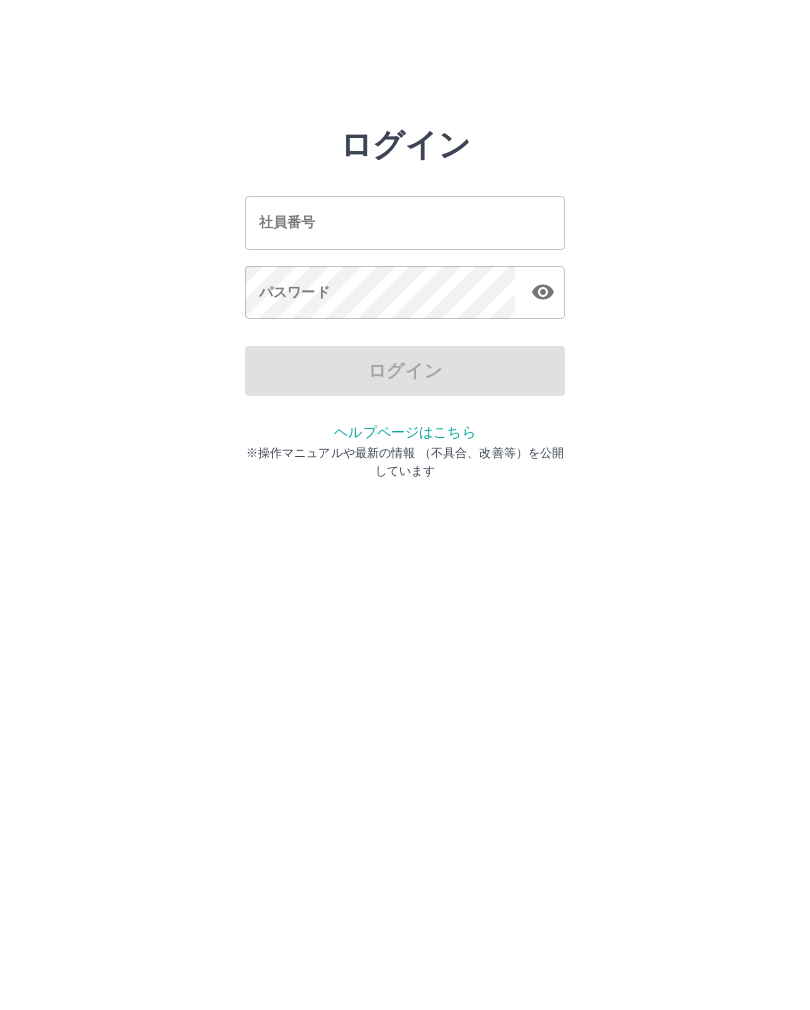 scroll, scrollTop: 0, scrollLeft: 0, axis: both 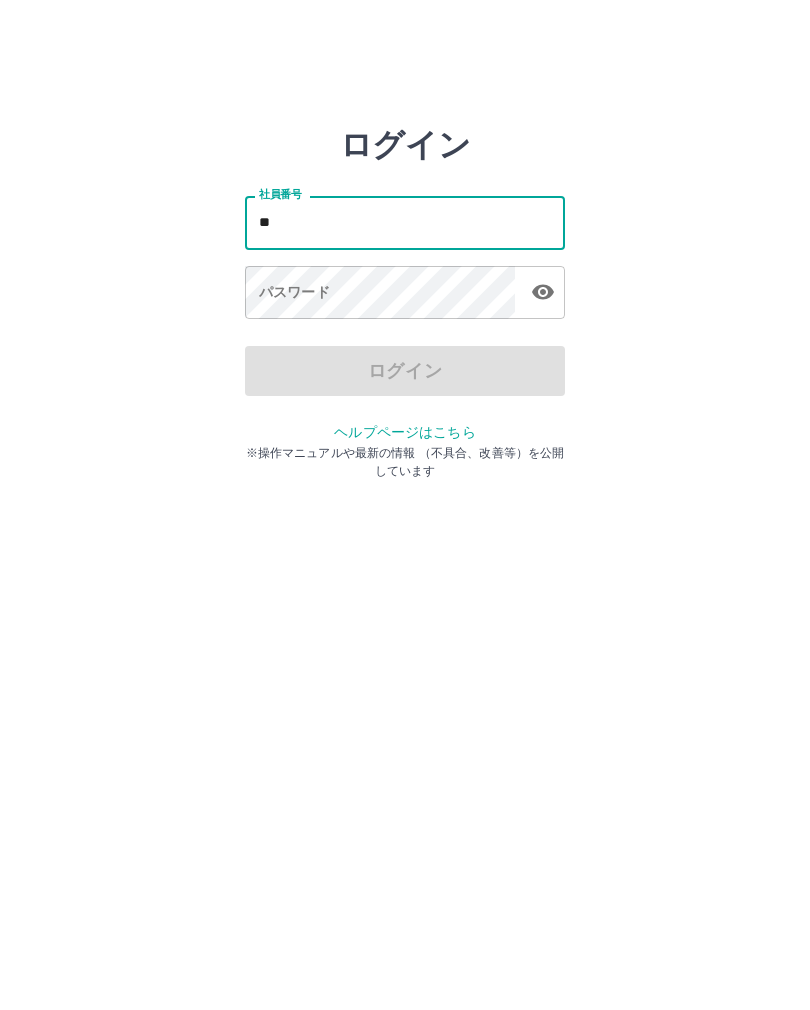 type on "*" 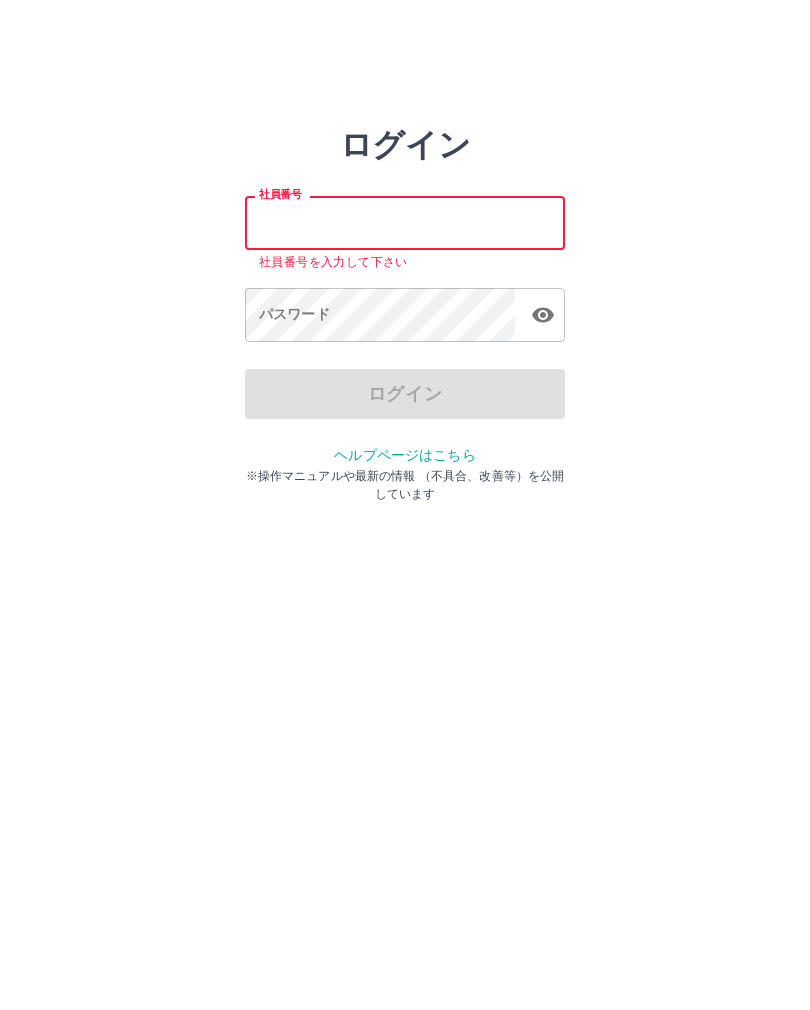 click on "社員番号" at bounding box center (405, 222) 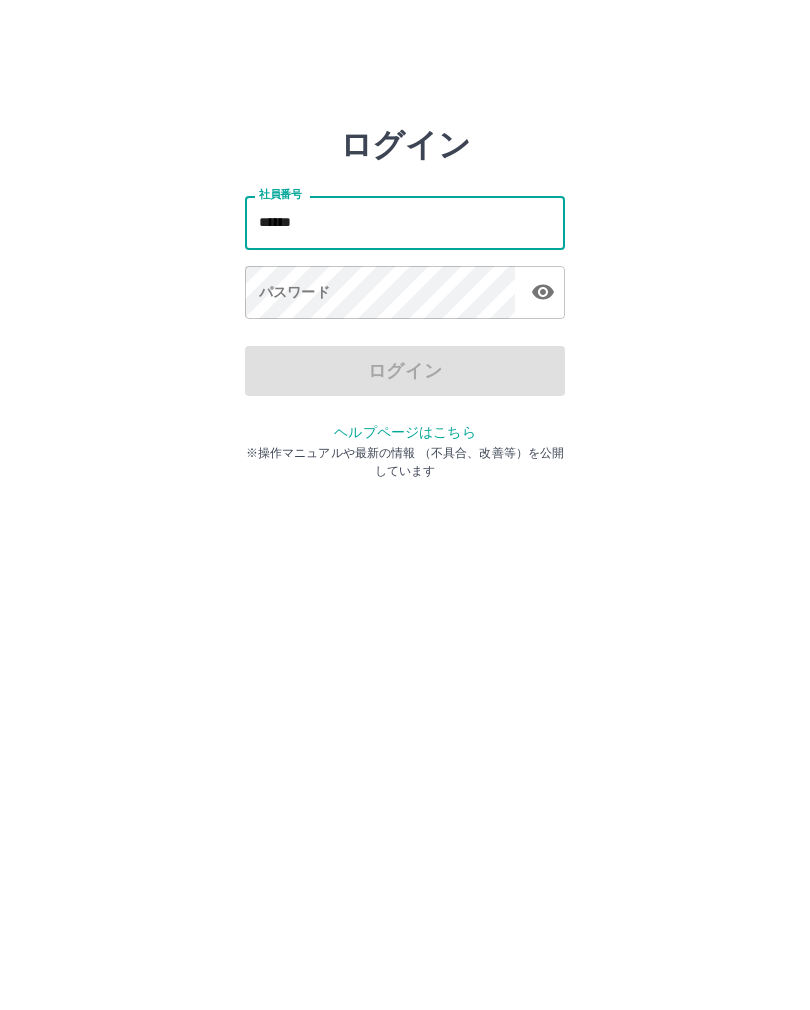 type on "*******" 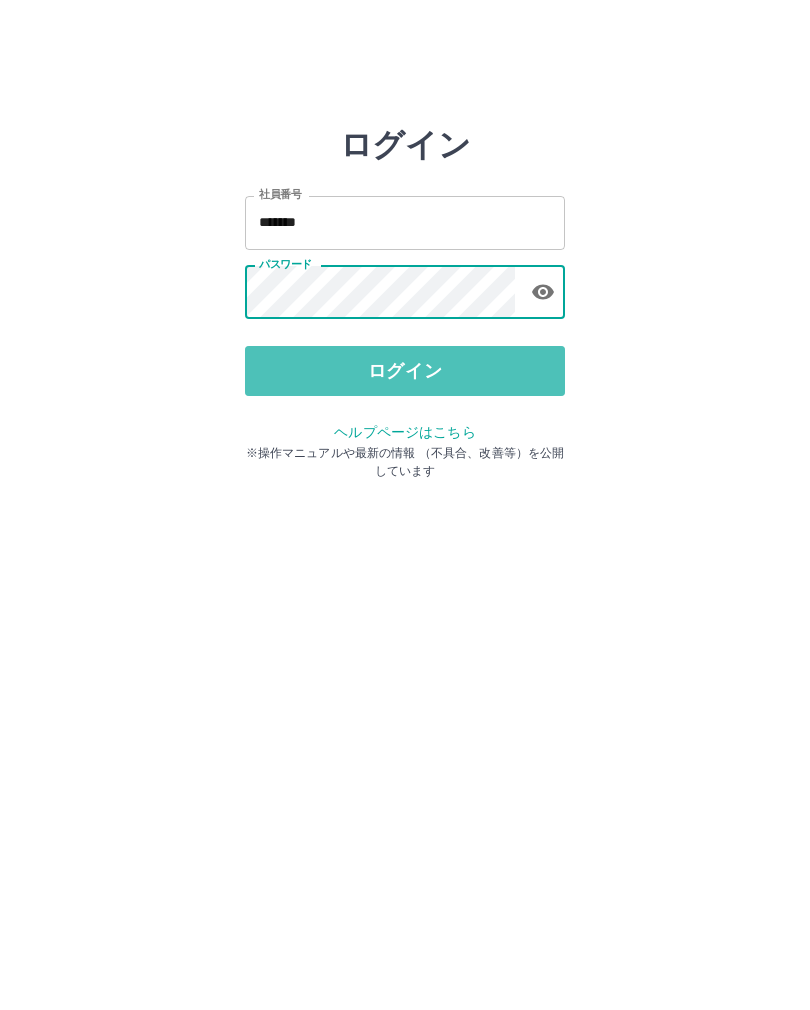 click on "ログイン" at bounding box center [405, 371] 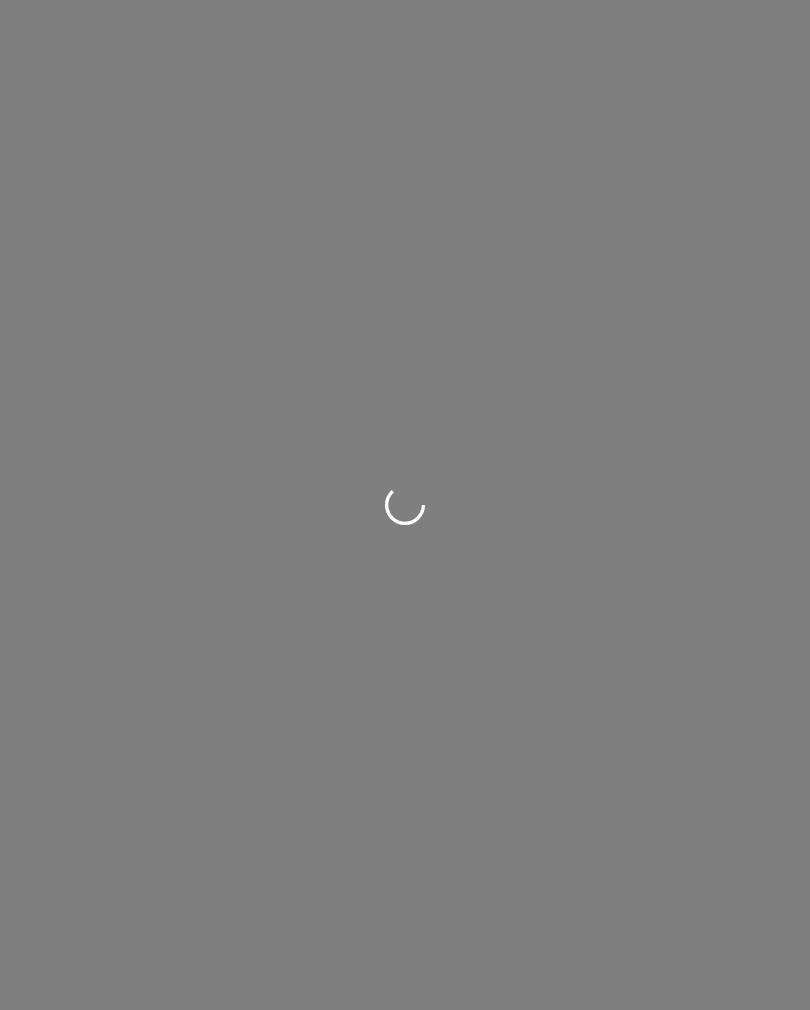 scroll, scrollTop: 0, scrollLeft: 0, axis: both 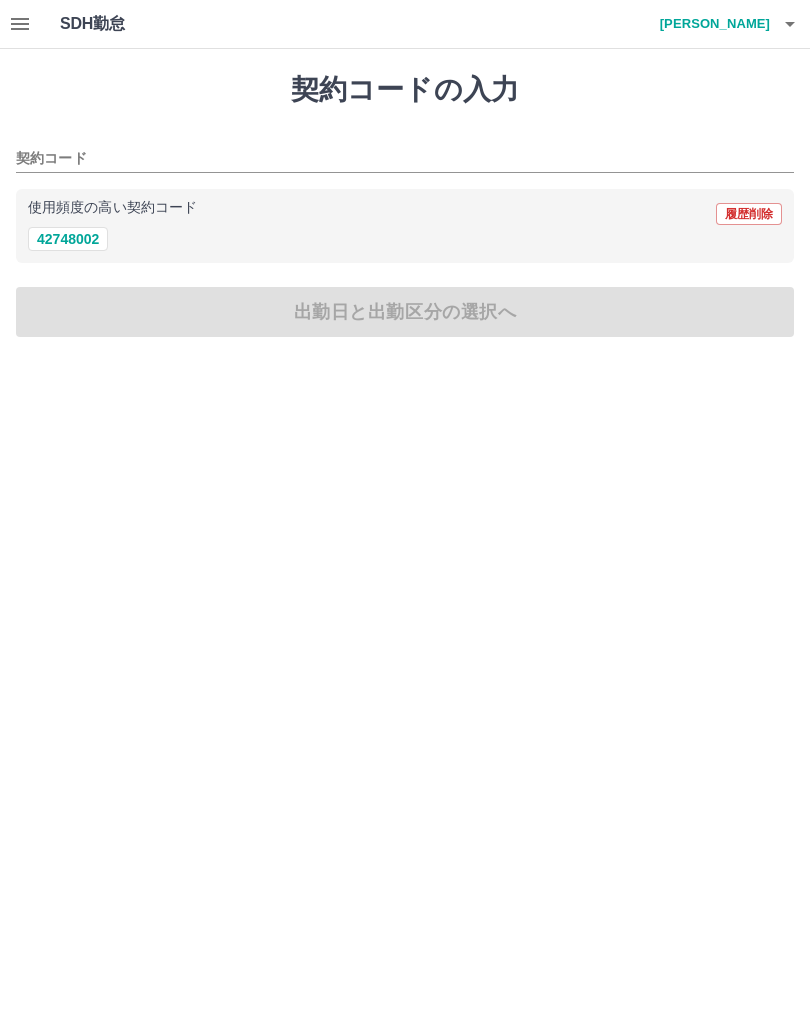 click on "42748002" at bounding box center (68, 239) 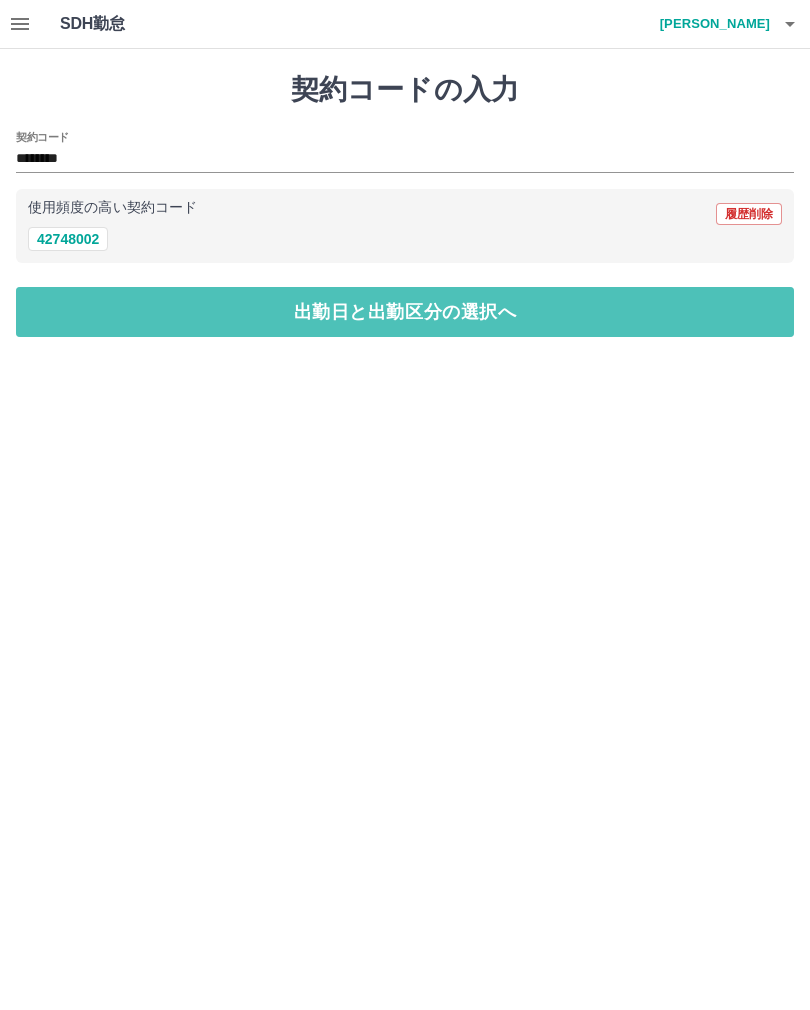 click on "出勤日と出勤区分の選択へ" at bounding box center (405, 312) 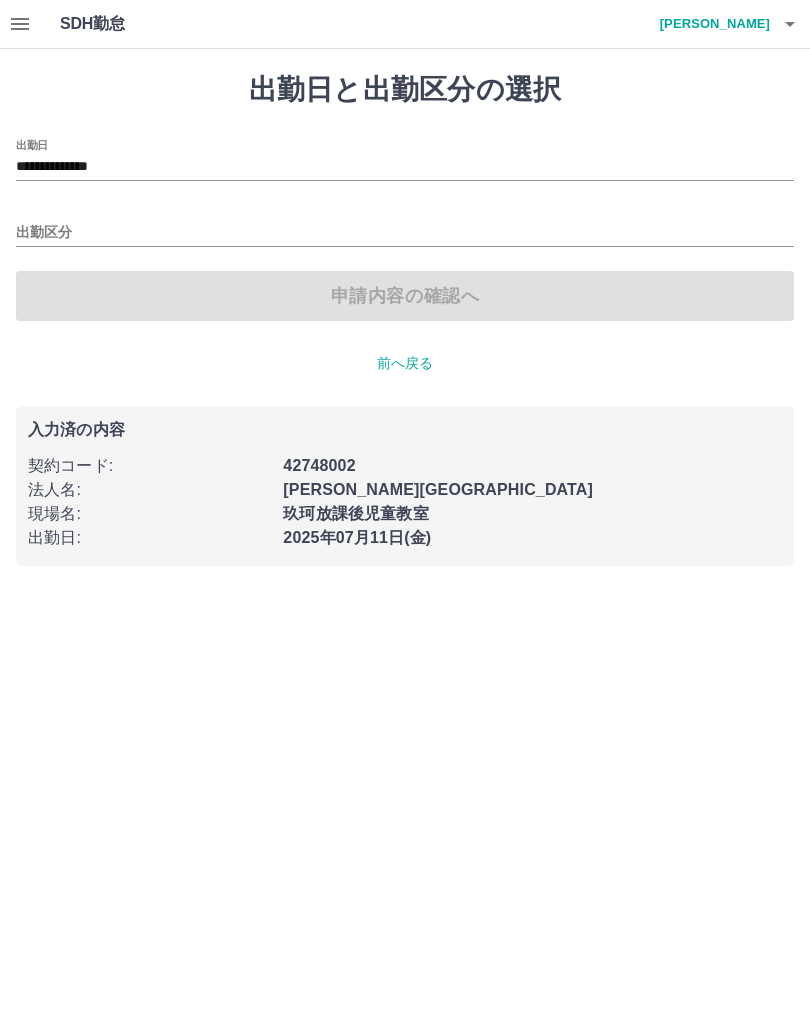 click on "**********" at bounding box center [405, 295] 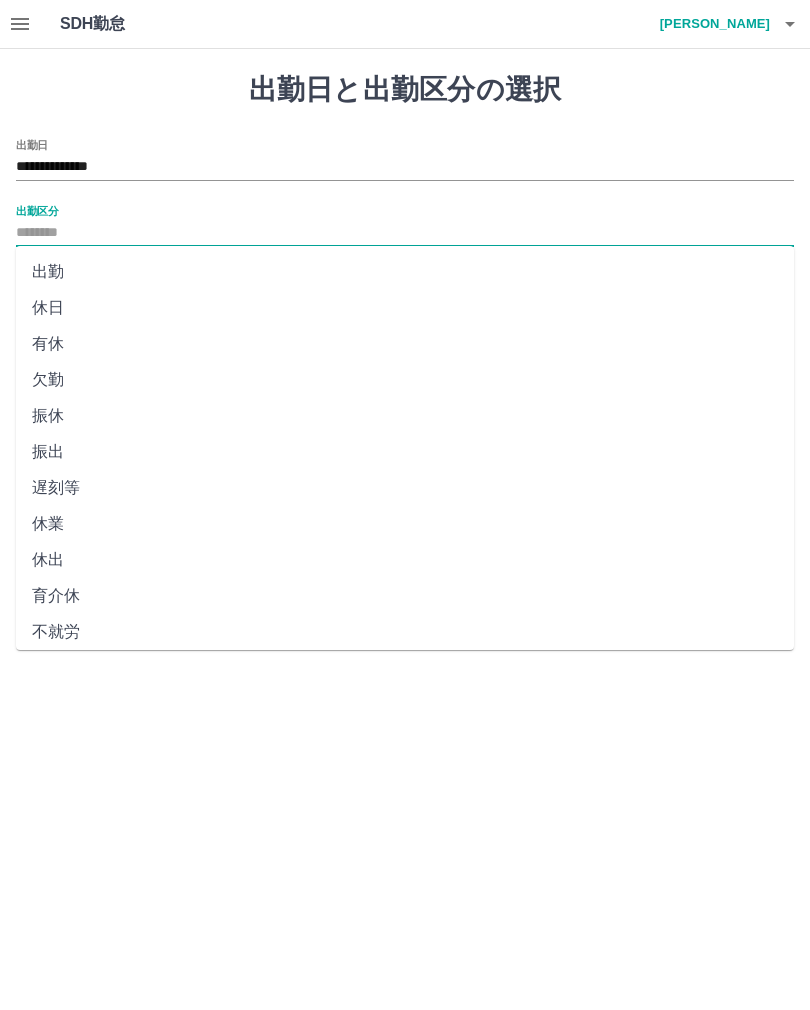click on "出勤" at bounding box center (405, 272) 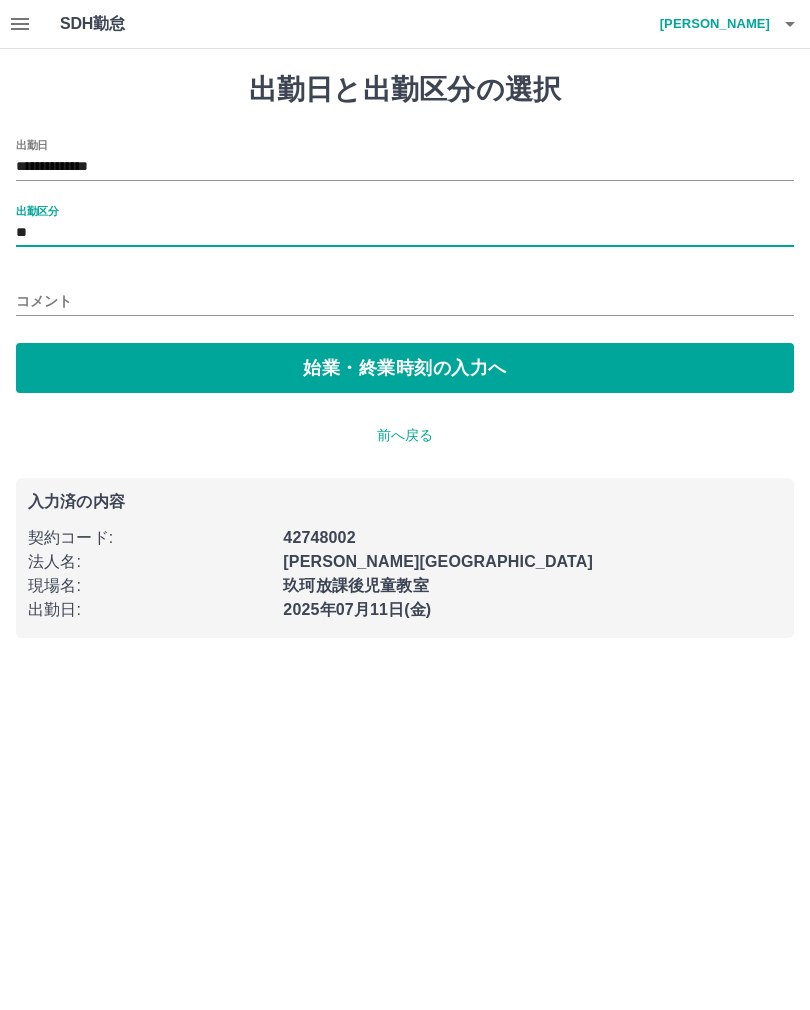 type on "**" 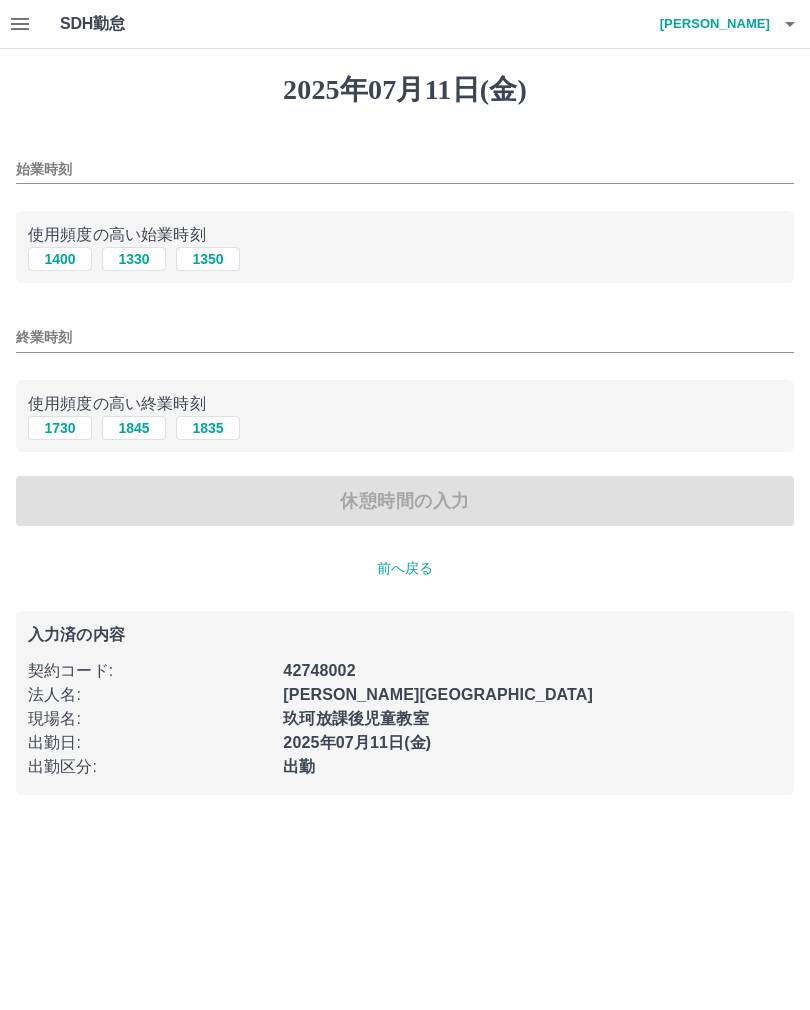 click on "1400" at bounding box center [60, 259] 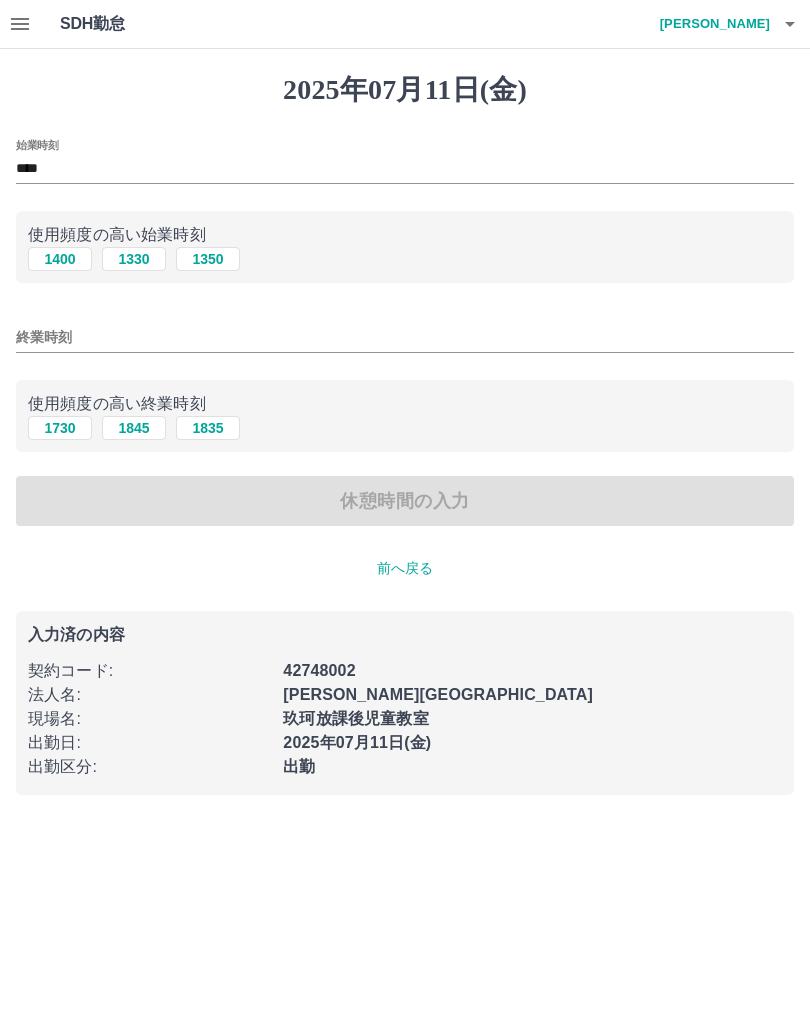 click on "1730" at bounding box center [60, 428] 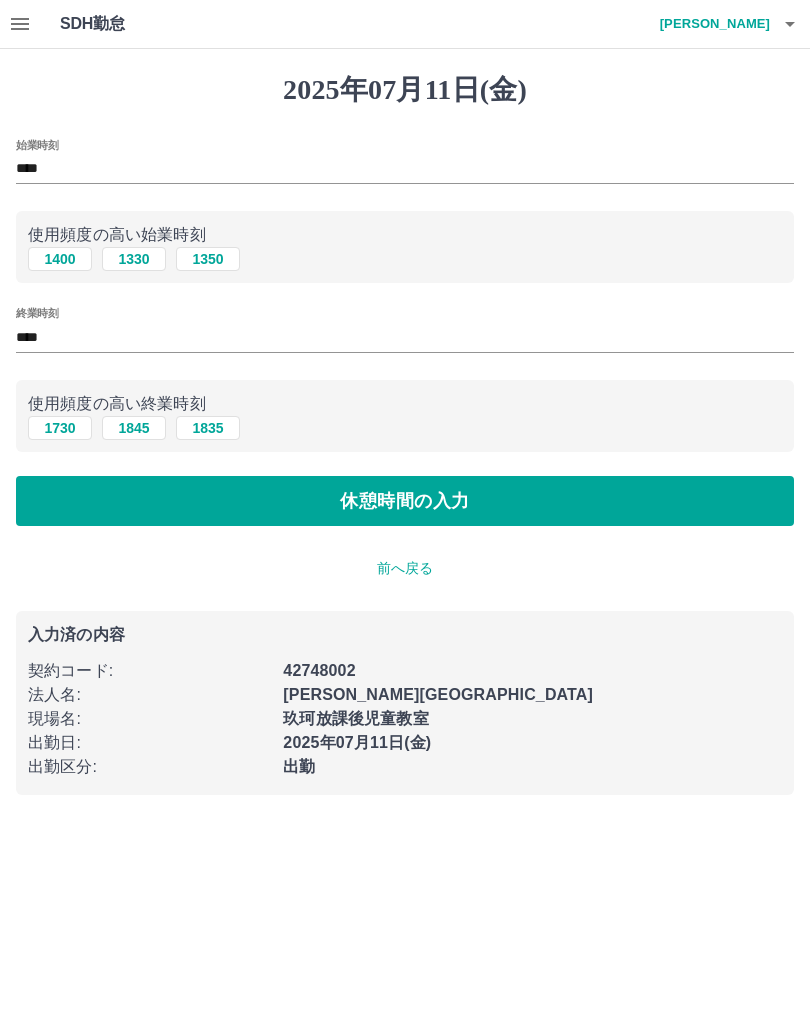 click on "休憩時間の入力" at bounding box center [405, 501] 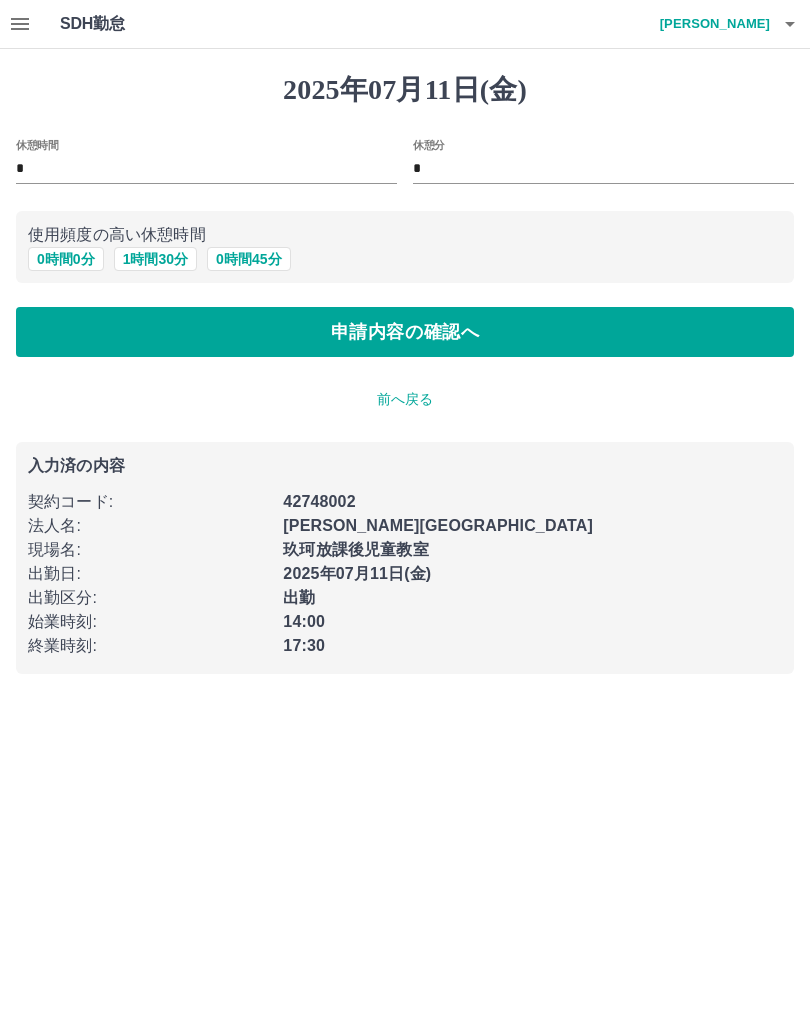 click on "申請内容の確認へ" at bounding box center (405, 332) 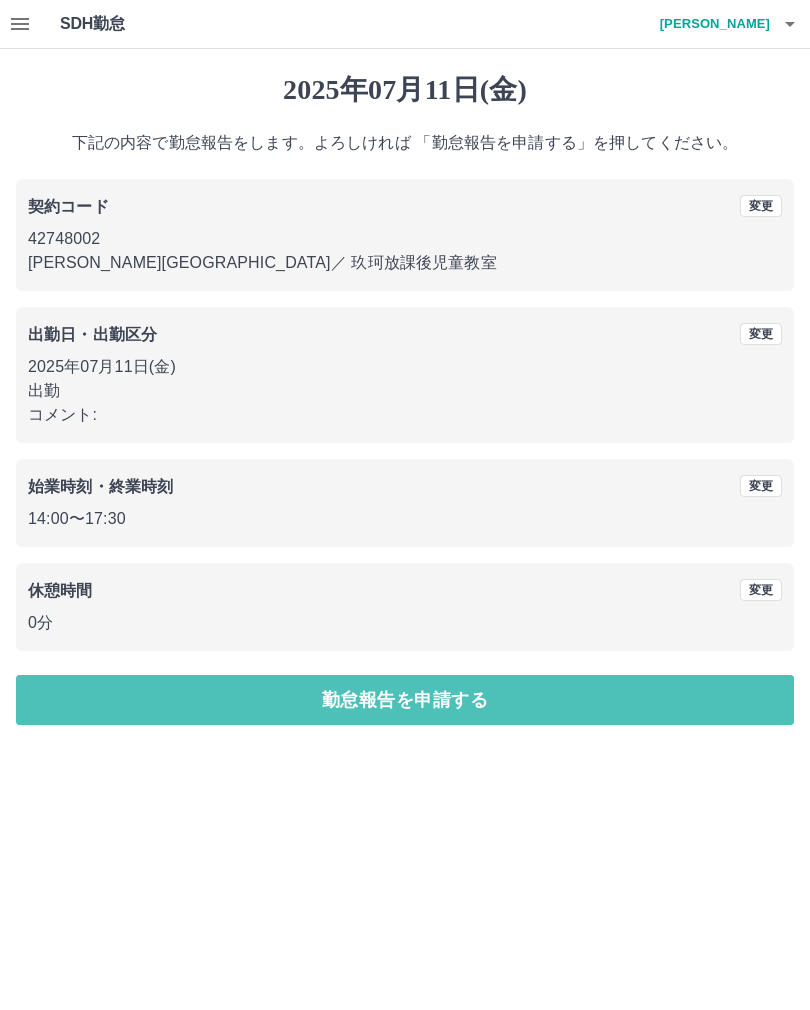 click on "勤怠報告を申請する" at bounding box center (405, 700) 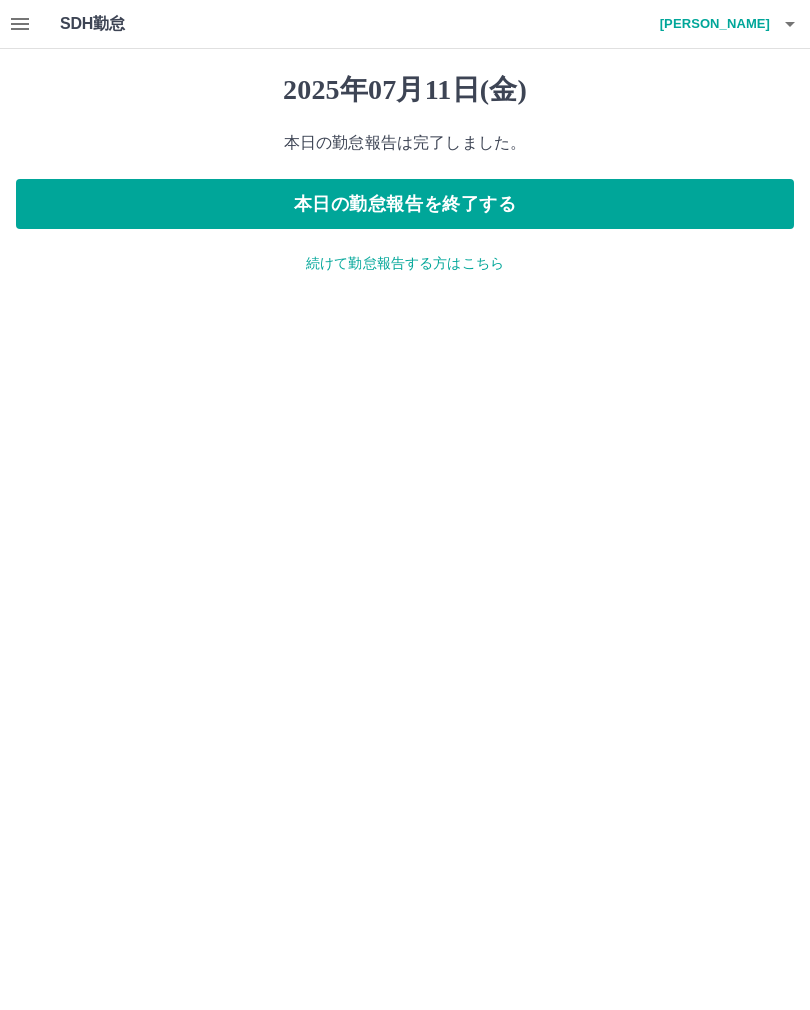 click on "続けて勤怠報告する方はこちら" at bounding box center (405, 263) 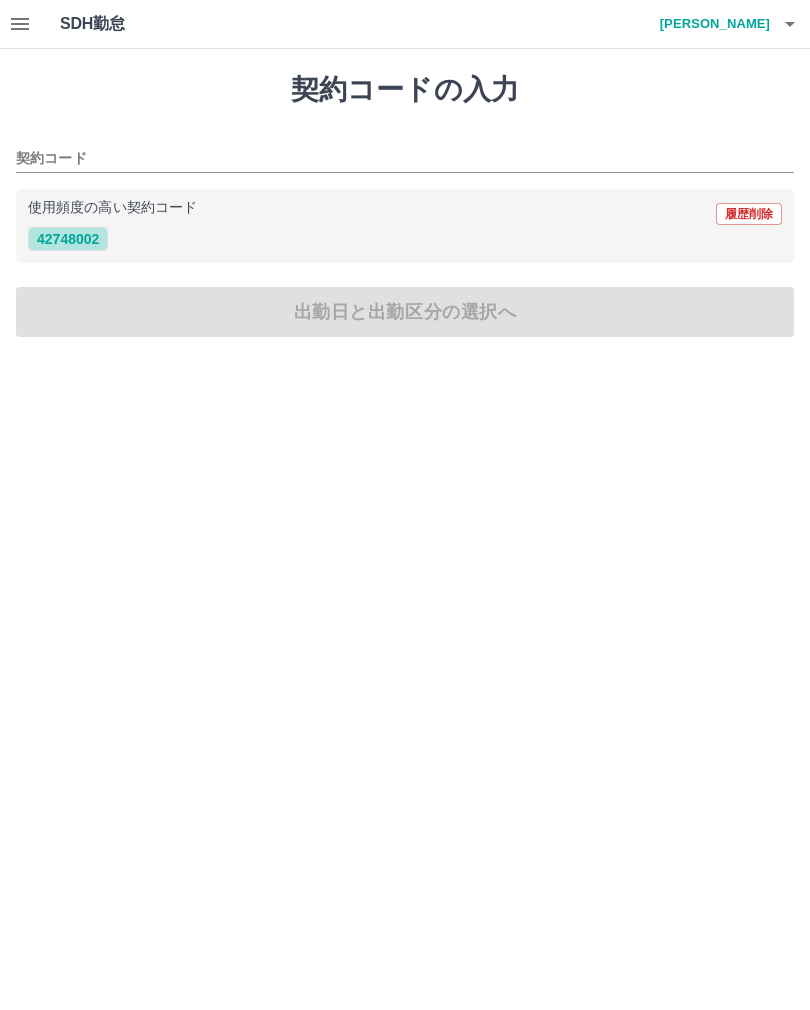 click on "42748002" at bounding box center (68, 239) 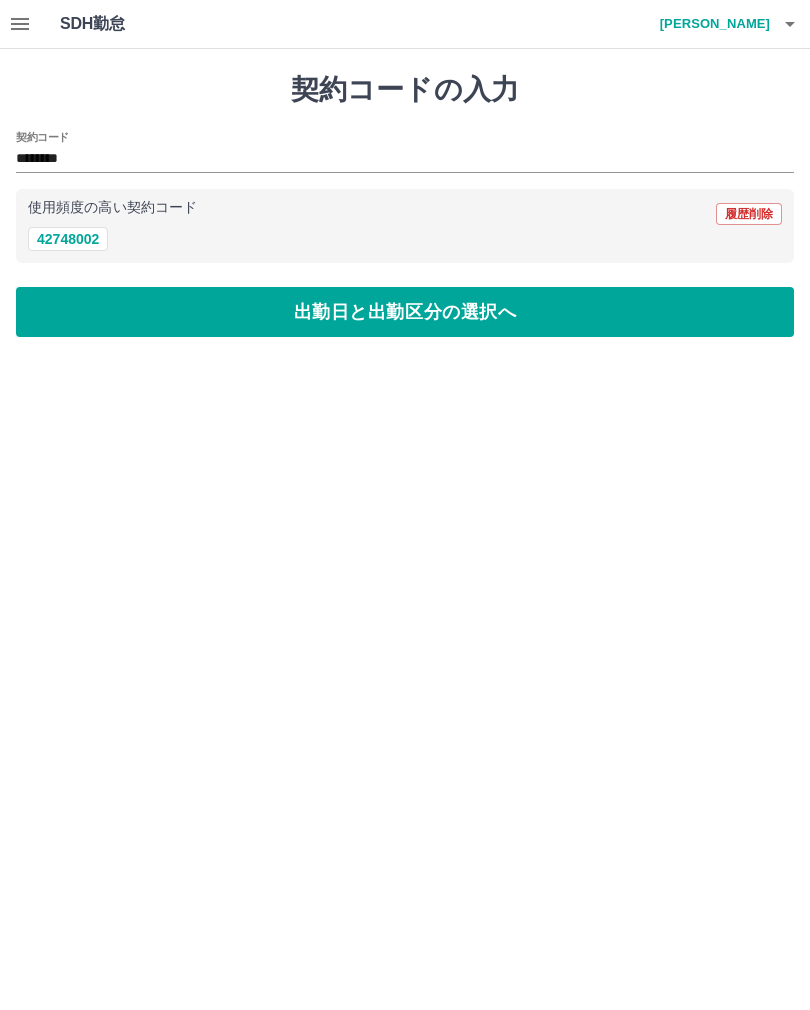 click on "42748002" at bounding box center [68, 239] 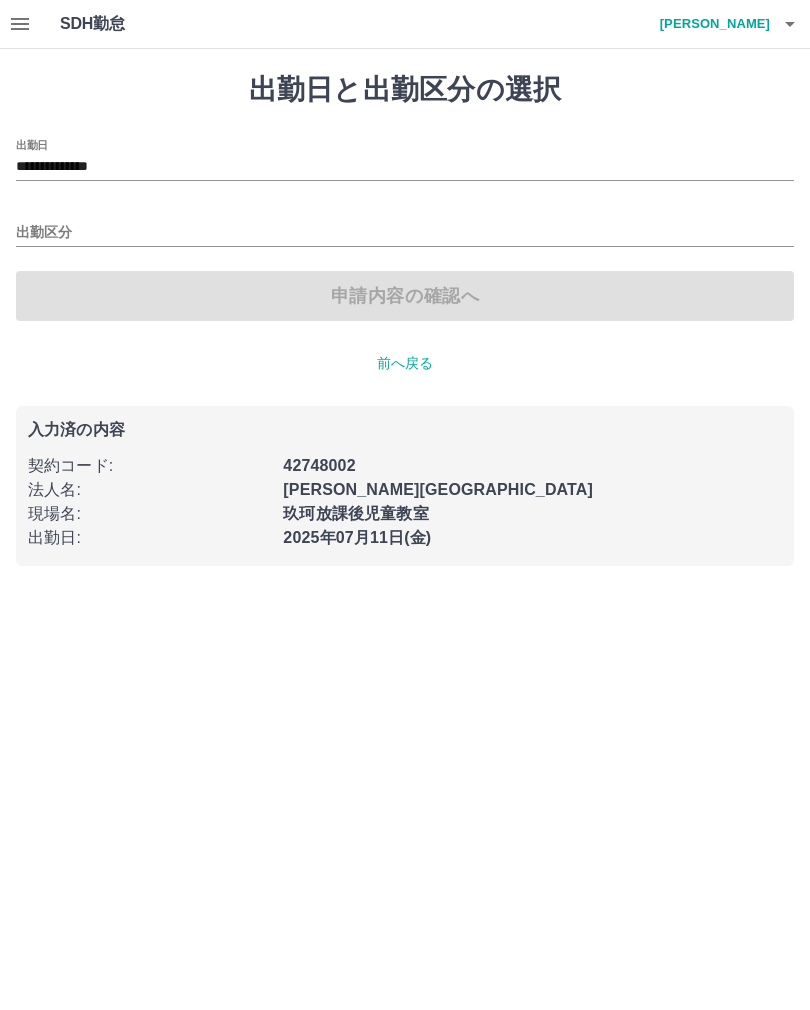 click on "**********" at bounding box center (405, 167) 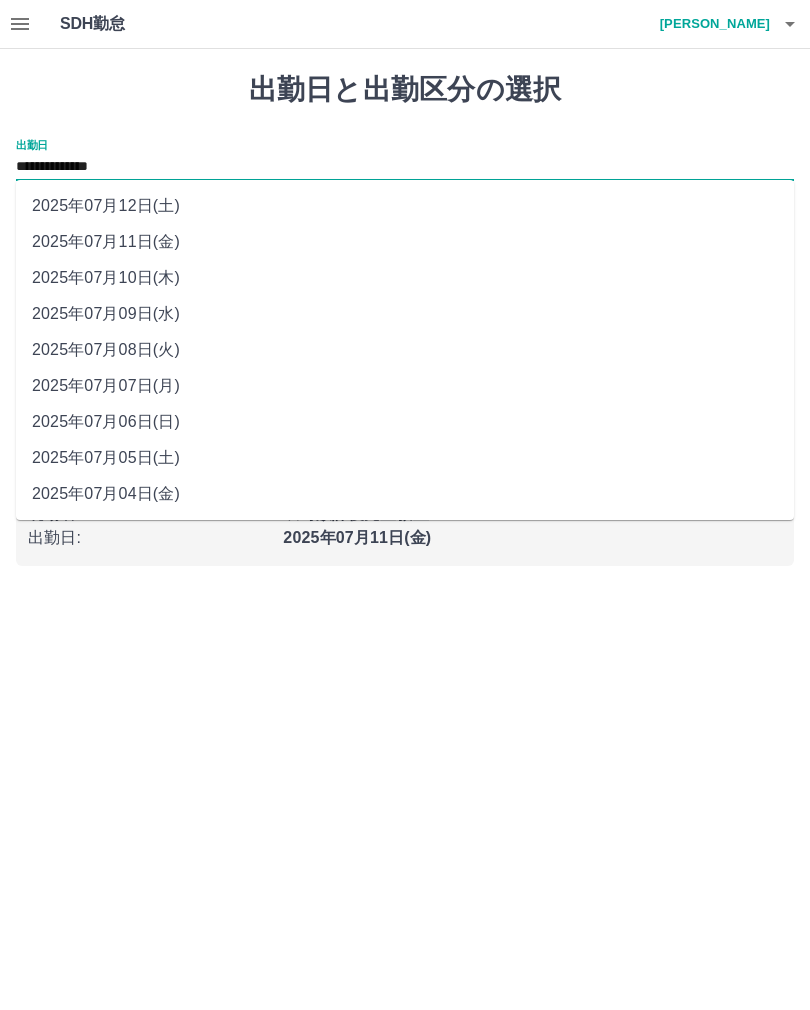 click on "2025年07月12日(土)" at bounding box center (405, 206) 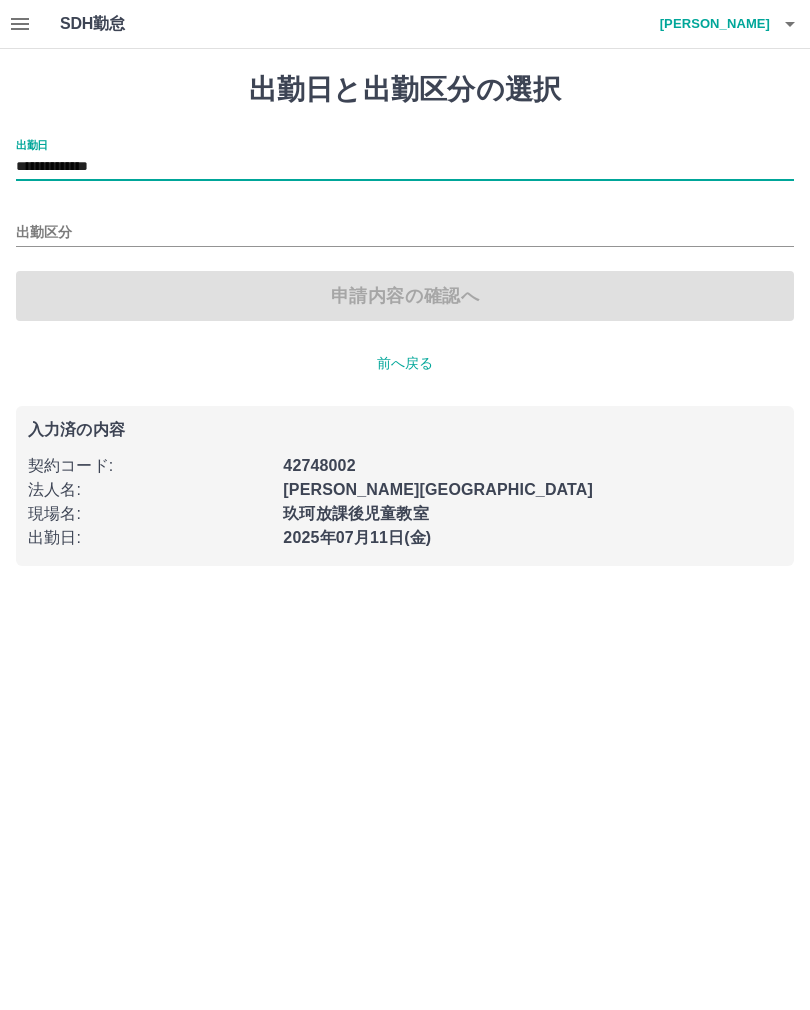 click on "出勤区分" at bounding box center (405, 233) 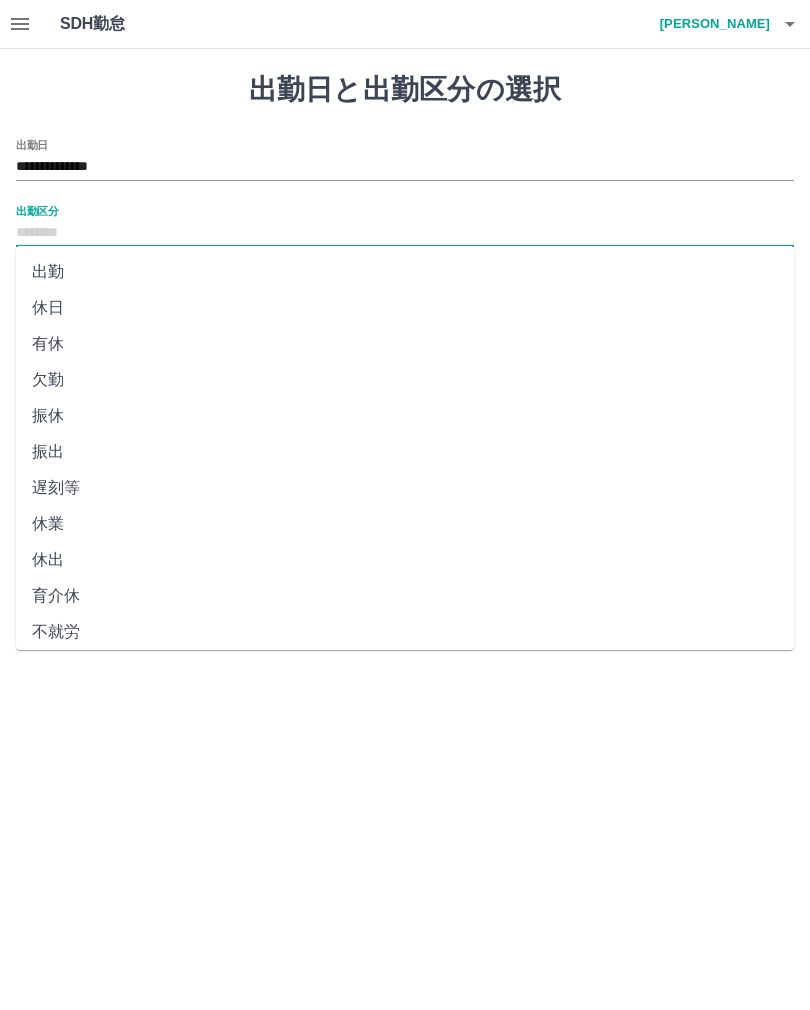 click on "休日" at bounding box center (405, 308) 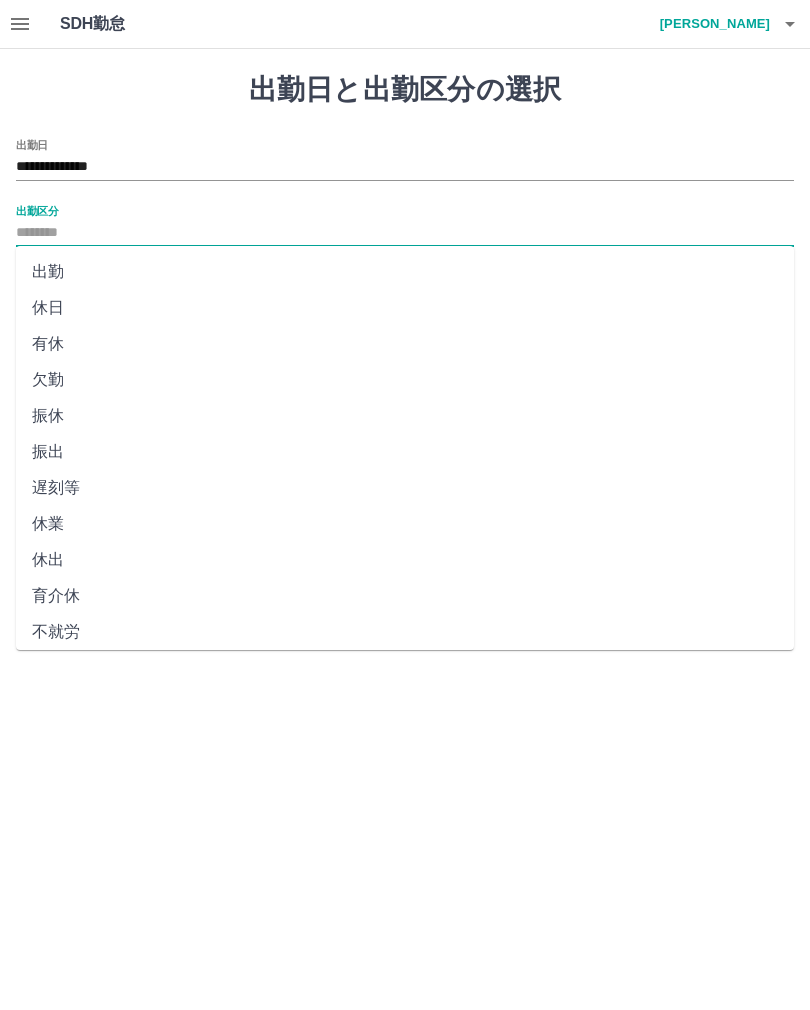 type on "**" 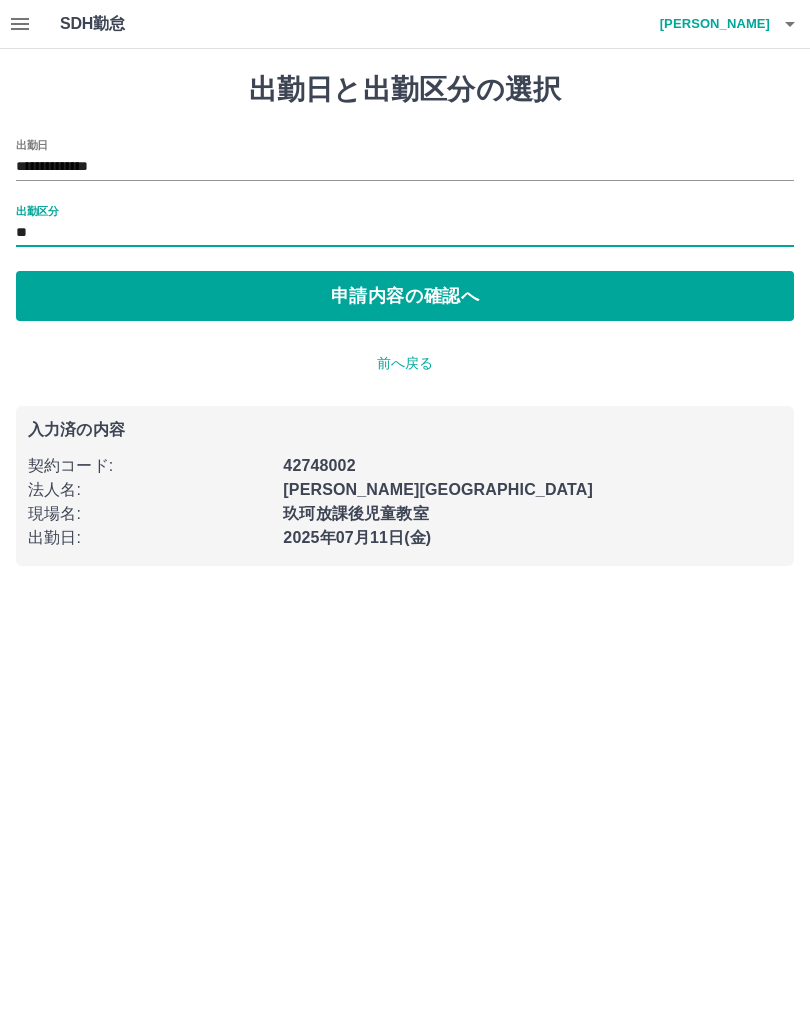 click on "申請内容の確認へ" at bounding box center [405, 296] 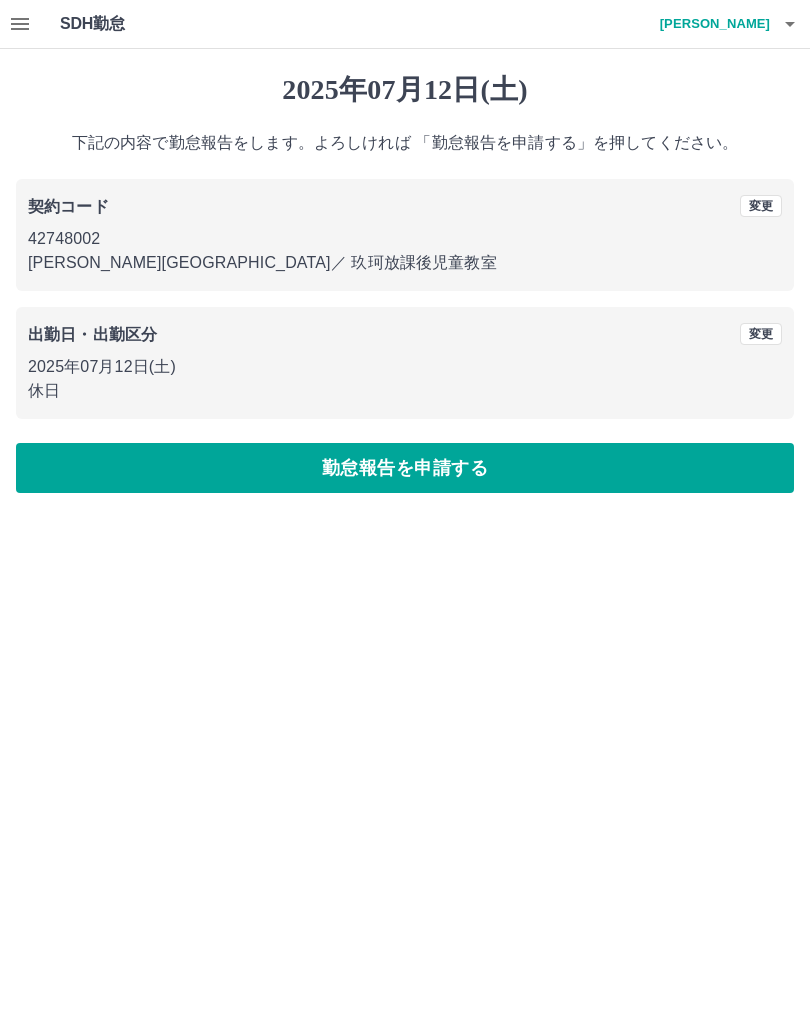 click on "勤怠報告を申請する" at bounding box center (405, 468) 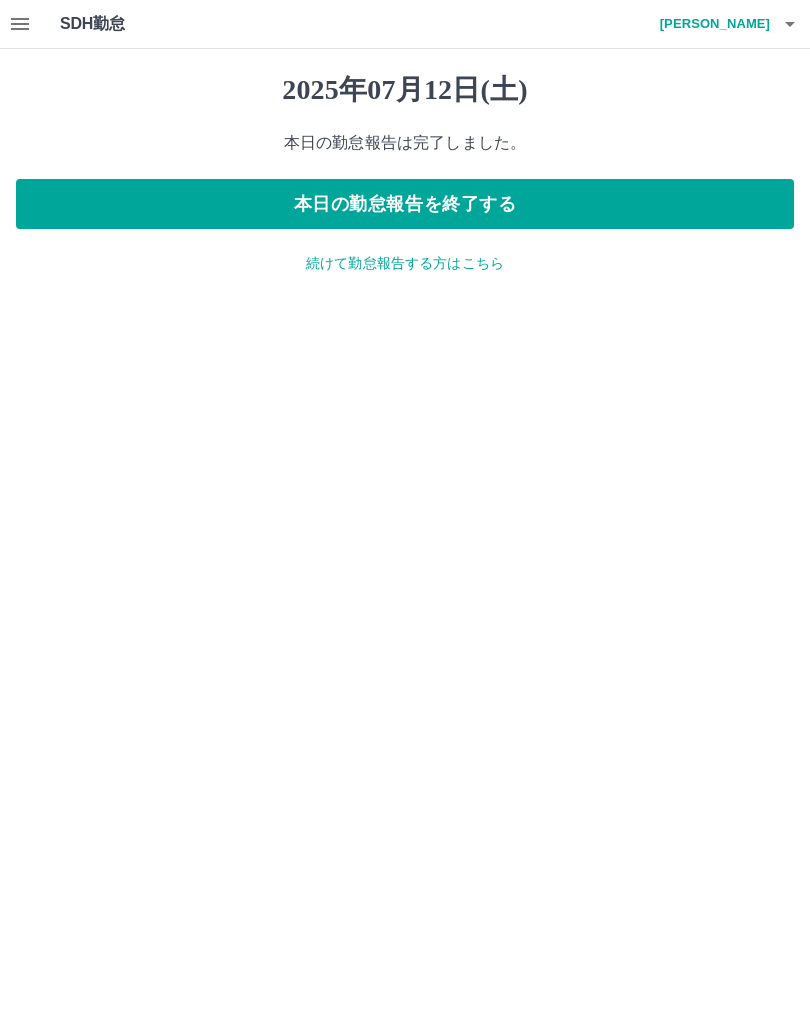 click on "続けて勤怠報告する方はこちら" at bounding box center [405, 263] 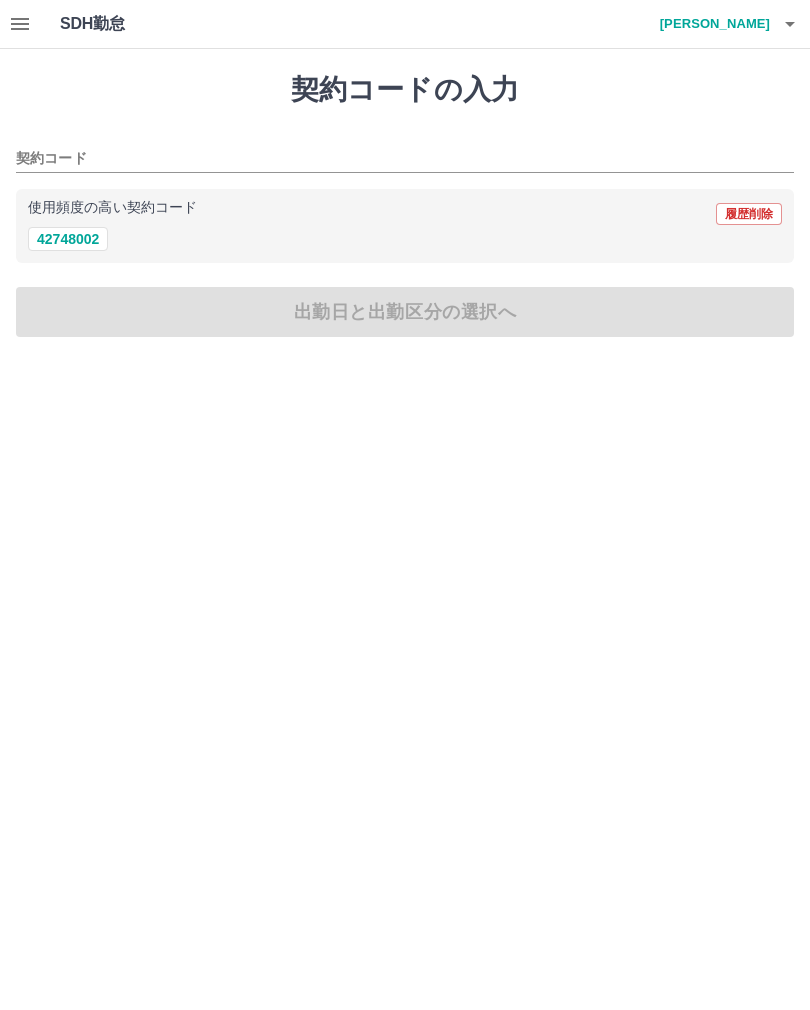 click at bounding box center (20, 24) 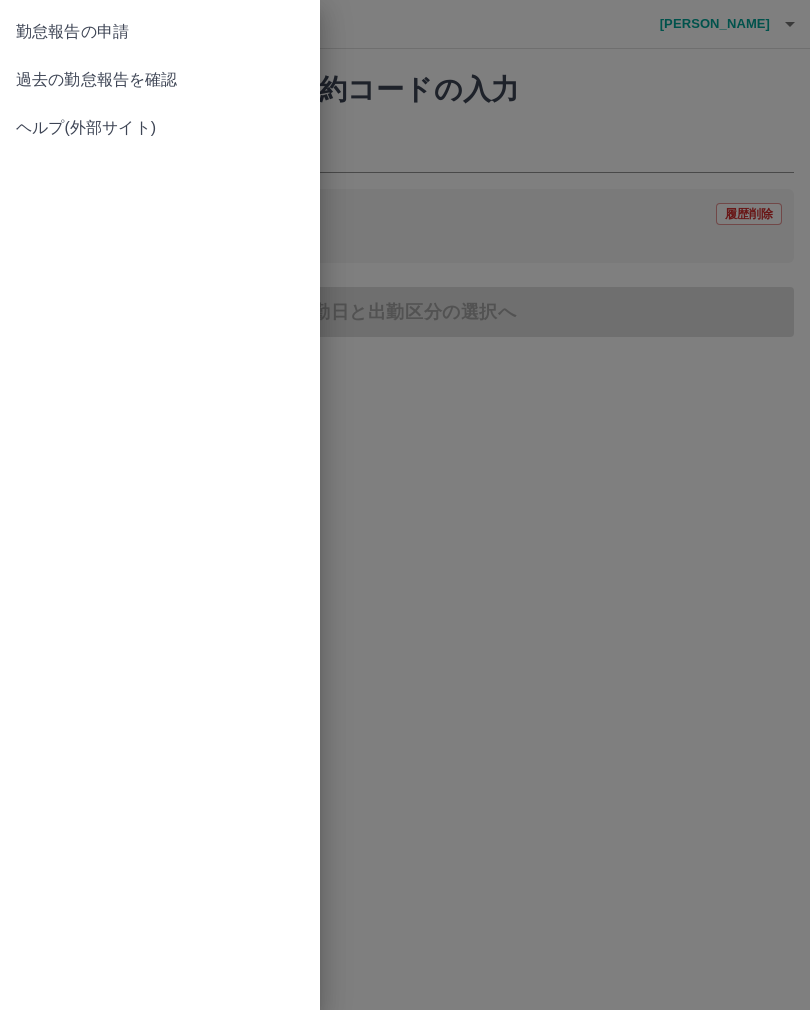 click on "過去の勤怠報告を確認" at bounding box center (160, 80) 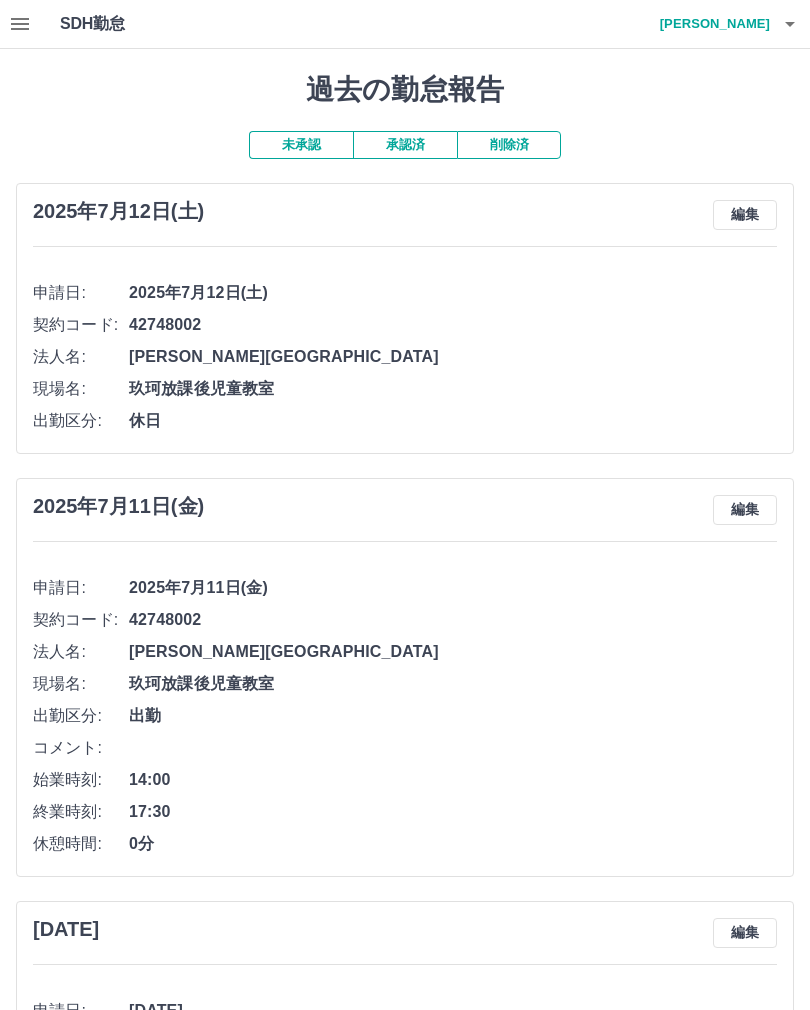click on "丸山　祥子" at bounding box center (710, 24) 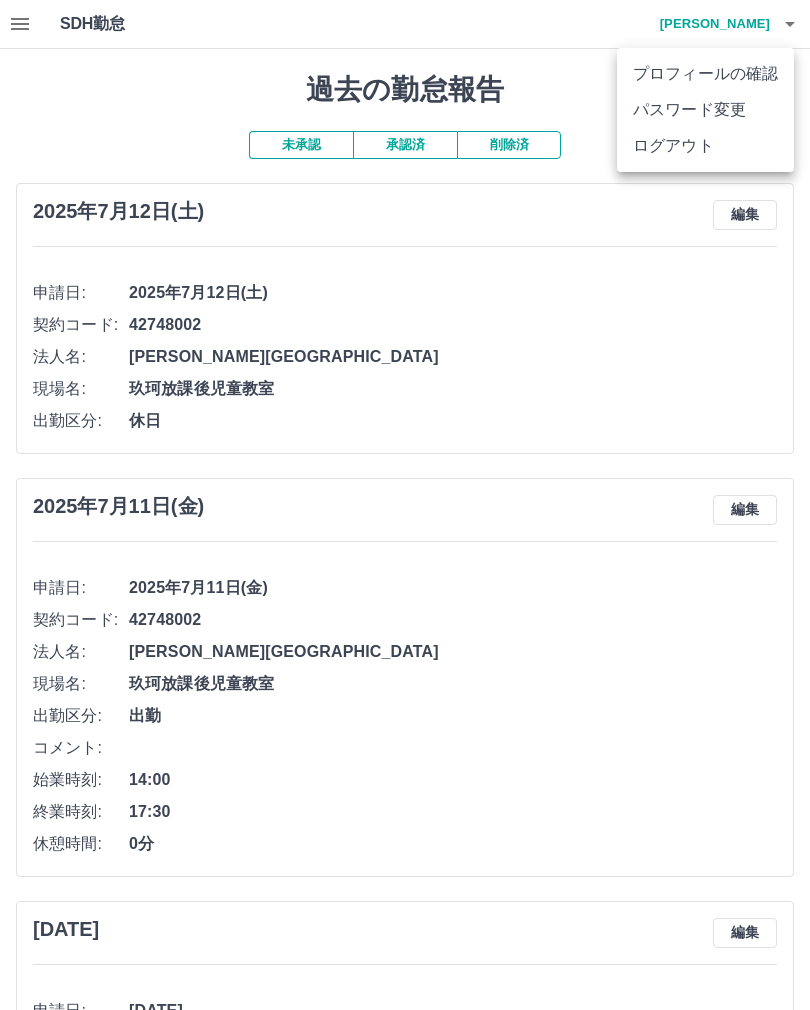 click on "ログアウト" at bounding box center [705, 146] 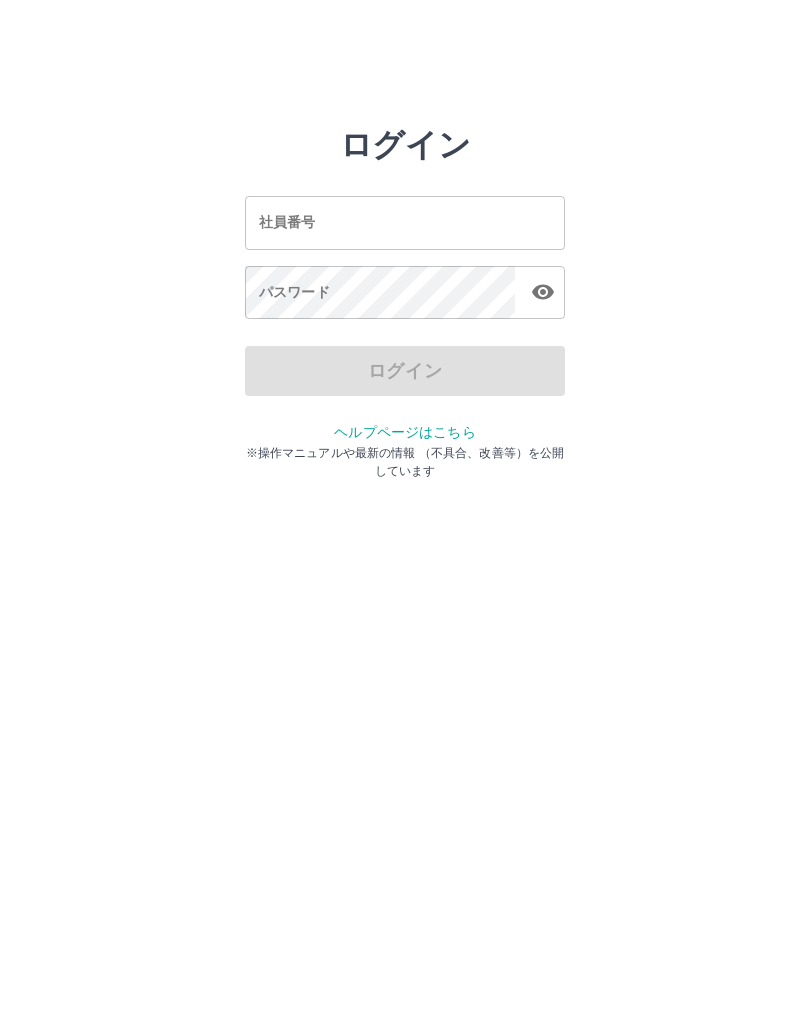 scroll, scrollTop: 0, scrollLeft: 0, axis: both 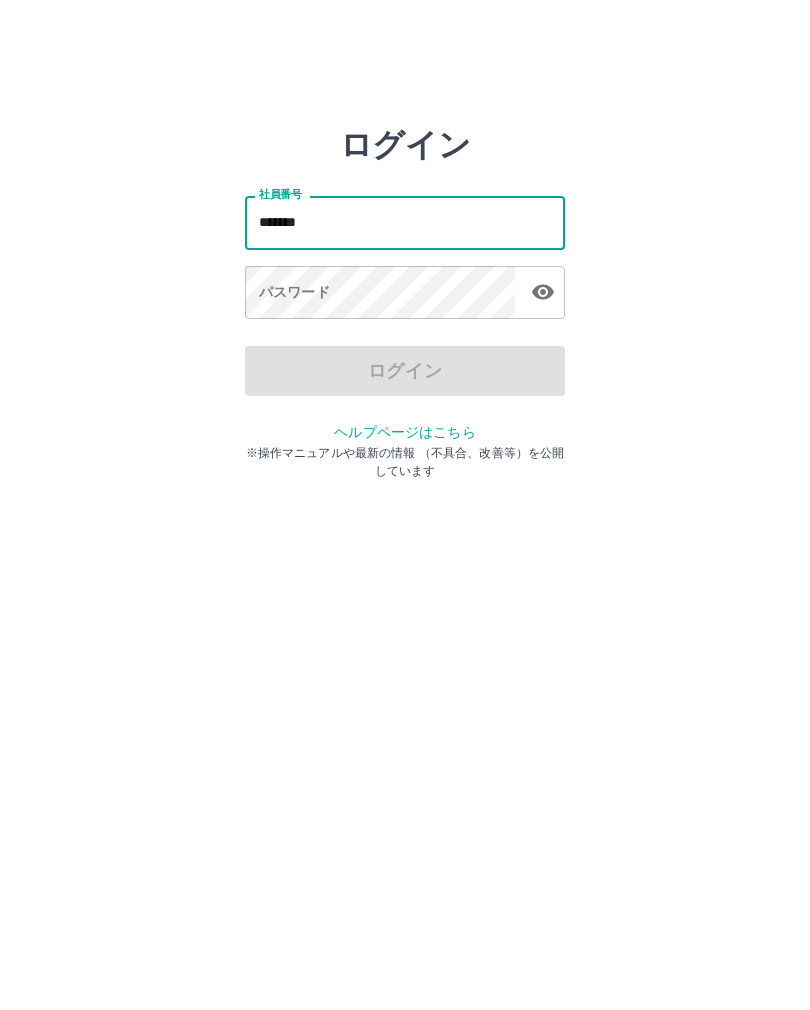 type on "*******" 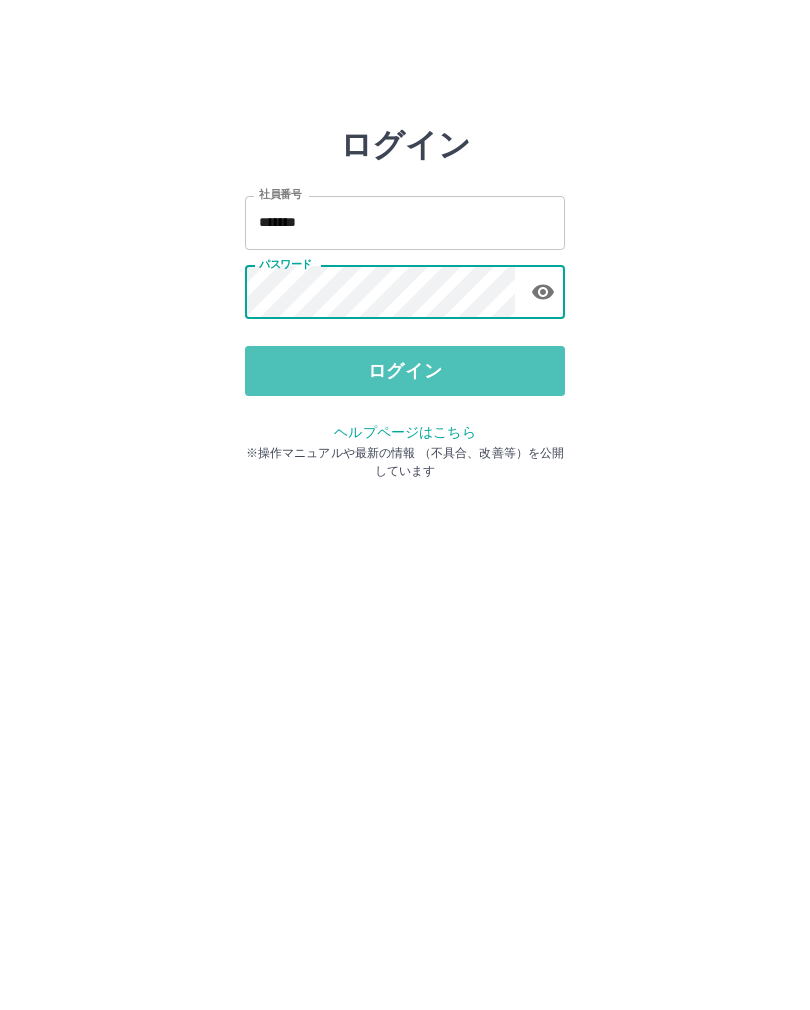 click on "ログイン" at bounding box center (405, 371) 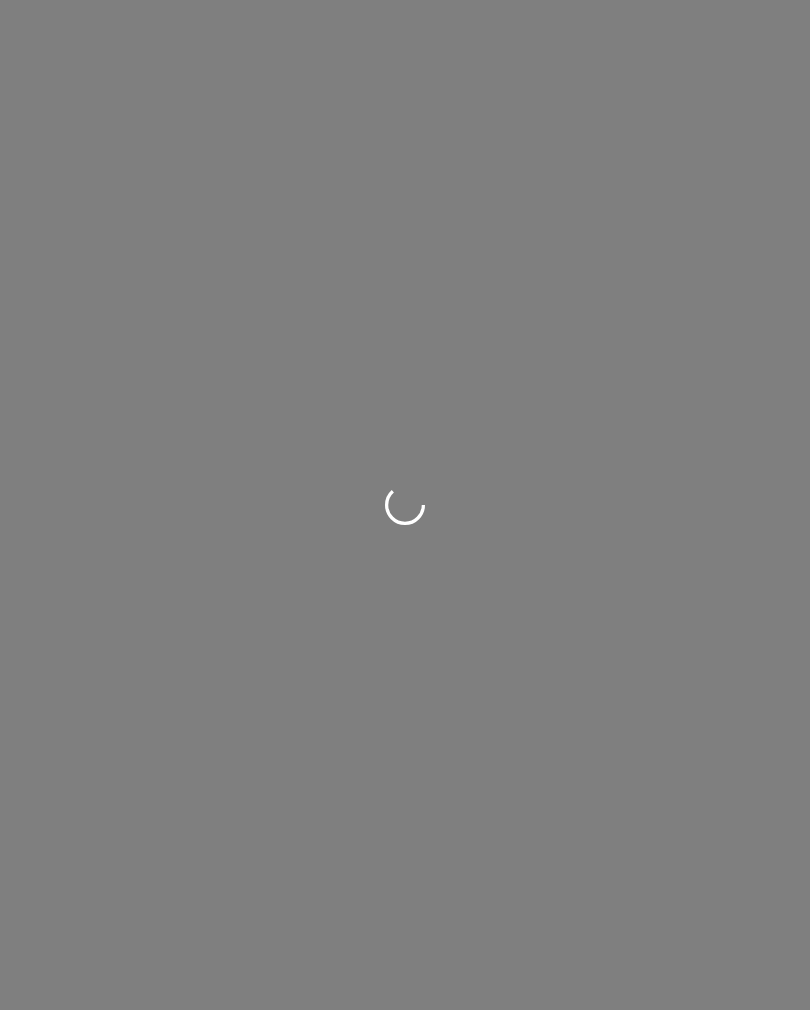 scroll, scrollTop: 0, scrollLeft: 0, axis: both 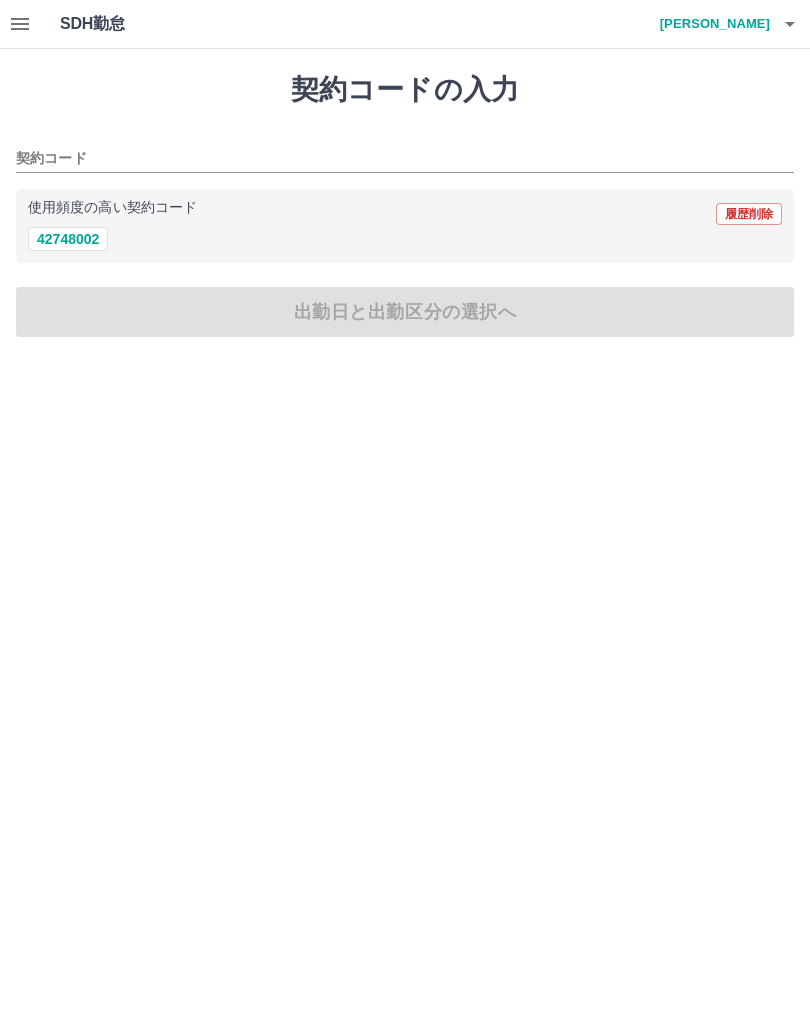 click on "42748002" at bounding box center (68, 239) 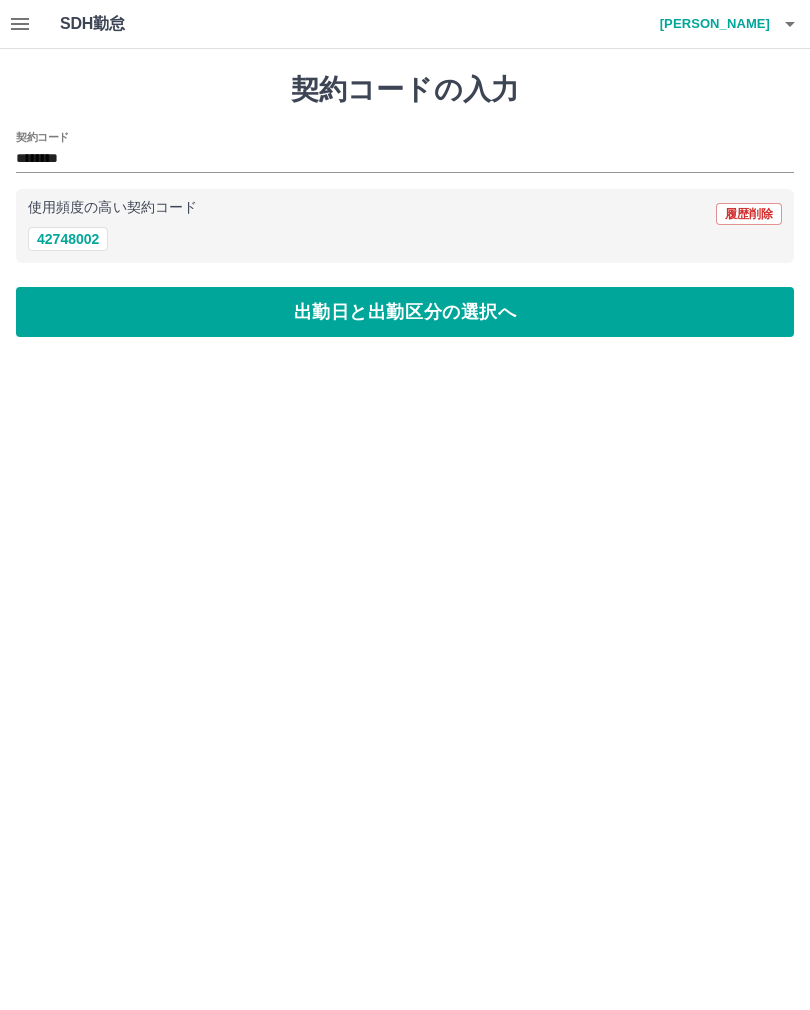 click on "出勤日と出勤区分の選択へ" at bounding box center [405, 312] 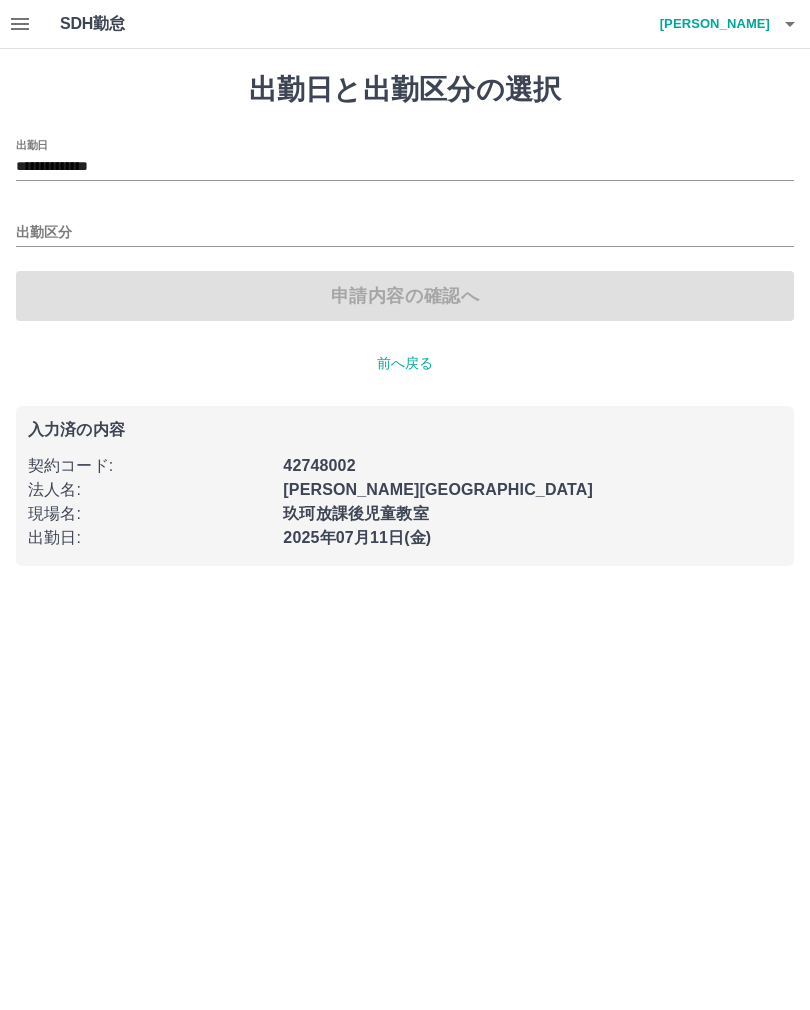 click on "出勤区分" at bounding box center [405, 233] 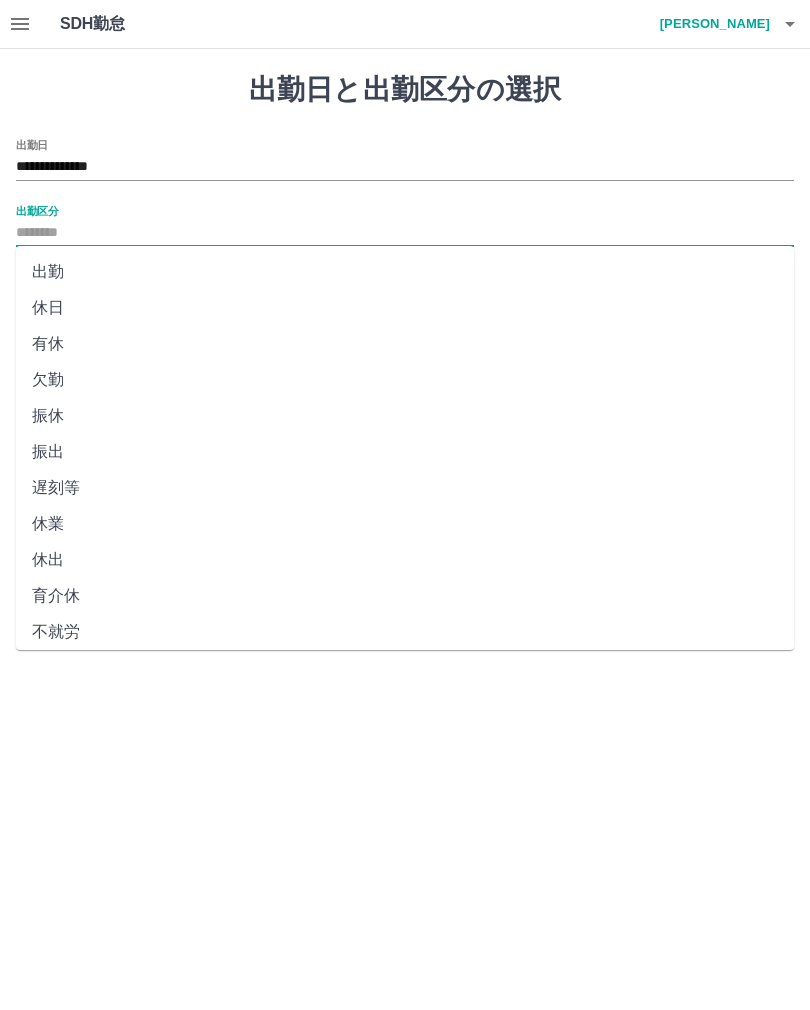 click on "出勤" at bounding box center (405, 272) 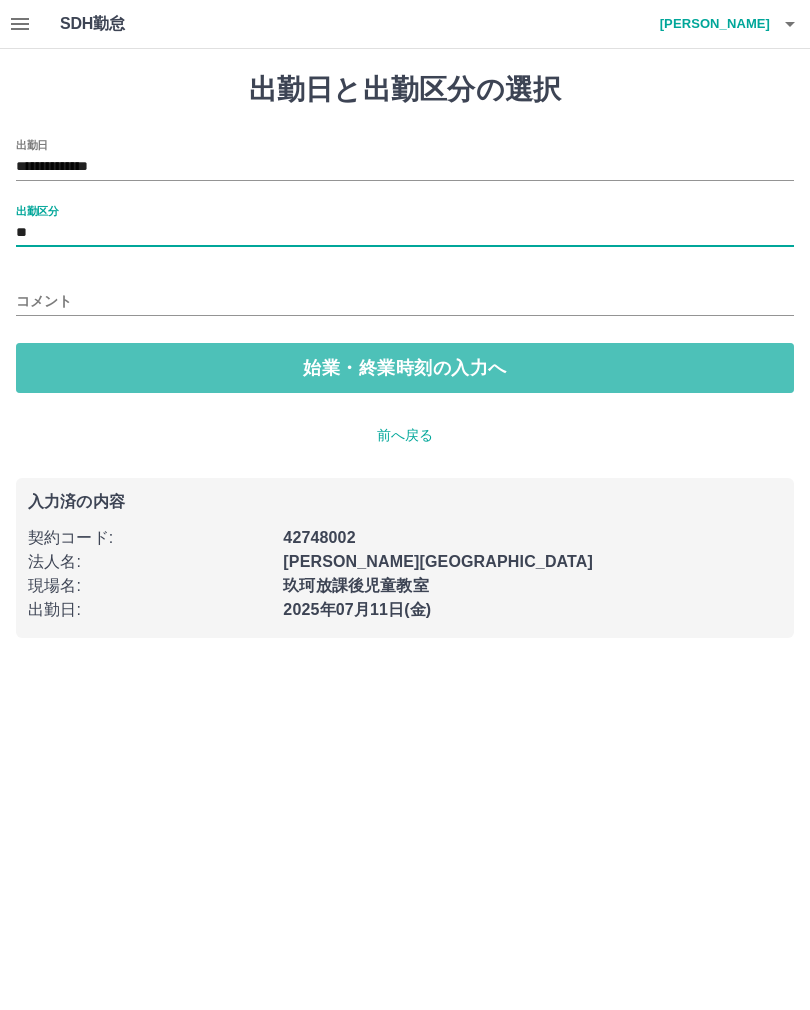 click on "始業・終業時刻の入力へ" at bounding box center [405, 368] 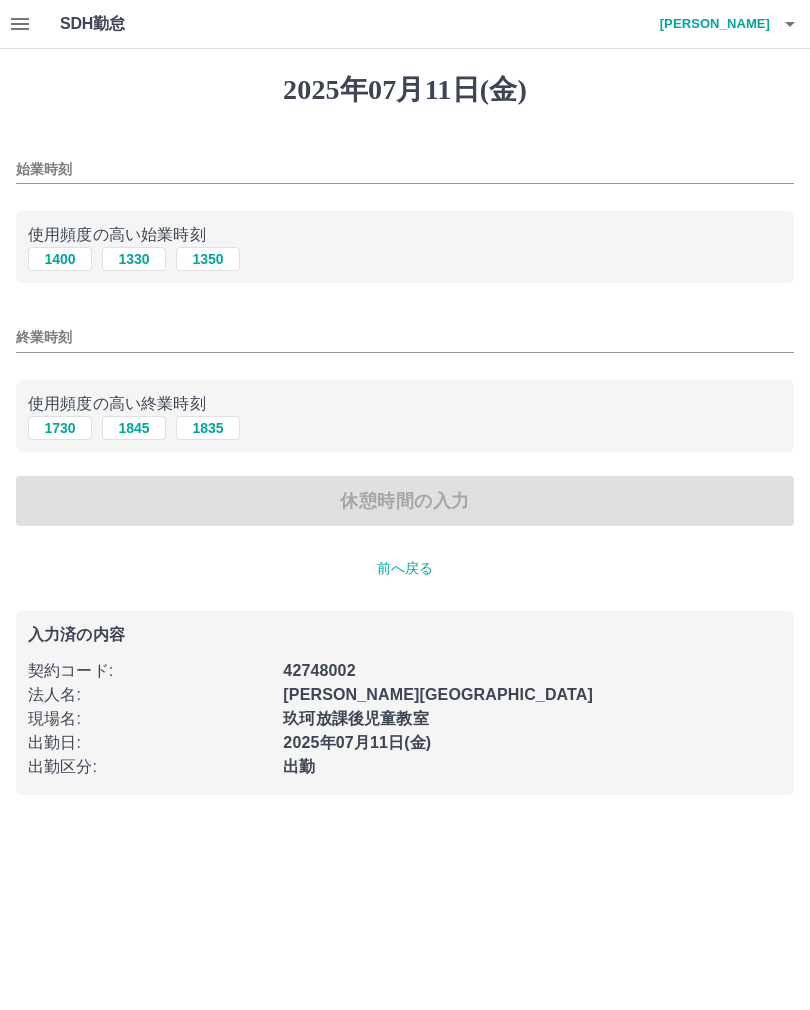 click on "1400" at bounding box center [60, 259] 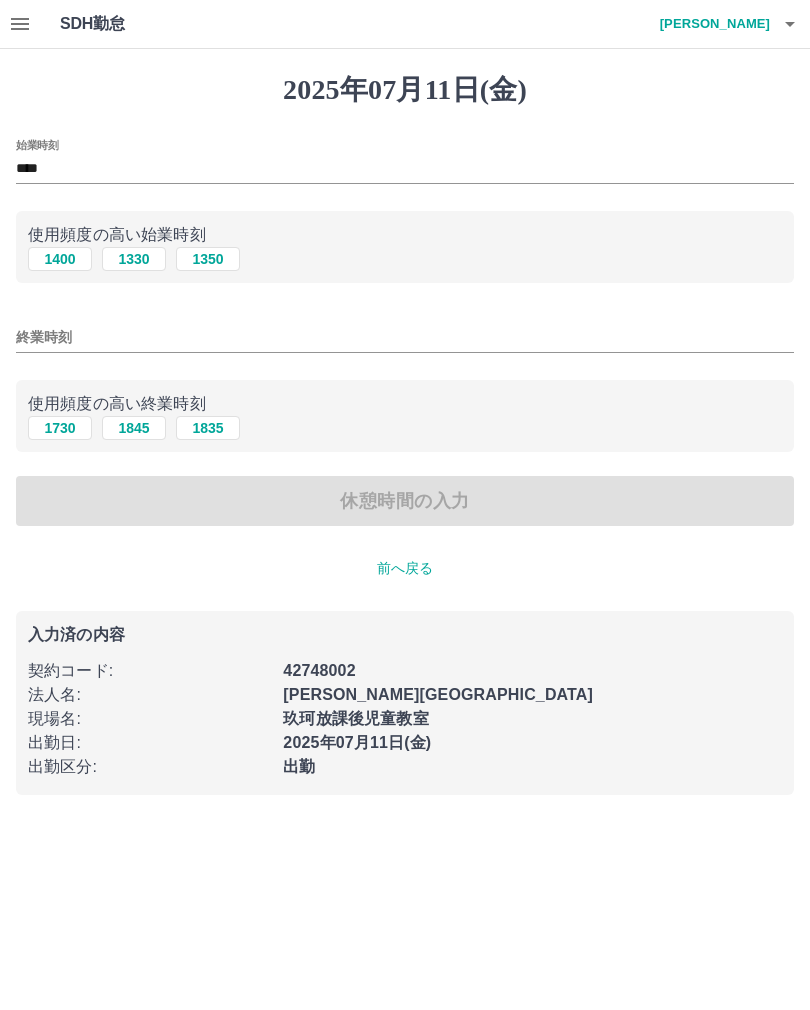 click on "1730" at bounding box center [60, 428] 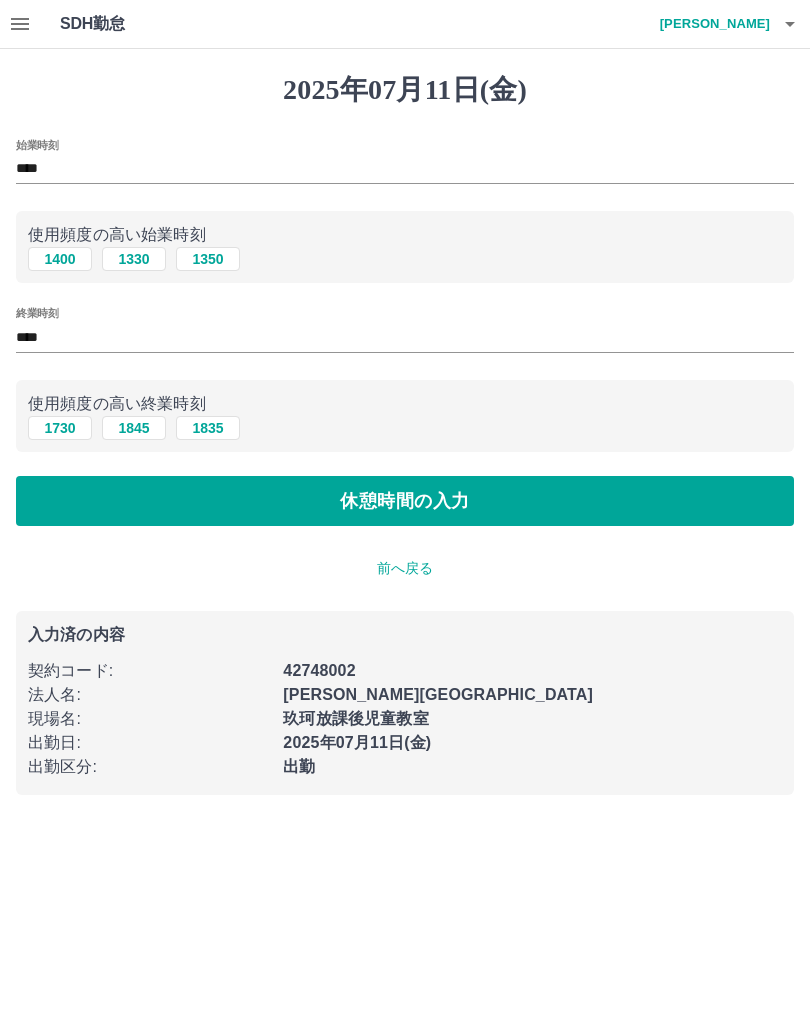 click on "休憩時間の入力" at bounding box center [405, 501] 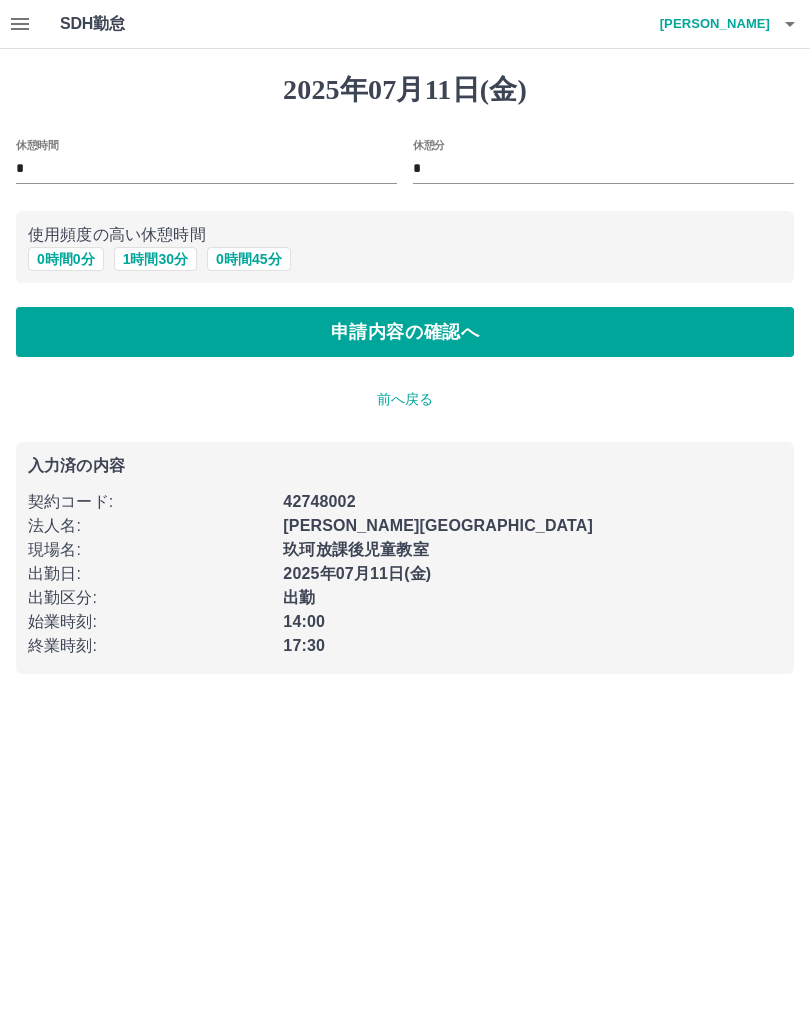 click on "0 時間 0 分" at bounding box center (66, 259) 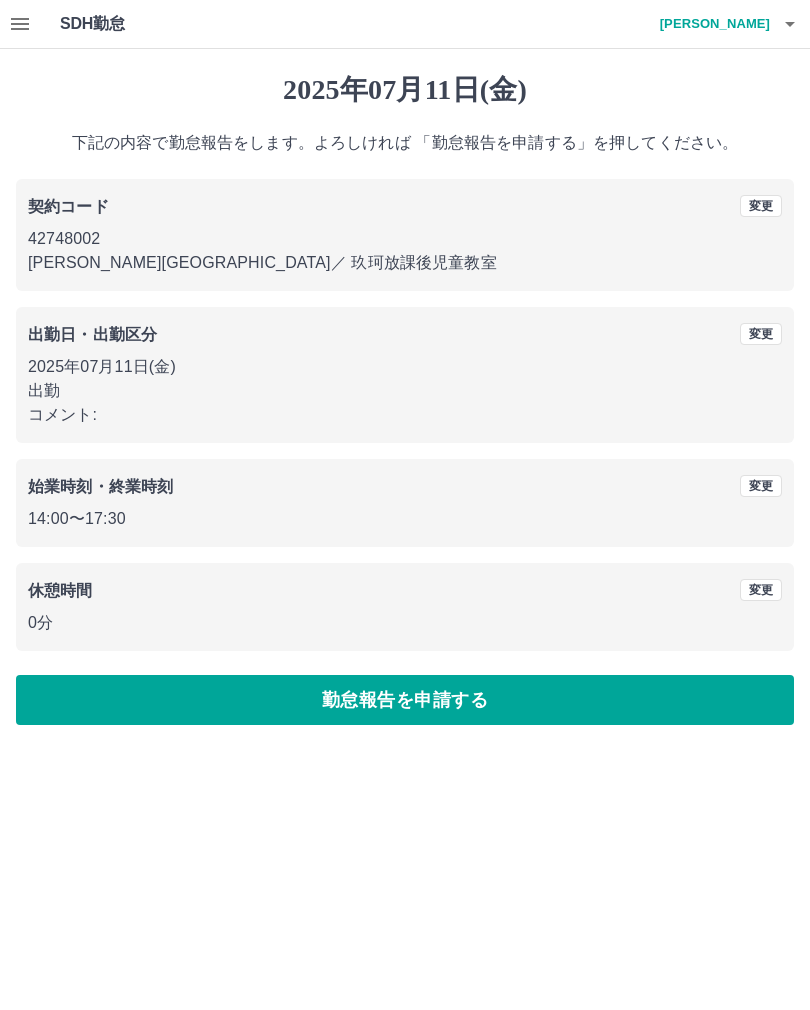 click on "勤怠報告を申請する" at bounding box center (405, 700) 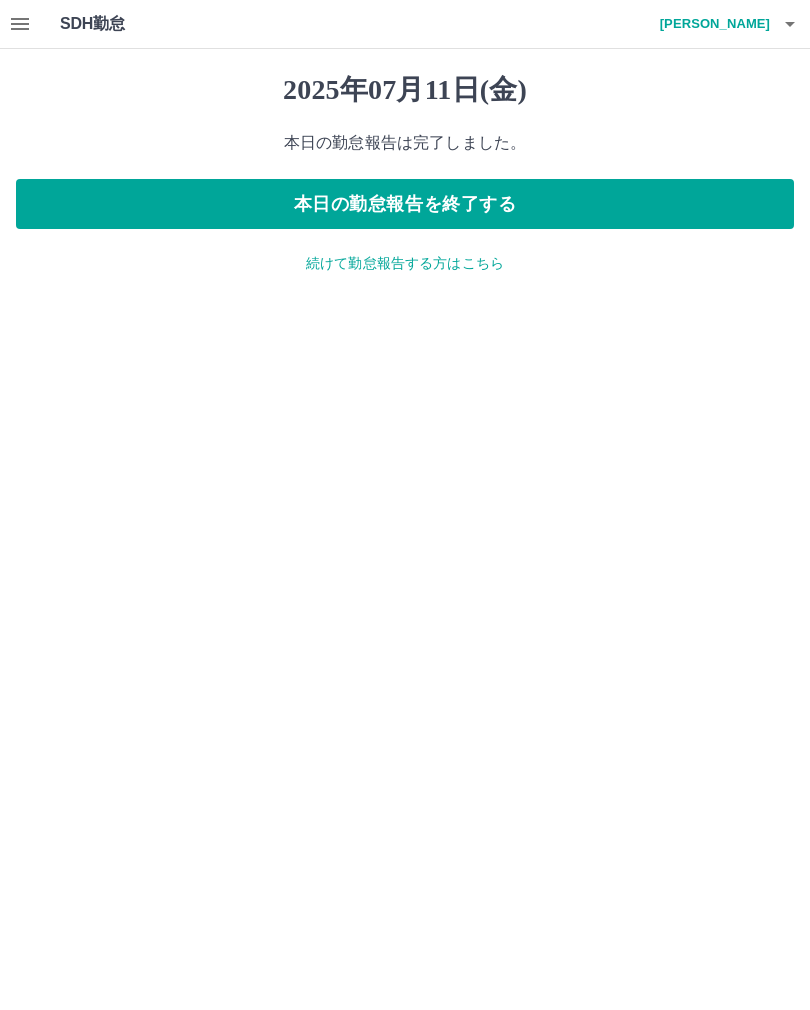 click on "続けて勤怠報告する方はこちら" at bounding box center [405, 263] 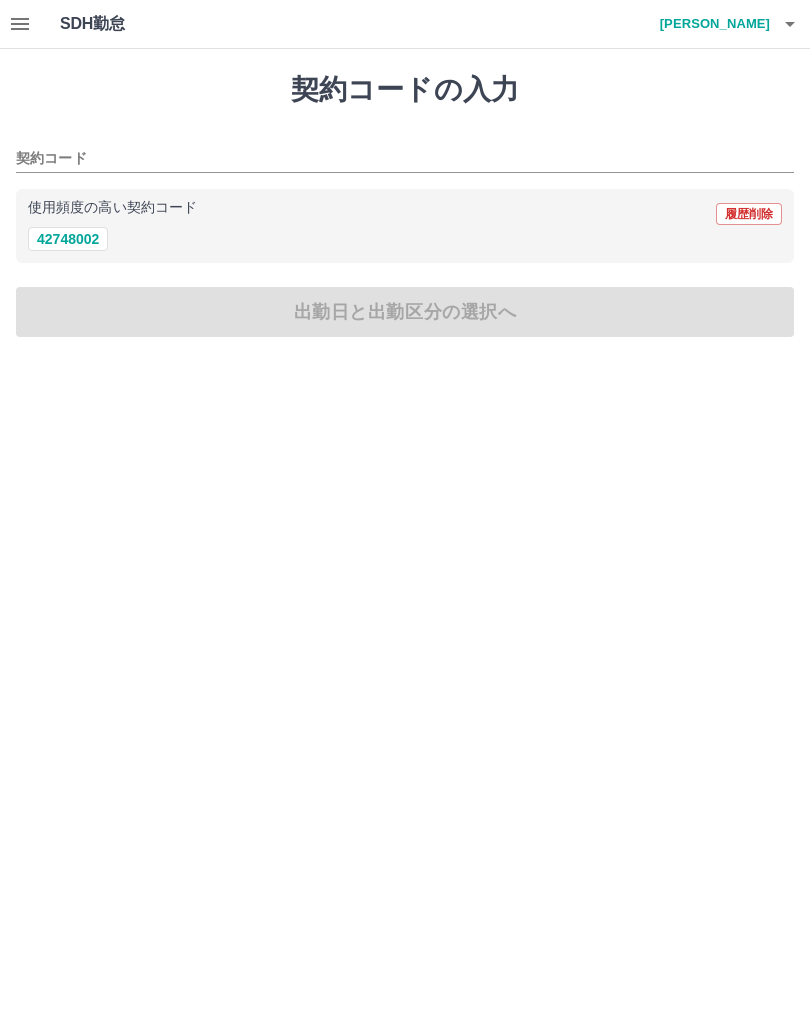 click on "42748002" at bounding box center (68, 239) 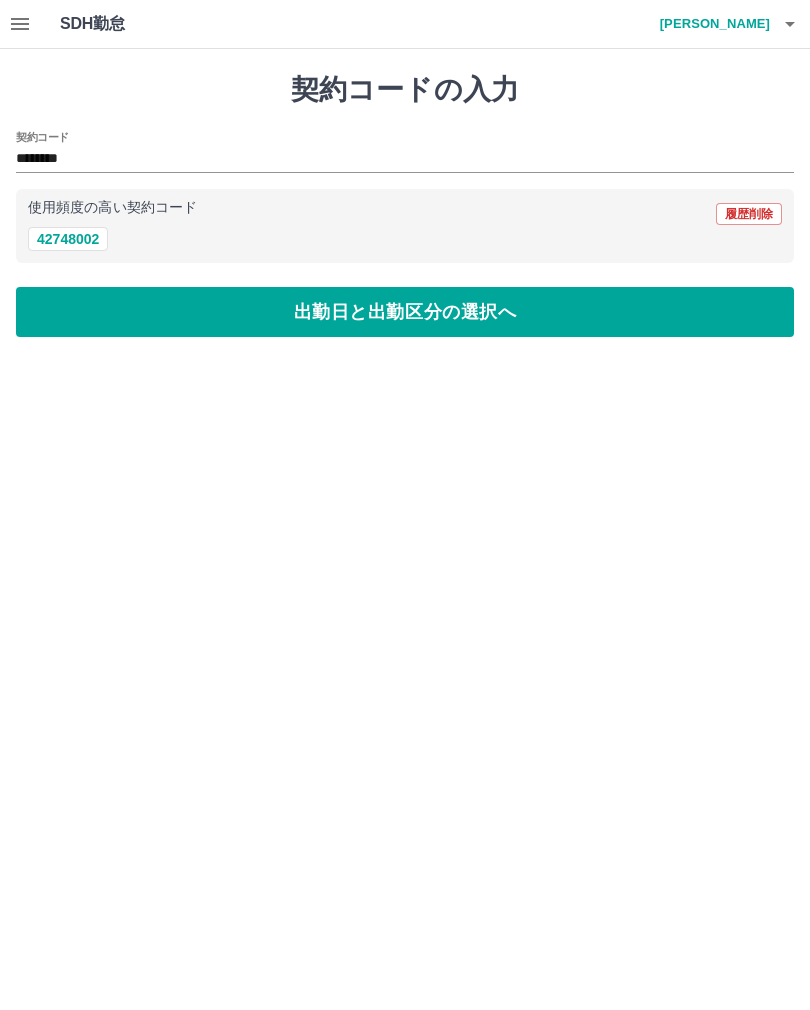 click on "出勤日と出勤区分の選択へ" at bounding box center (405, 312) 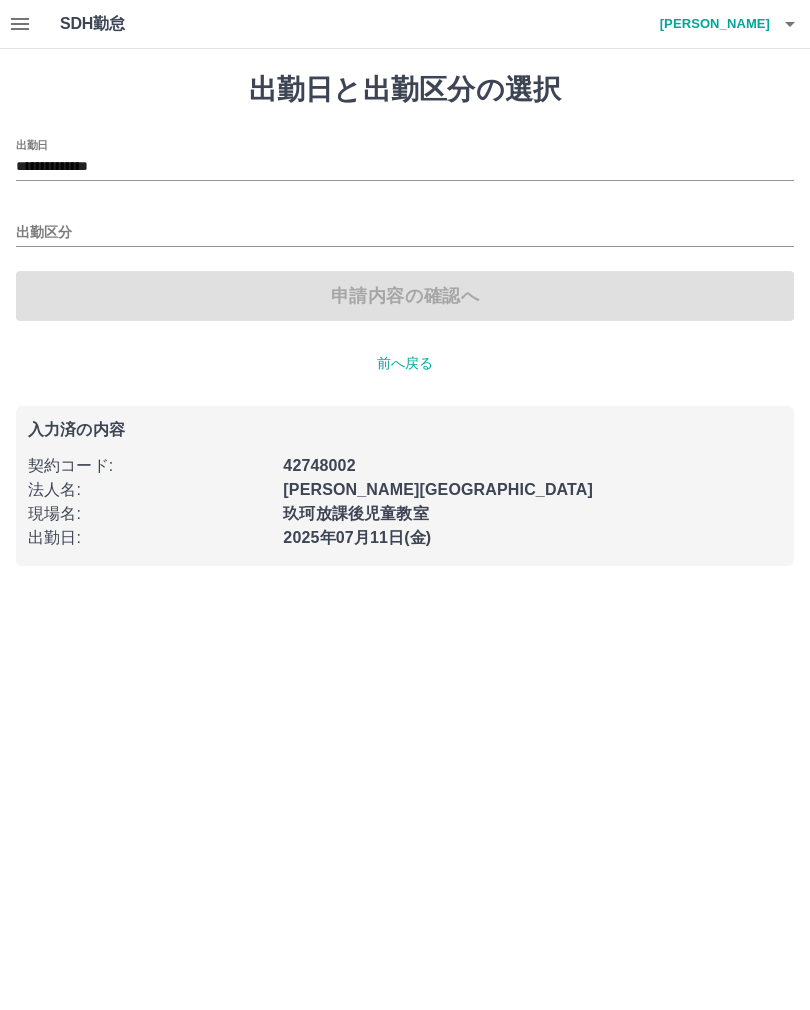 click on "**********" at bounding box center (405, 167) 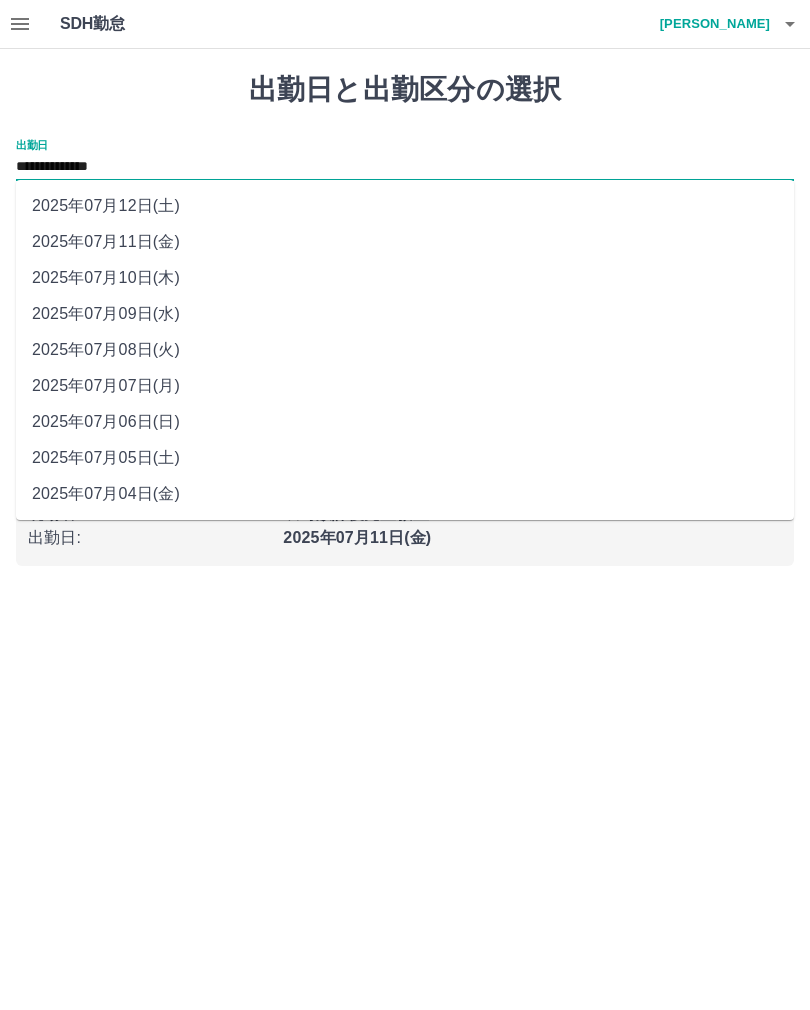 click on "2025年07月12日(土)" at bounding box center [405, 206] 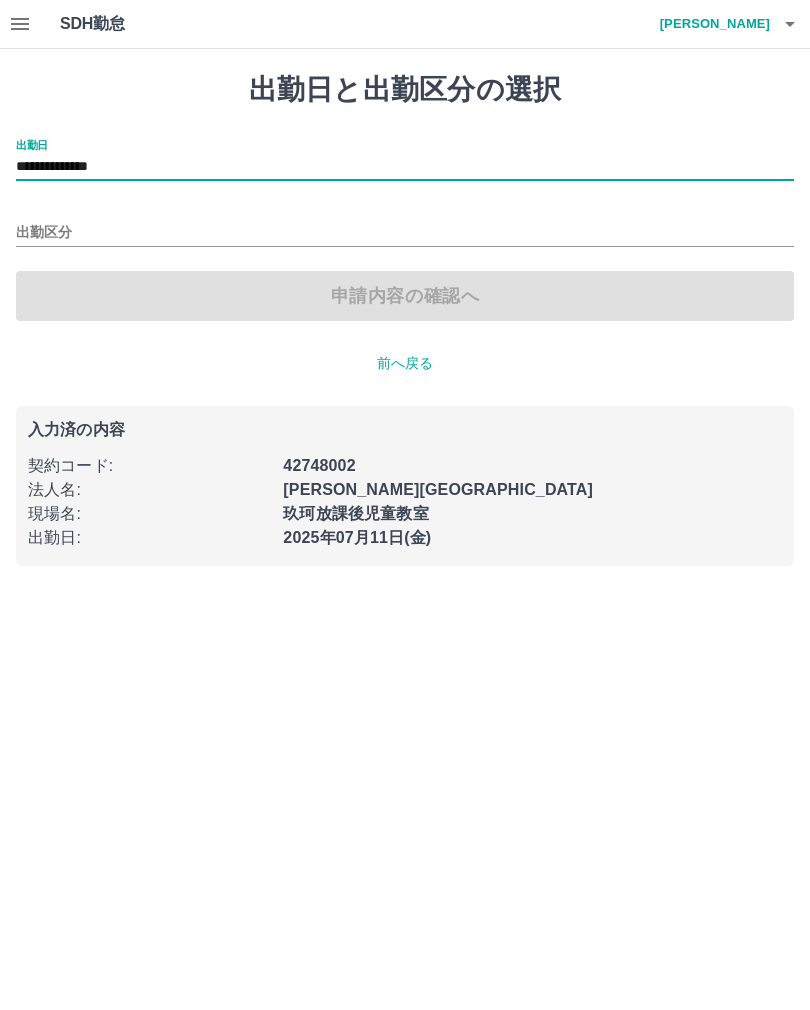 click on "出勤区分" at bounding box center [405, 233] 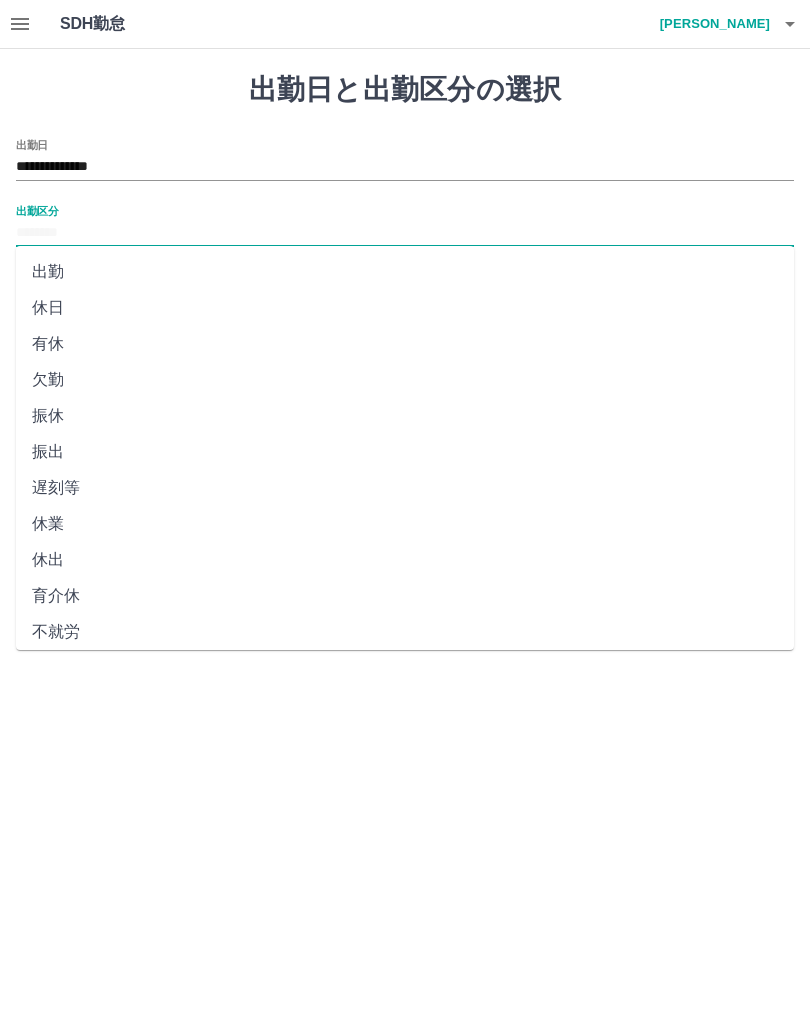 click on "休日" at bounding box center (405, 308) 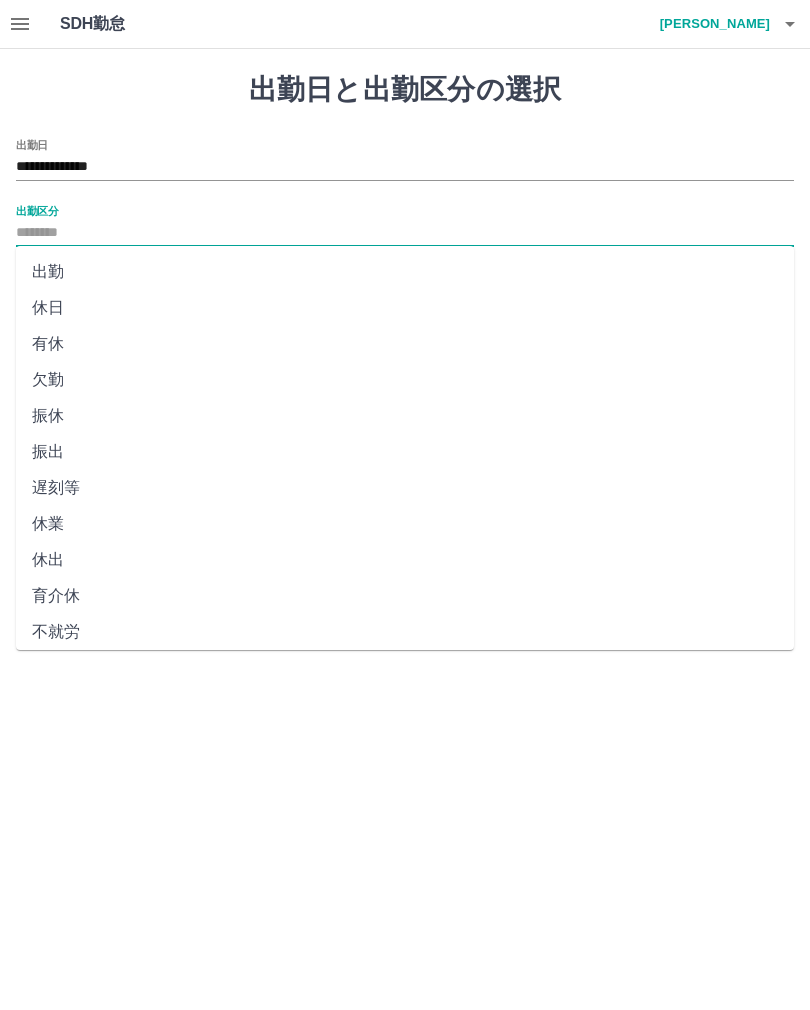 type on "**" 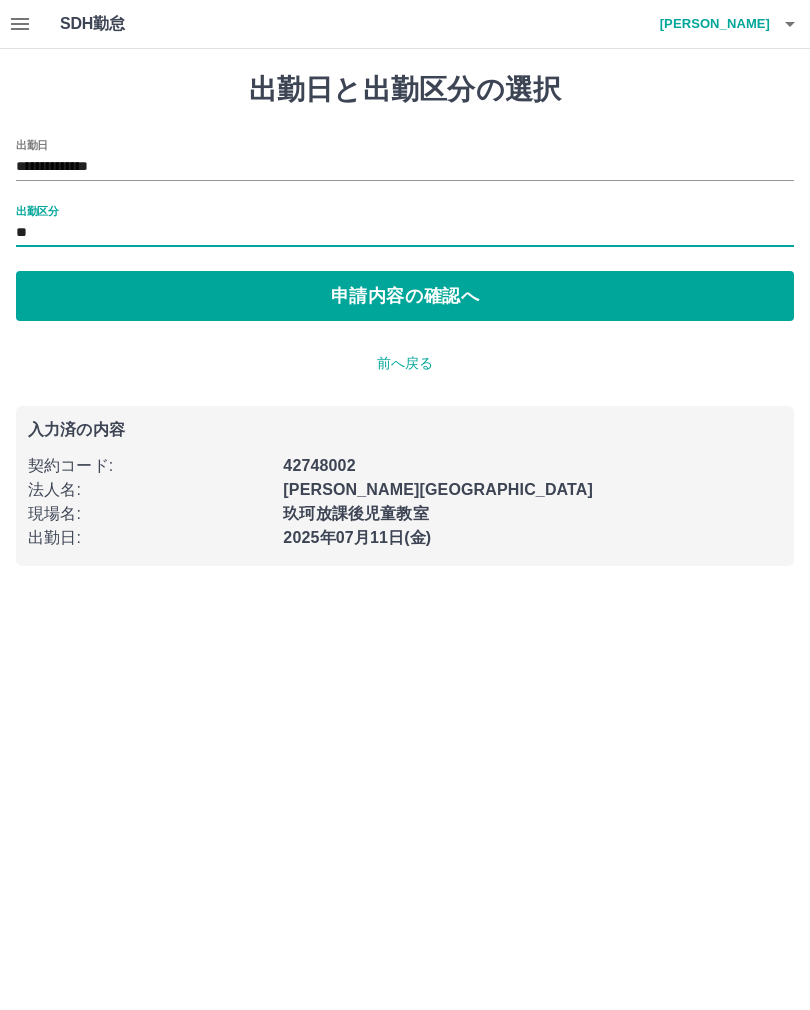 click on "申請内容の確認へ" at bounding box center (405, 296) 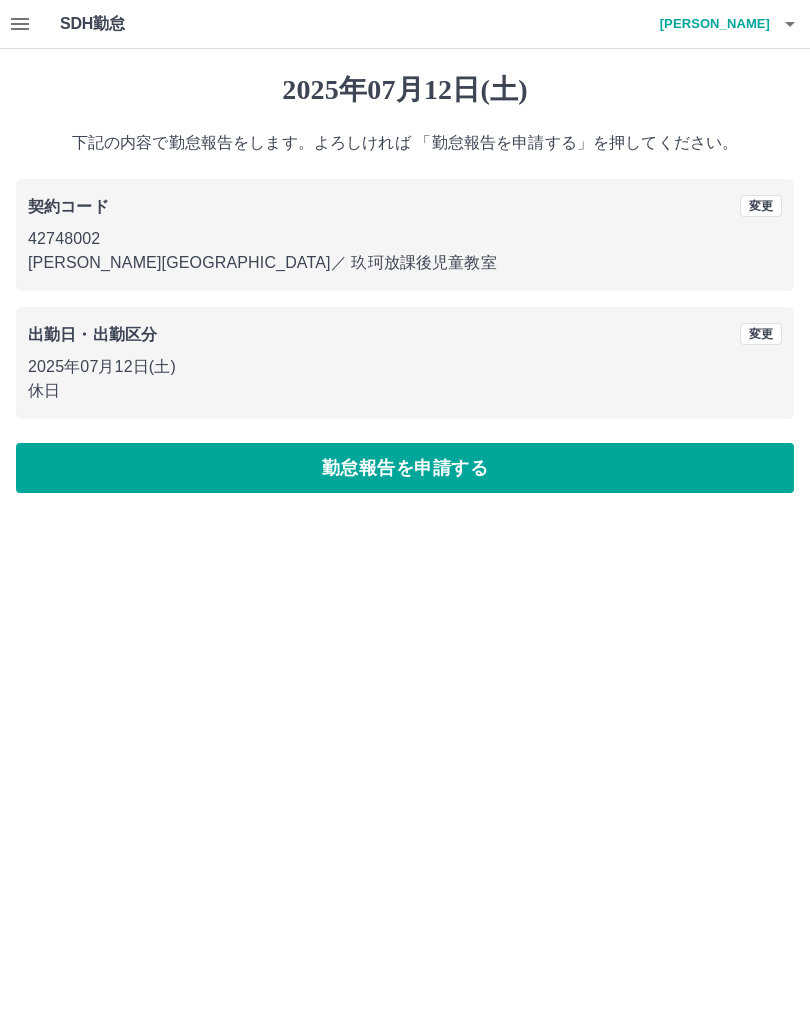 click on "勤怠報告を申請する" at bounding box center (405, 468) 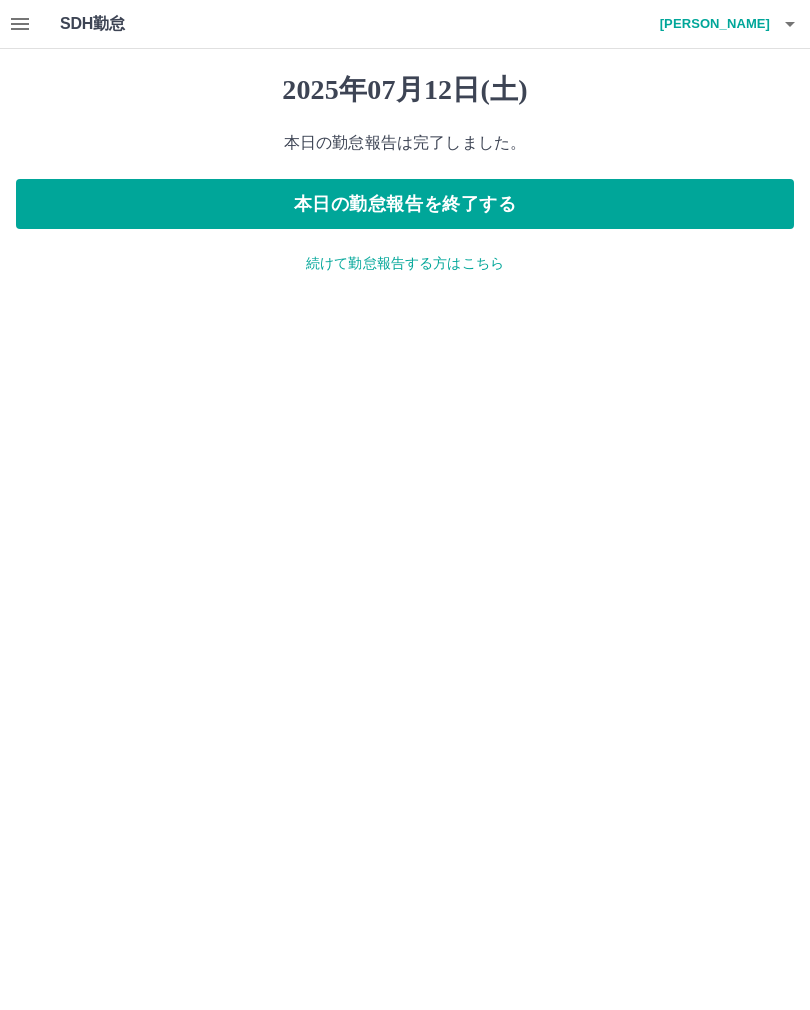 click on "本日の勤怠報告を終了する" at bounding box center [405, 204] 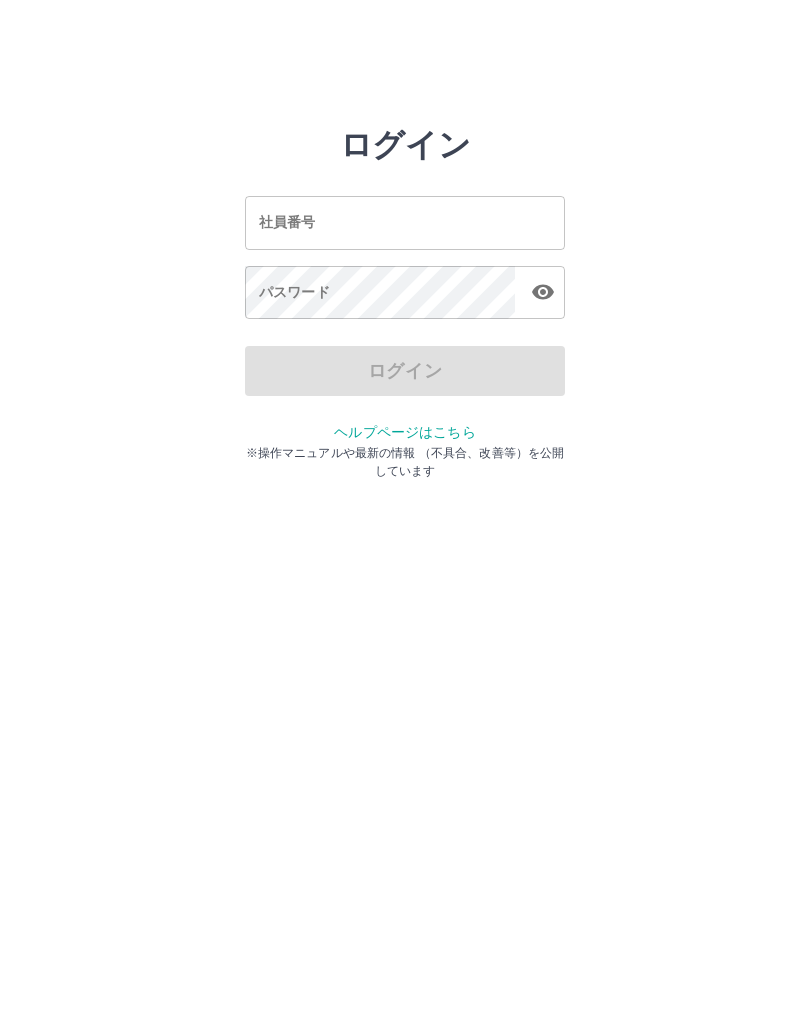 scroll, scrollTop: 0, scrollLeft: 0, axis: both 